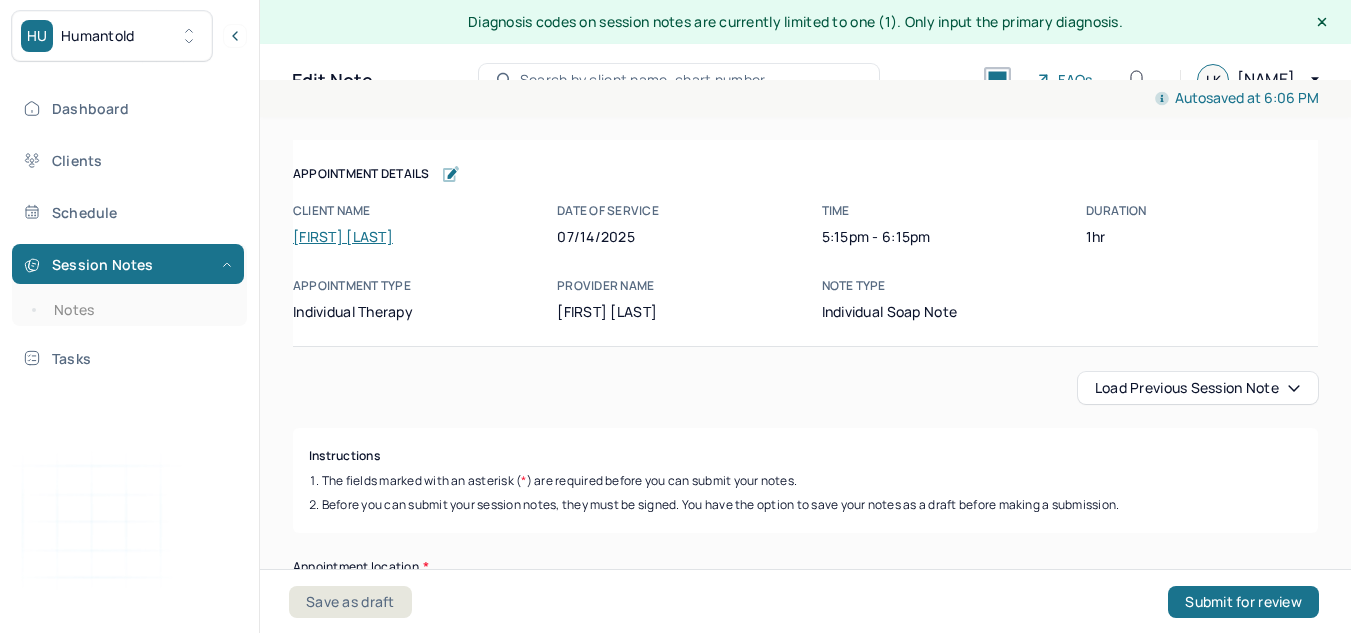 scroll, scrollTop: 0, scrollLeft: 0, axis: both 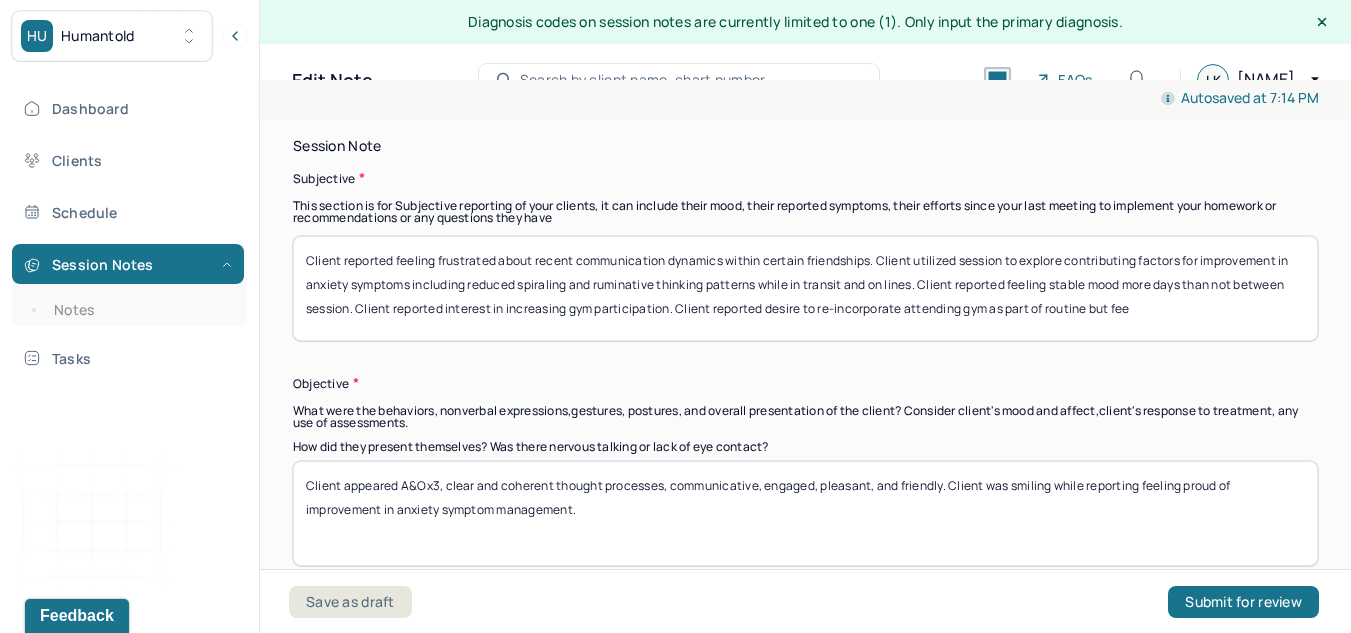 click on "Client reported feeling frustrated about recent communication dynamics within certain friendships. Client utilized session to explore contributing factors for improvement in anxiety symptoms including reduced spiraling and ruminative thinking patterns while in transit and on lines. Client reported feeling stable mood more days than not between session. Client reported interest in increasing gym participation. Client reported desire to re-incorporate attending gym as part of routine but fee" at bounding box center (805, 288) 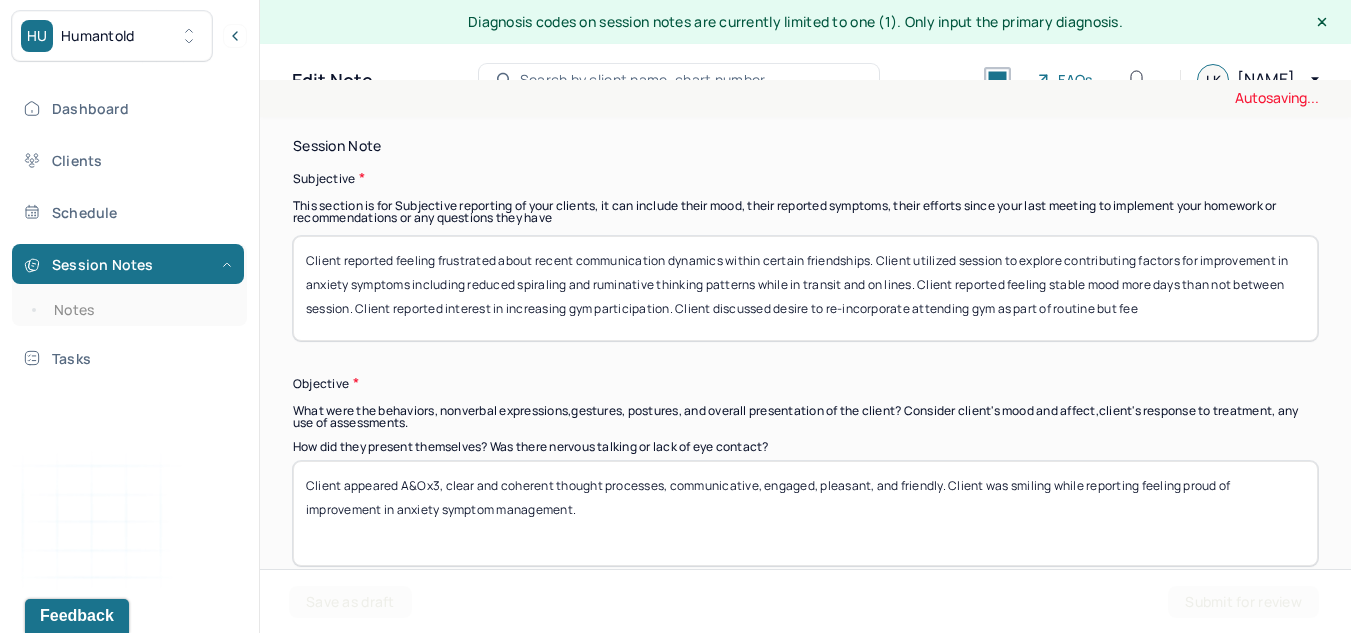 click on "Client reported feeling frustrated about recent communication dynamics within certain friendships. Client utilized session to explore contributing factors for improvement in anxiety symptoms including reduced spiraling and ruminative thinking patterns while in transit and on lines. Client reported feeling stable mood more days than not between session. Client reported interest in increasing gym participation. Client reported desire to re-incorporate attending gym as part of routine but fee" at bounding box center [805, 288] 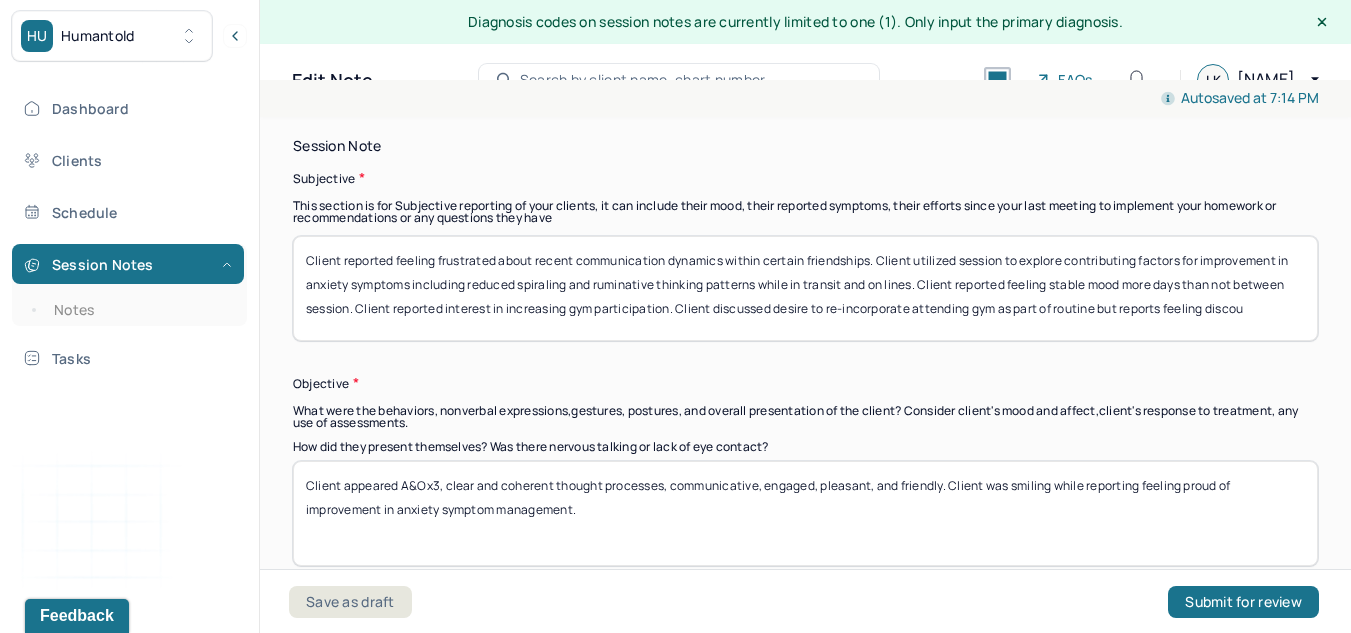 scroll, scrollTop: 1, scrollLeft: 0, axis: vertical 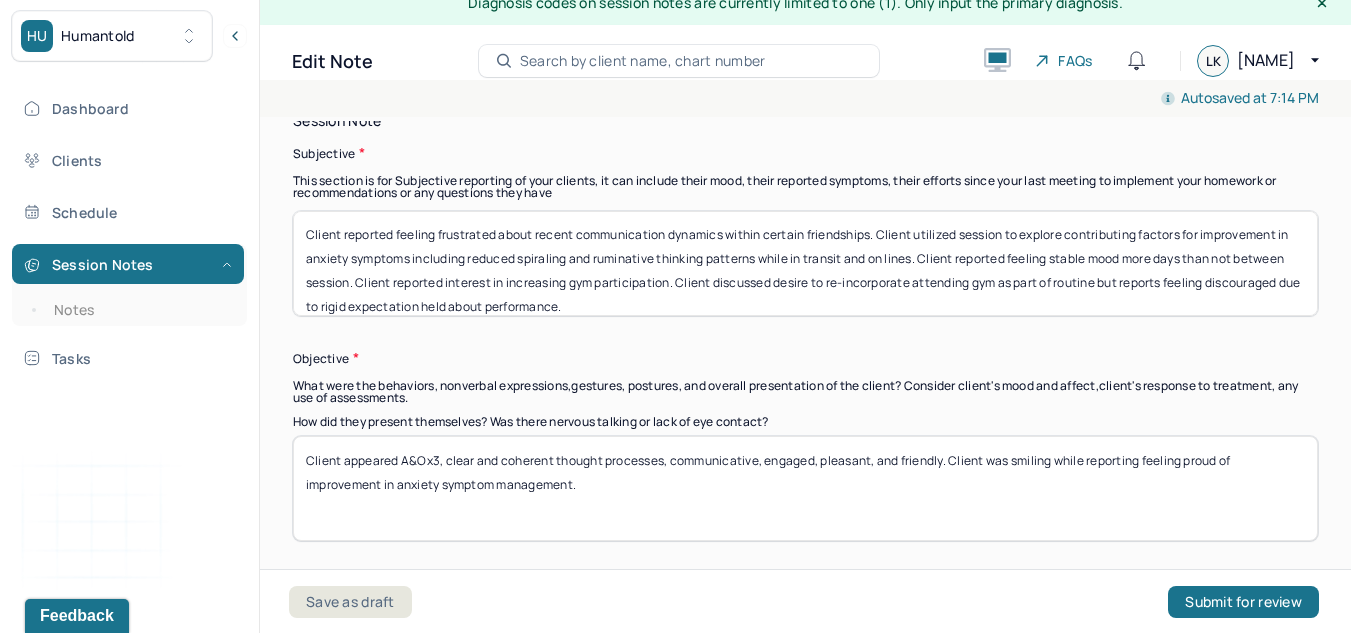 drag, startPoint x: 809, startPoint y: 288, endPoint x: 489, endPoint y: 288, distance: 320 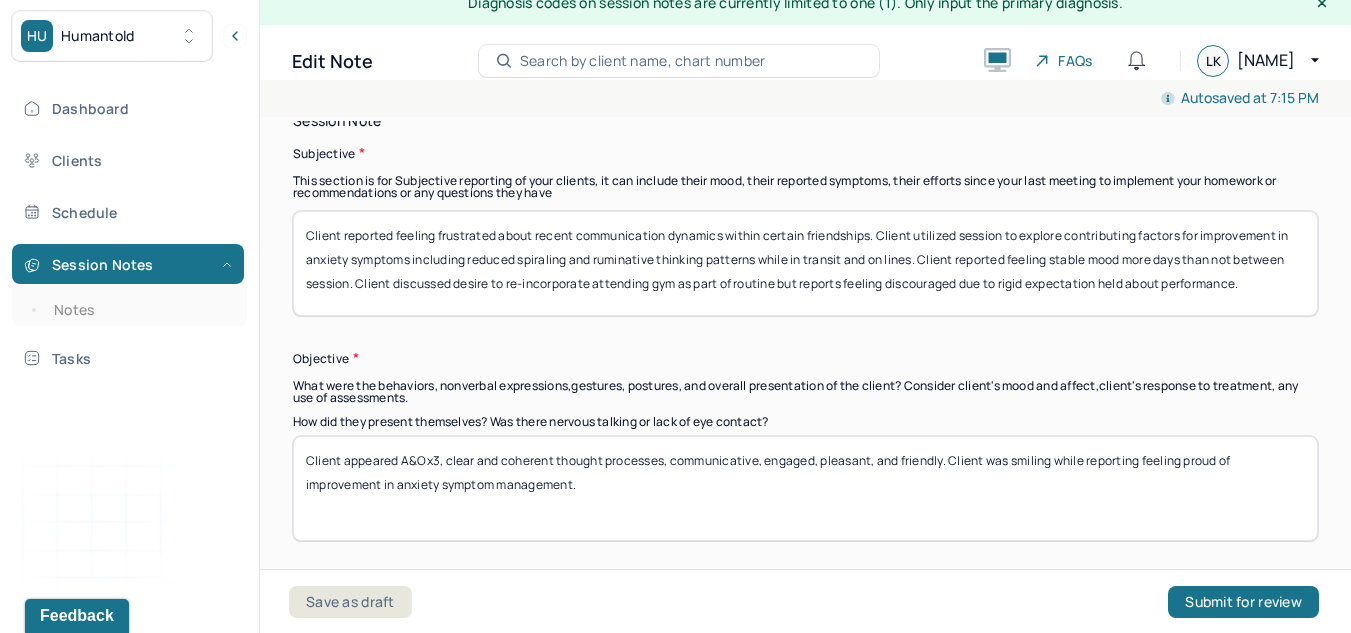 click on "Client reported feeling frustrated about recent communication dynamics within certain friendships. Client utilized session to explore contributing factors for improvement in anxiety symptoms including reduced spiraling and ruminative thinking patterns while in transit and on lines. Client reported feeling stable mood more days than not between session. Client discussed desire to re-incorporate attending gym as part of routine but reports feeling discouraged due to rigid expectation held about performance." at bounding box center (805, 263) 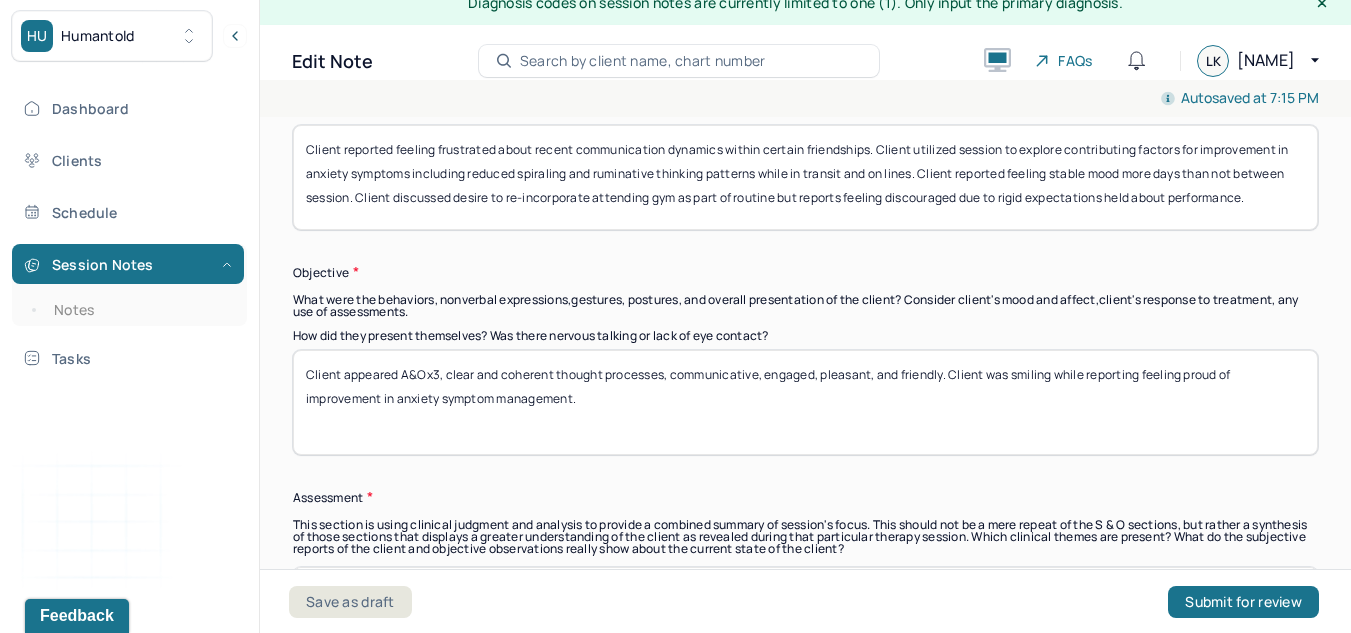 scroll, scrollTop: 1272, scrollLeft: 0, axis: vertical 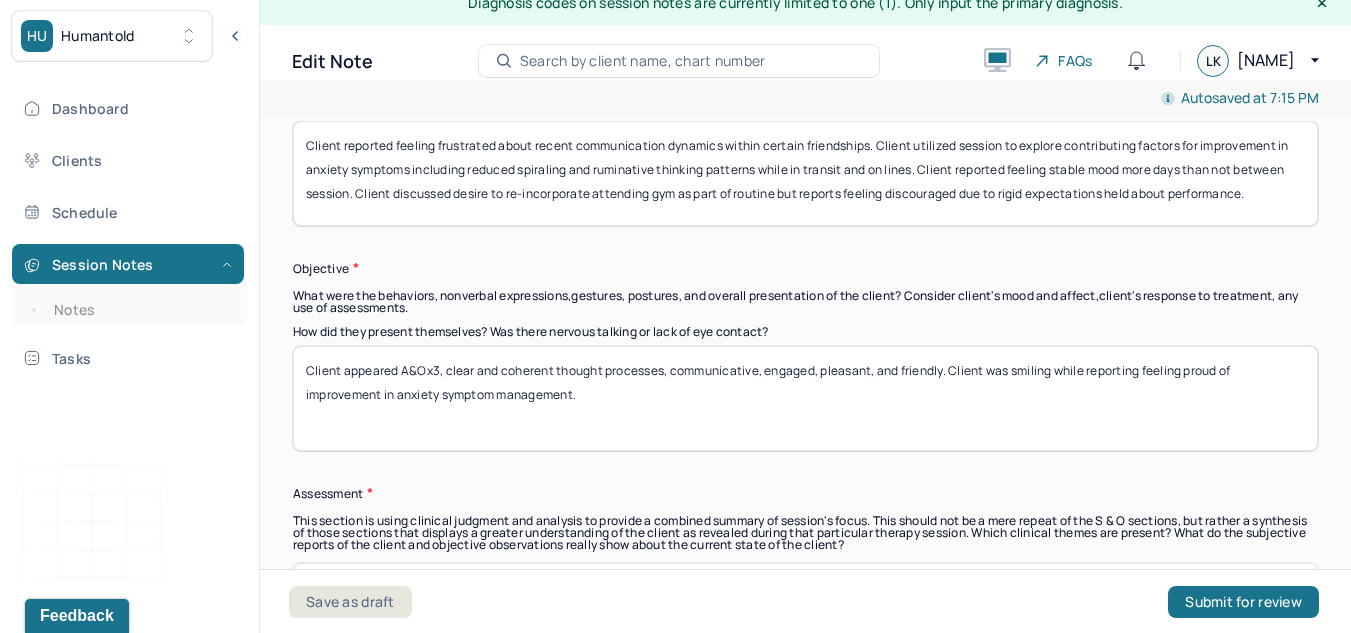 type on "Client reported feeling frustrated about recent communication dynamics within certain friendships. Client utilized session to explore contributing factors for improvement in anxiety symptoms including reduced spiraling and ruminative thinking patterns while in transit and on lines. Client reported feeling stable mood more days than not between session. Client discussed desire to re-incorporate attending gym as part of routine but reports feeling discouraged due to rigid expectations held about performance." 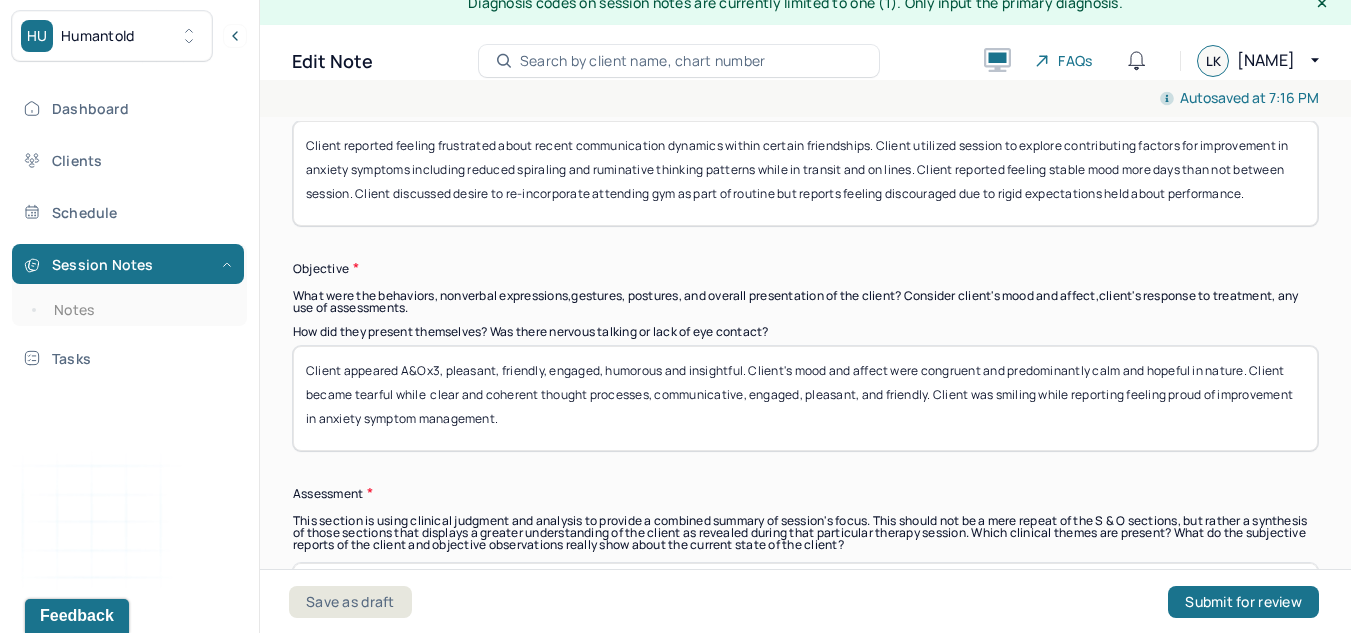 type on "Client appeared A&Ox3, pleasant, friendly, engaged, humorous and insightful. Client's mood and affect were congruent and predominantly calm and hopeful in nature. Client became tearful while  clear and coherent thought processes, communicative, engaged, pleasant, and friendly. Client was smiling while reporting feeling proud of improvement in anxiety symptom management." 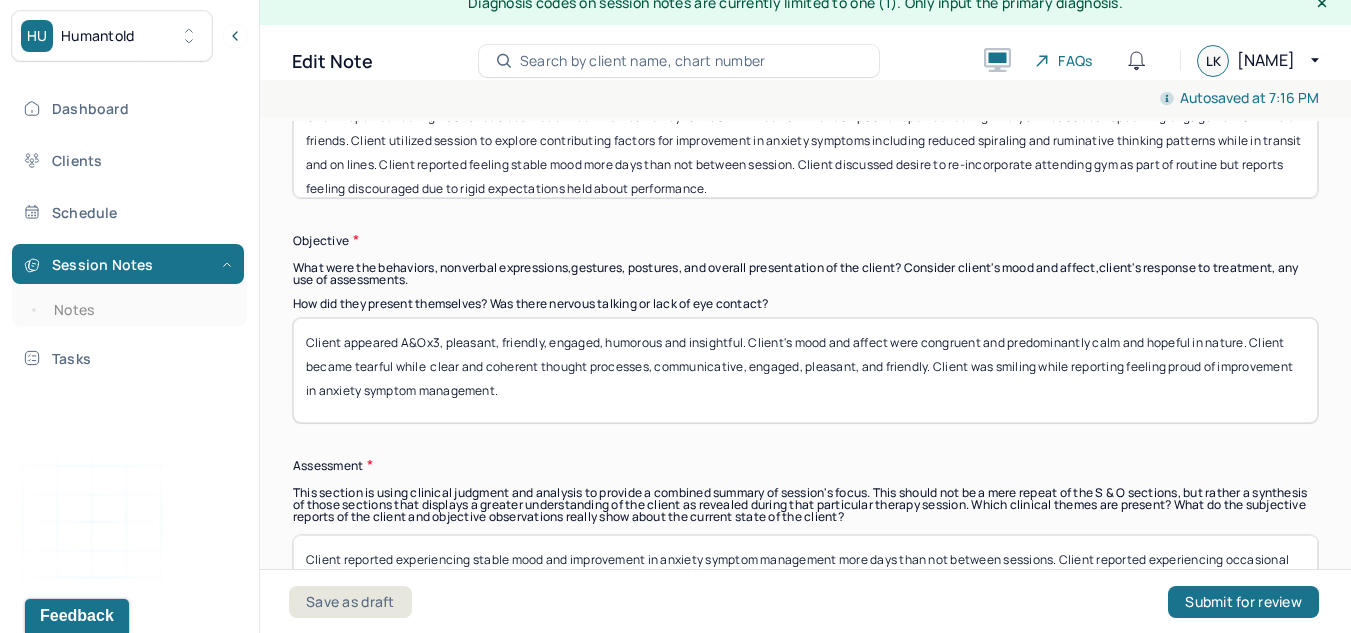 scroll, scrollTop: 1304, scrollLeft: 0, axis: vertical 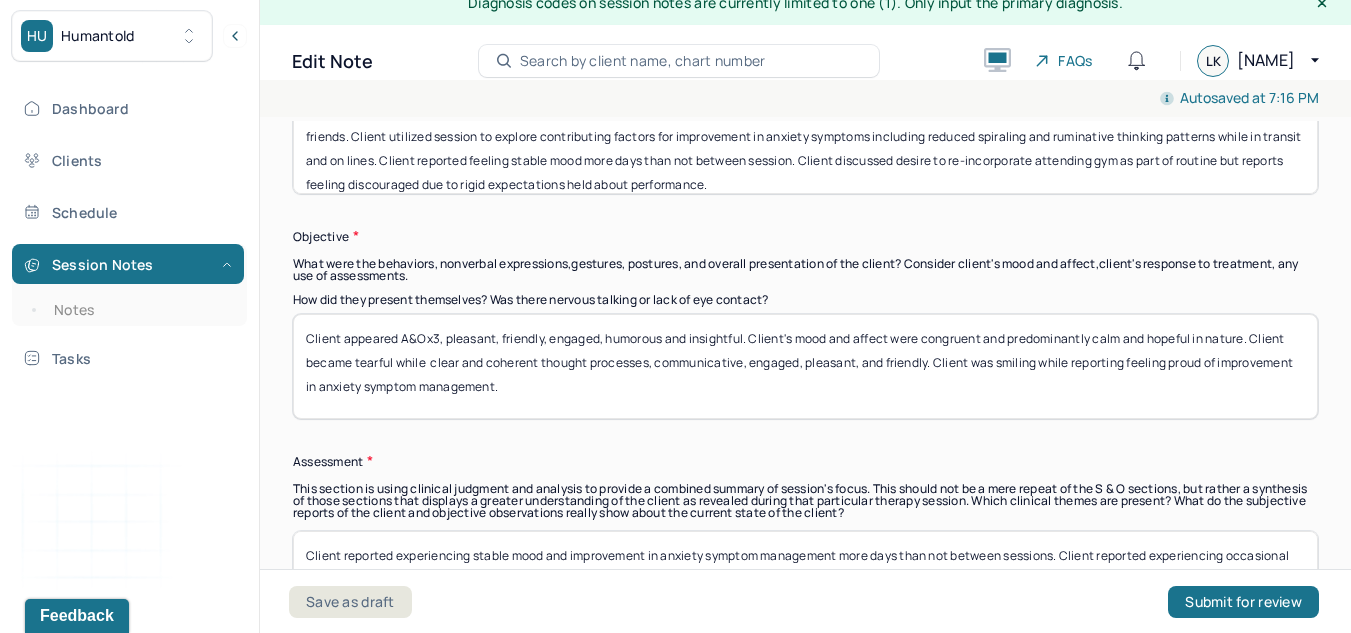type on "Client reported feeling frustrated about recent communication dynamics within certain friendships and reported feeling mildly anxious about upcoming engagements with old friends. Client utilized session to explore contributing factors for improvement in anxiety symptoms including reduced spiraling and ruminative thinking patterns while in transit and on lines. Client reported feeling stable mood more days than not between session. Client discussed desire to re-incorporate attending gym as part of routine but reports feeling discouraged due to rigid expectations held about performance." 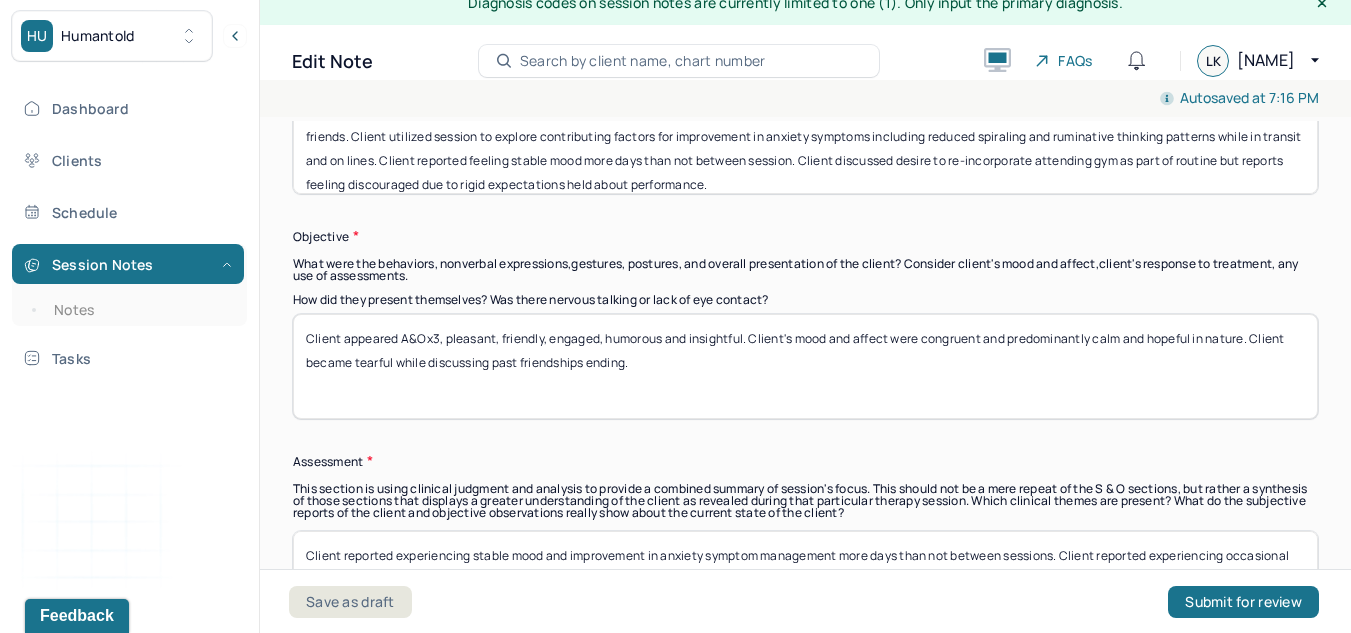 click on "Client appeared A&Ox3, pleasant, friendly, engaged, humorous and insightful. Client's mood and affect were congruent and predominantly calm and hopeful in nature. Client became tearful while discussing past friendships ending." at bounding box center [805, 366] 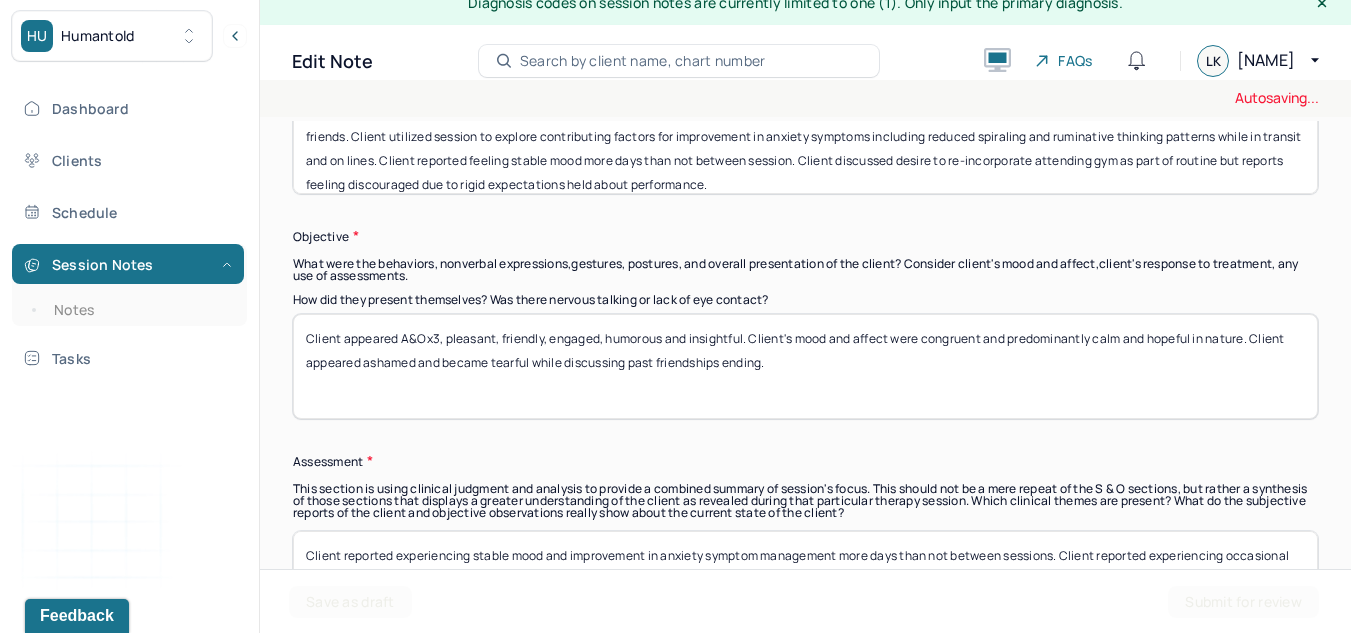 scroll, scrollTop: 1376, scrollLeft: 0, axis: vertical 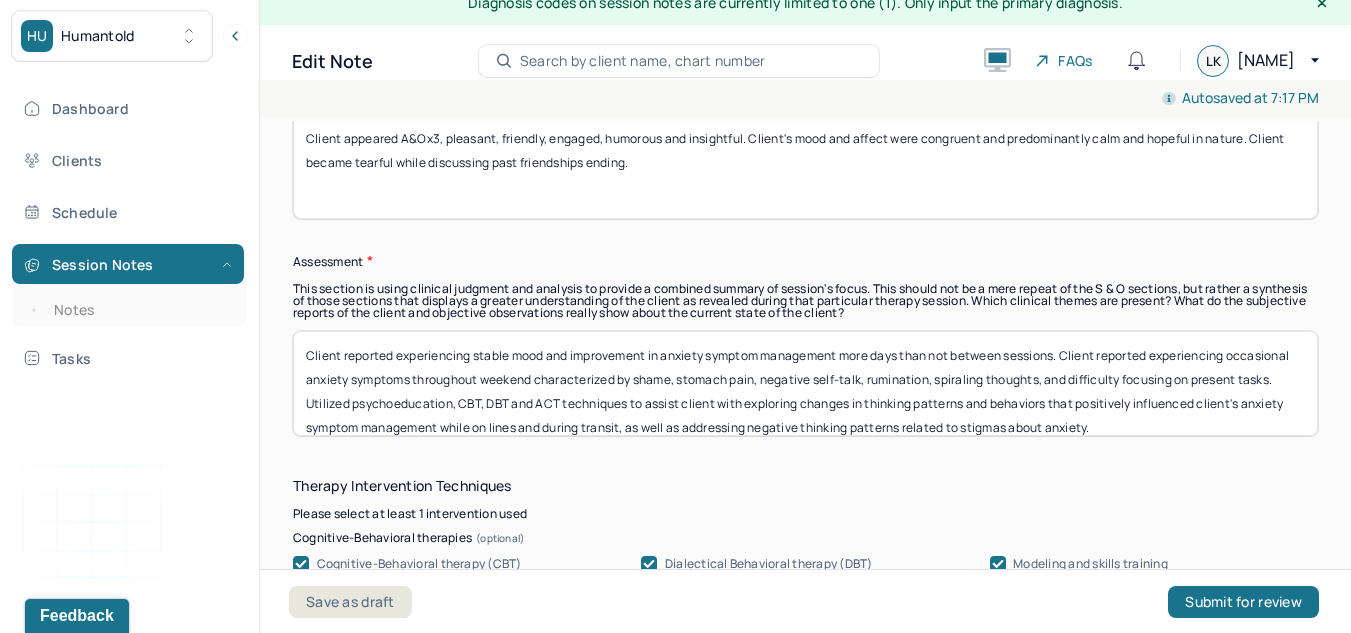 type on "Client appeared A&Ox3, pleasant, friendly, engaged, humorous and insightful. Client's mood and affect were congruent and predominantly calm and hopeful in nature. Client became tearful while discussing past friendships ending." 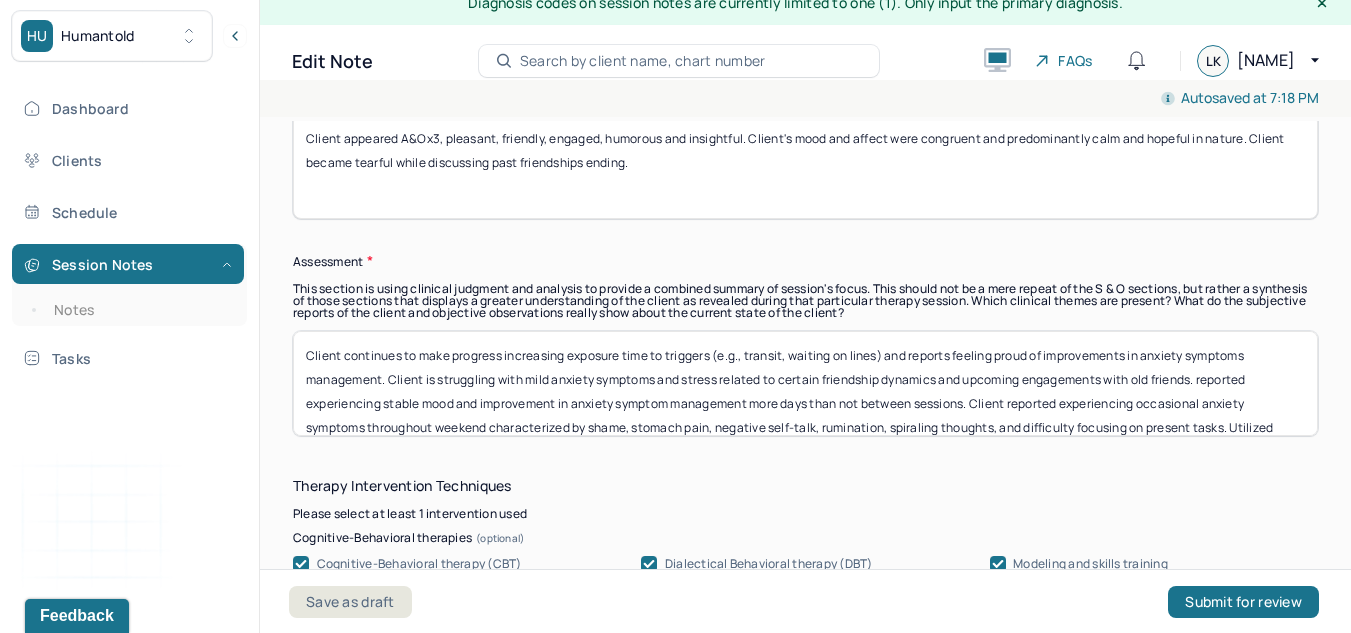 click on "Client continues to make progress increasing exposure time to triggers (e.g., transit, waiting on lines) and reports feeling proud of improvements in anxiety symptoms management. Client is struggling with mild anxiety symptoms and stress related to certain friendship dynamics and upcoming engagements with old friends. reported experiencing stable mood and improvement in anxiety symptom management more days than not between sessions. Client reported experiencing occasional anxiety symptoms throughout weekend characterized by shame, stomach pain, negative self-talk, rumination, spiraling thoughts, and difficulty focusing on present tasks. Utilized psychoeducation, CBT, DBT and ACT techniques to assist client with exploring changes in thinking patterns and behaviors that positively influenced client's anxiety symptom management while on lines and during transit, as well as addressing negative thinking patterns related to stigmas about anxiety." at bounding box center [805, 383] 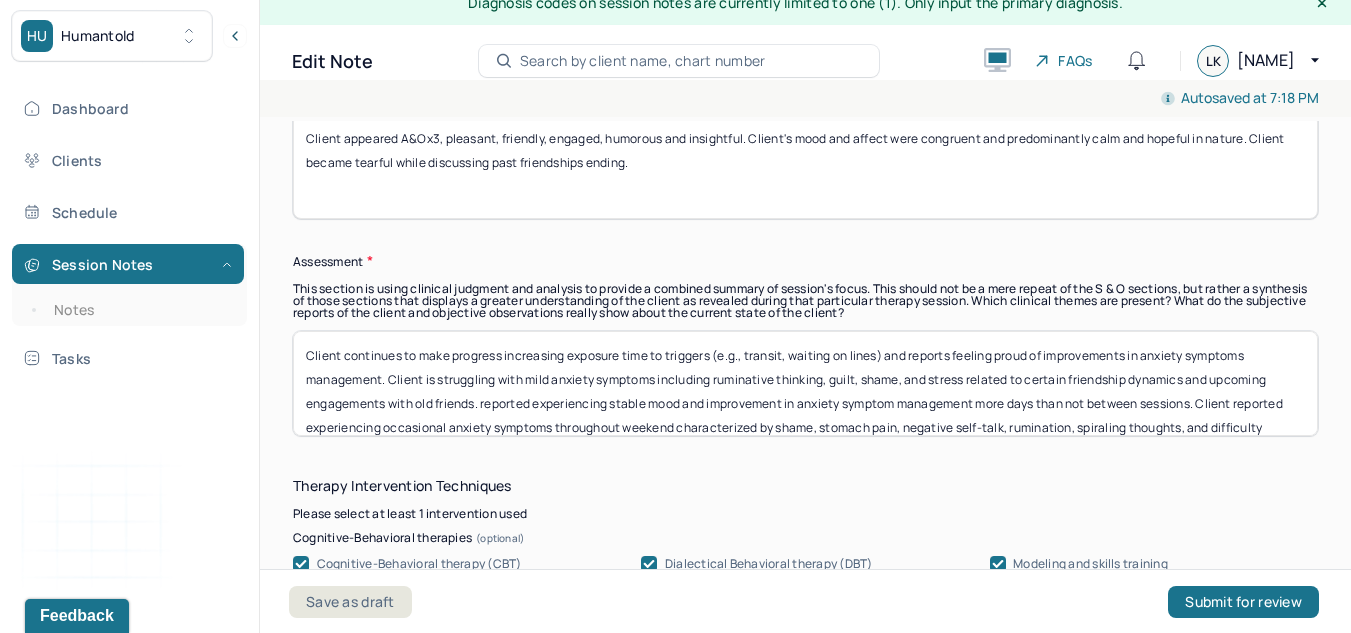 click on "Client continues to make progress increasing exposure time to triggers (e.g., transit, waiting on lines) and reports feeling proud of improvements in anxiety symptoms management. Client is struggling with mild anxiety symptoms including ruminative thinking, guilt, shame, and stress related to certain friendship dynamics and upcoming engagements with old friends. reported experiencing stable mood and improvement in anxiety symptom management more days than not between sessions. Client reported experiencing occasional anxiety symptoms throughout weekend characterized by shame, stomach pain, negative self-talk, rumination, spiraling thoughts, and difficulty focusing on present tasks. Utilized psychoeducation, CBT, DBT and ACT techniques to assist client with exploring changes in thinking patterns and behaviors that positively influenced client's anxiety symptom management while on lines and during transit, as well as addressing negative thinking patterns related to stigmas about anxiety." at bounding box center [805, 383] 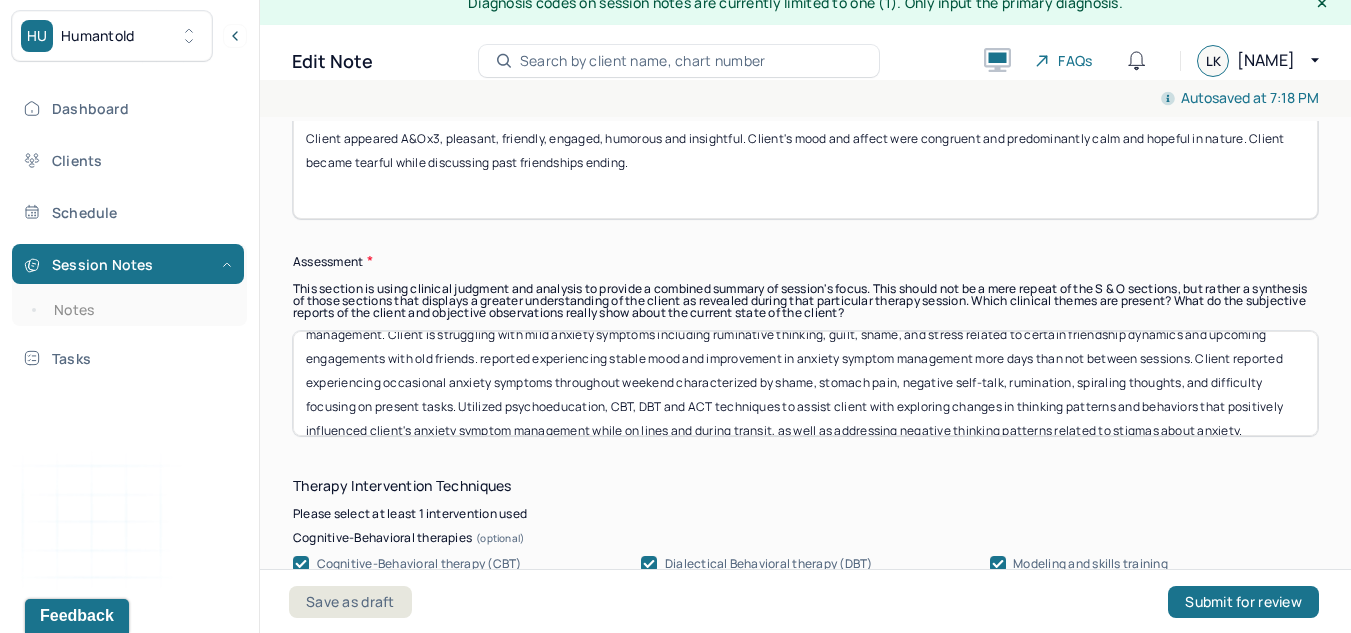 scroll, scrollTop: 46, scrollLeft: 0, axis: vertical 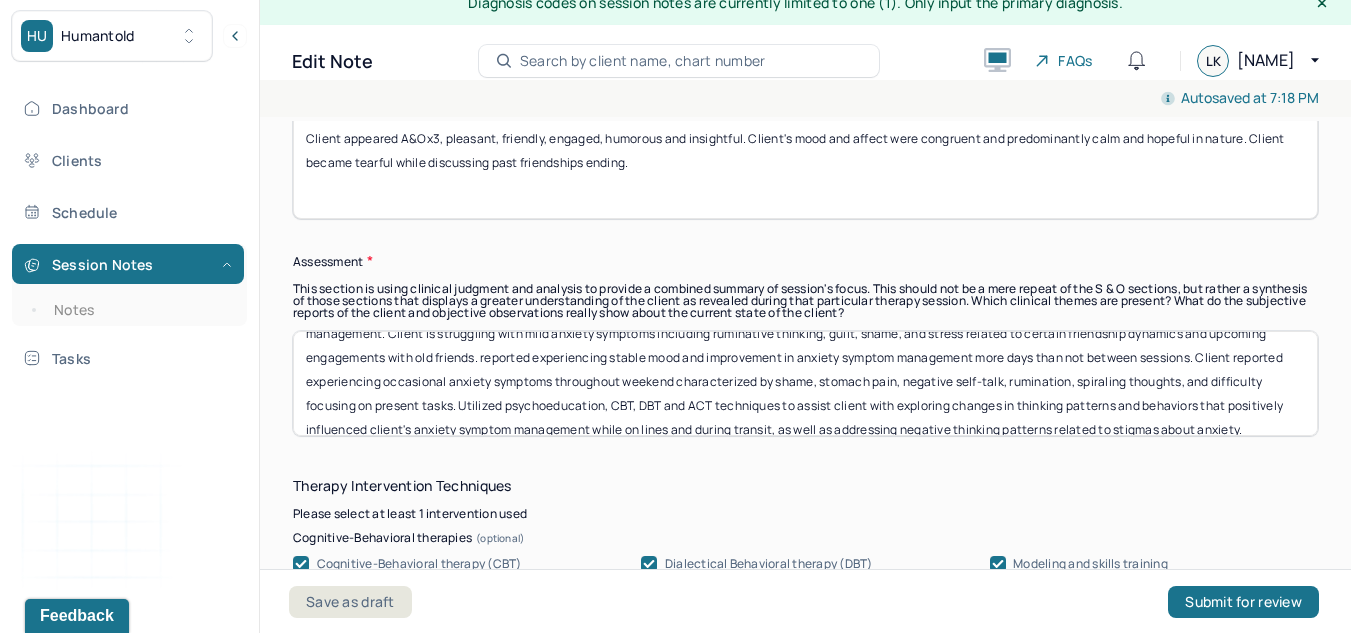 drag, startPoint x: 514, startPoint y: 405, endPoint x: 482, endPoint y: 367, distance: 49.67897 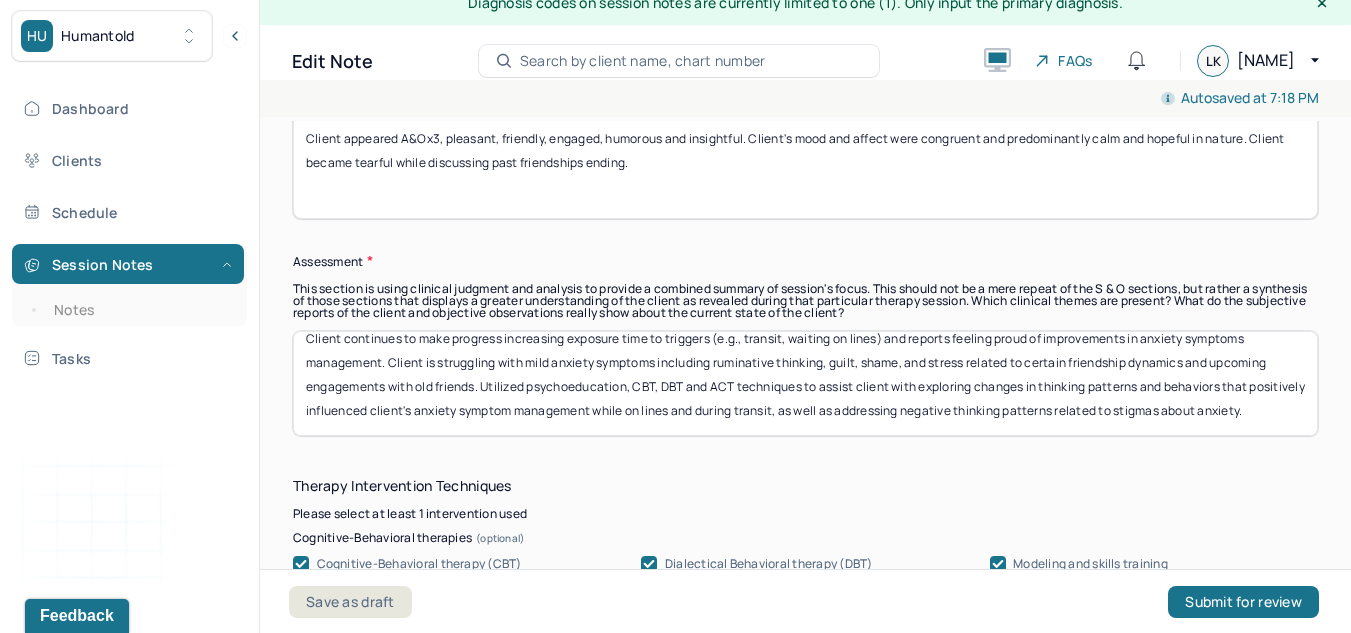scroll, scrollTop: 41, scrollLeft: 0, axis: vertical 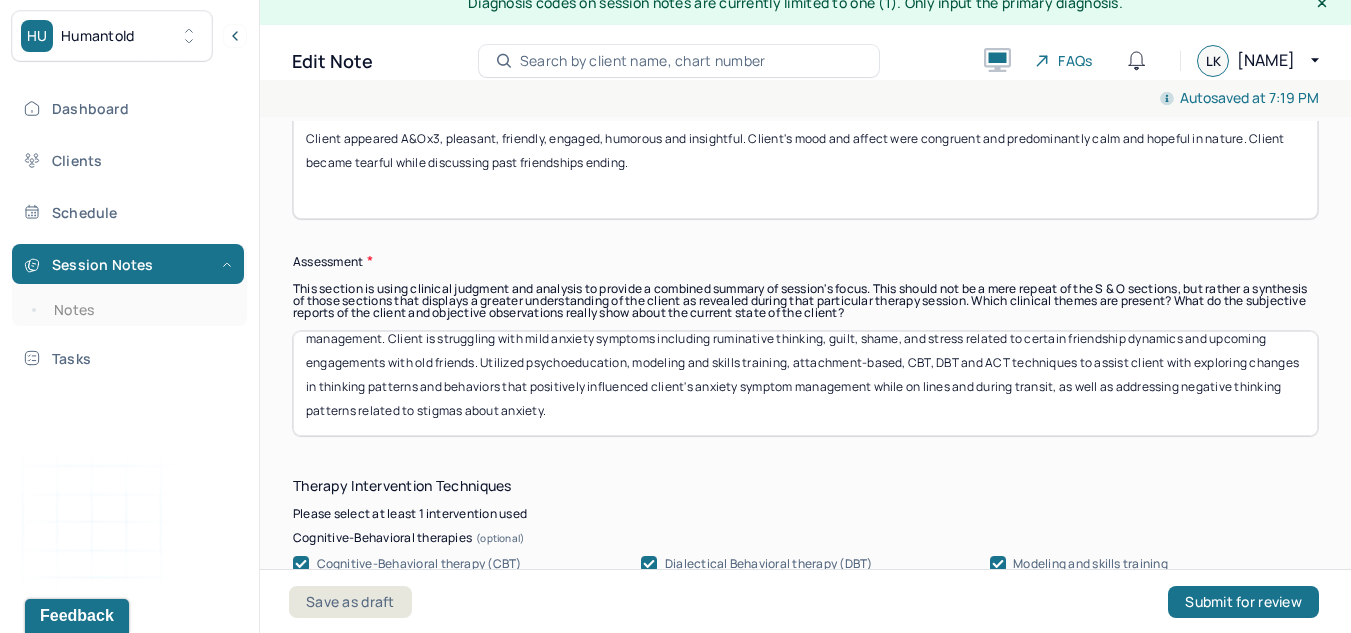 click on "Client continues to make progress increasing exposure time to triggers (e.g., transit, waiting on lines) and reports feeling proud of improvements in anxiety symptoms management. Client is struggling with mild anxiety symptoms including ruminative thinking, guilt, shame, and stress related to certain friendship dynamics and upcoming engagements with old friends. Utilized psychoeducation, modeling and skills training, attachment-based, CBT, DBT and ACT techniques to assist client with exploring changes in thinking patterns and behaviors that positively influenced client's anxiety symptom management while on lines and during transit, as well as addressing negative thinking patterns related to stigmas about anxiety." at bounding box center [805, 383] 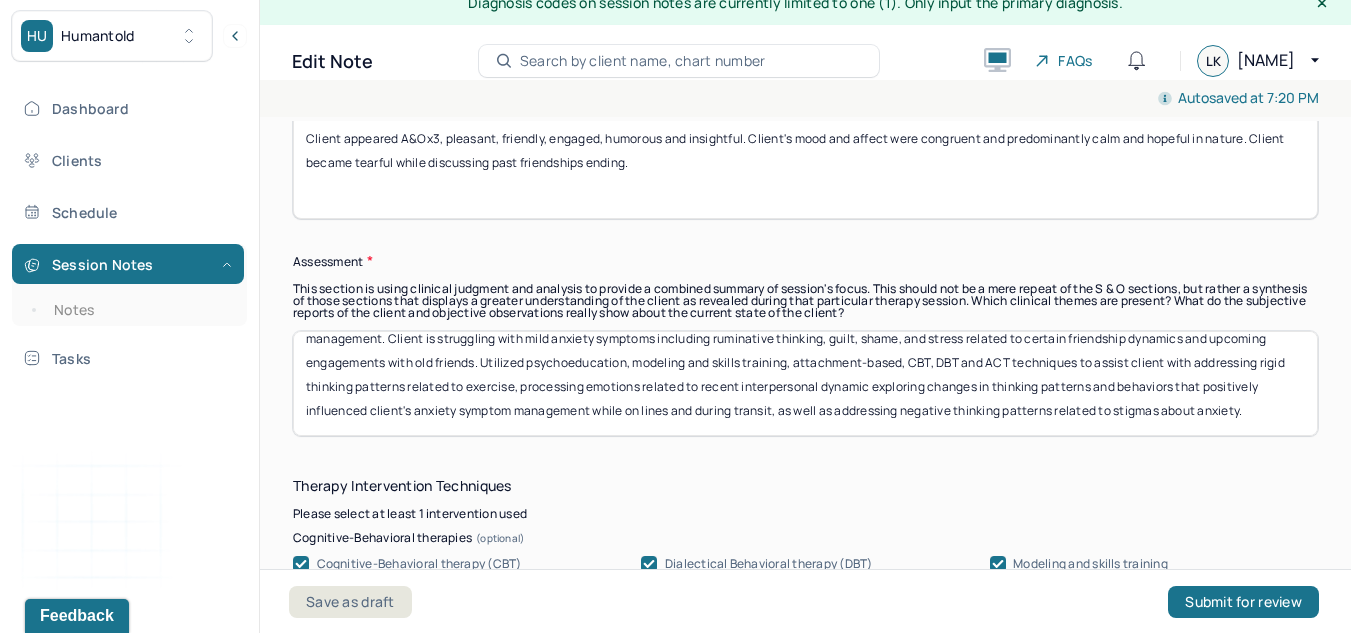 scroll, scrollTop: 46, scrollLeft: 0, axis: vertical 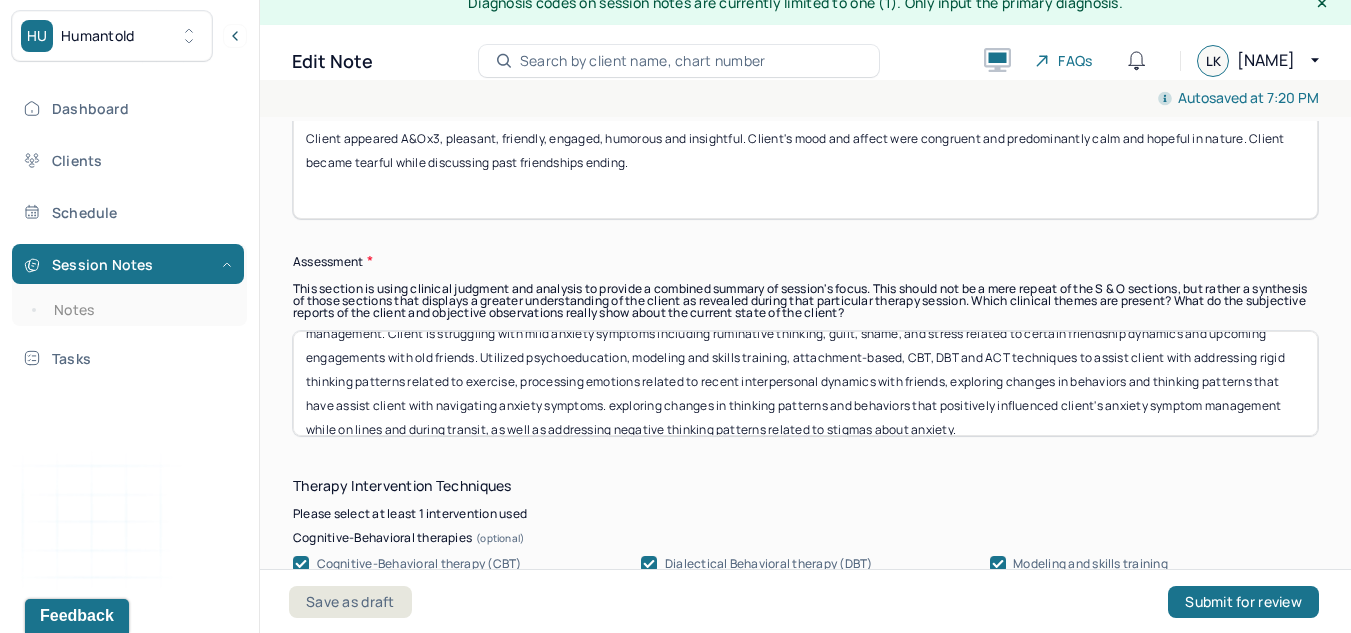click on "Client continues to make progress increasing exposure time to triggers (e.g., transit, waiting on lines) and reports feeling proud of improvements in anxiety symptoms management. Client is struggling with mild anxiety symptoms including ruminative thinking, guilt, shame, and stress related to certain friendship dynamics and upcoming engagements with old friends. Utilized psychoeducation, modeling and skills training, attachment-based, CBT, DBT and ACT techniques to assist client with addressing rigid thinking patterns related to exercise, processing emotions related to recent interpersonal dynamics with friends, exploring changes in behaviors and thinking patterns that have assist client with navigating anxiety symptoms. exploring changes in thinking patterns and behaviors that positively influenced client's anxiety symptom management while on lines and during transit, as well as addressing negative thinking patterns related to stigmas about anxiety." at bounding box center (805, 383) 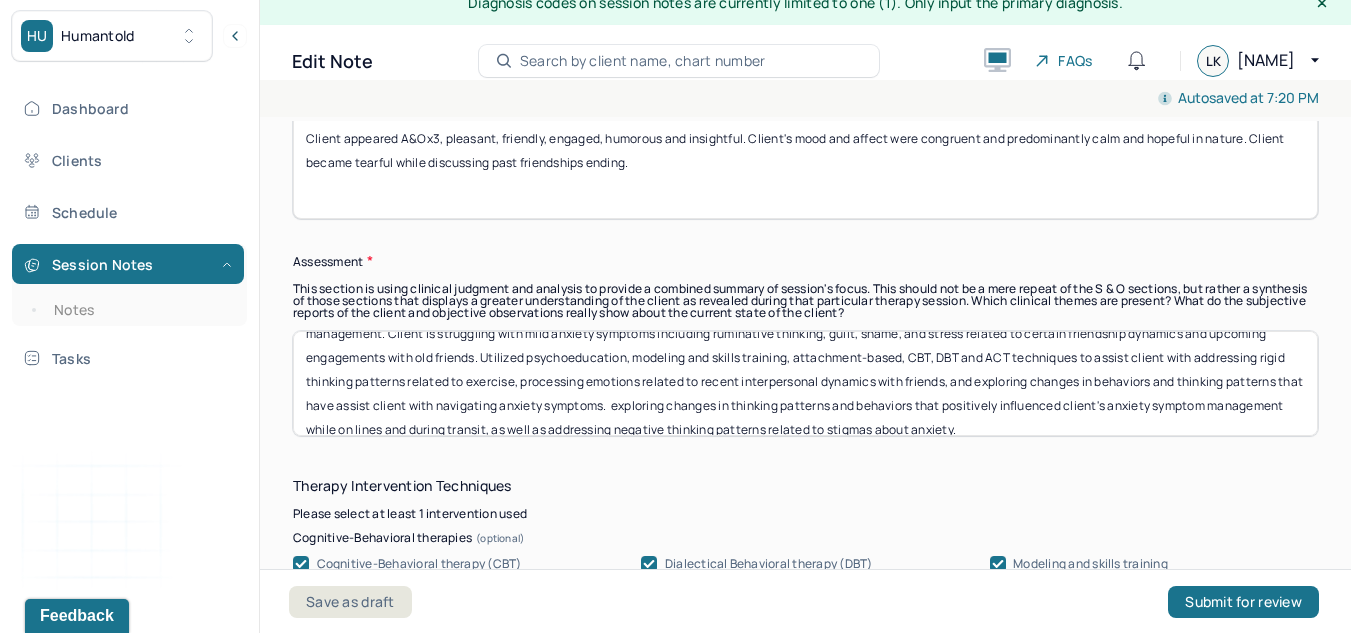 scroll, scrollTop: 65, scrollLeft: 0, axis: vertical 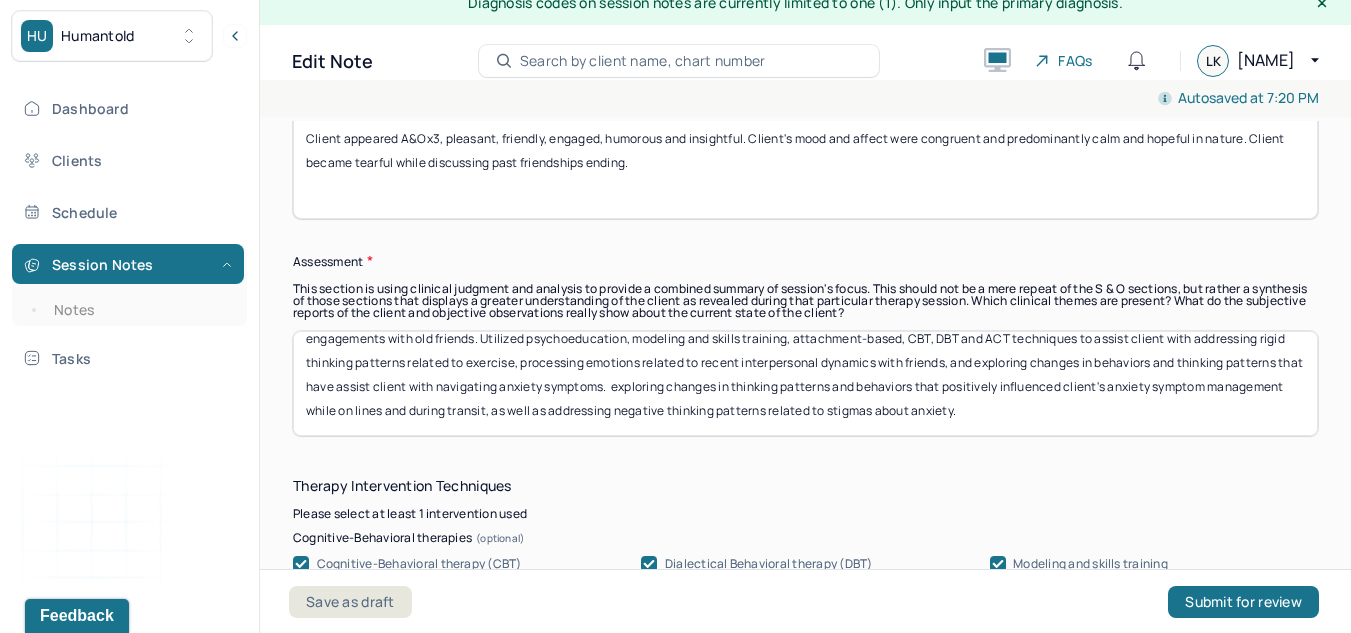 drag, startPoint x: 690, startPoint y: 406, endPoint x: 1134, endPoint y: 428, distance: 444.5447 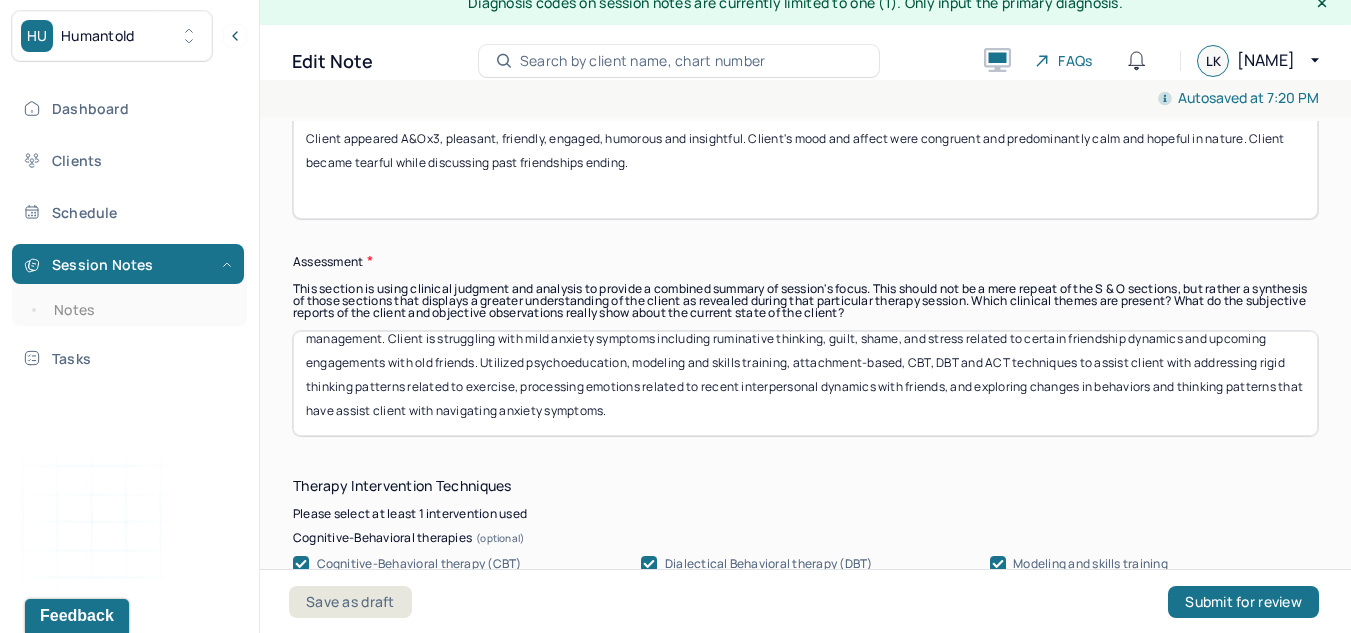 scroll, scrollTop: 41, scrollLeft: 0, axis: vertical 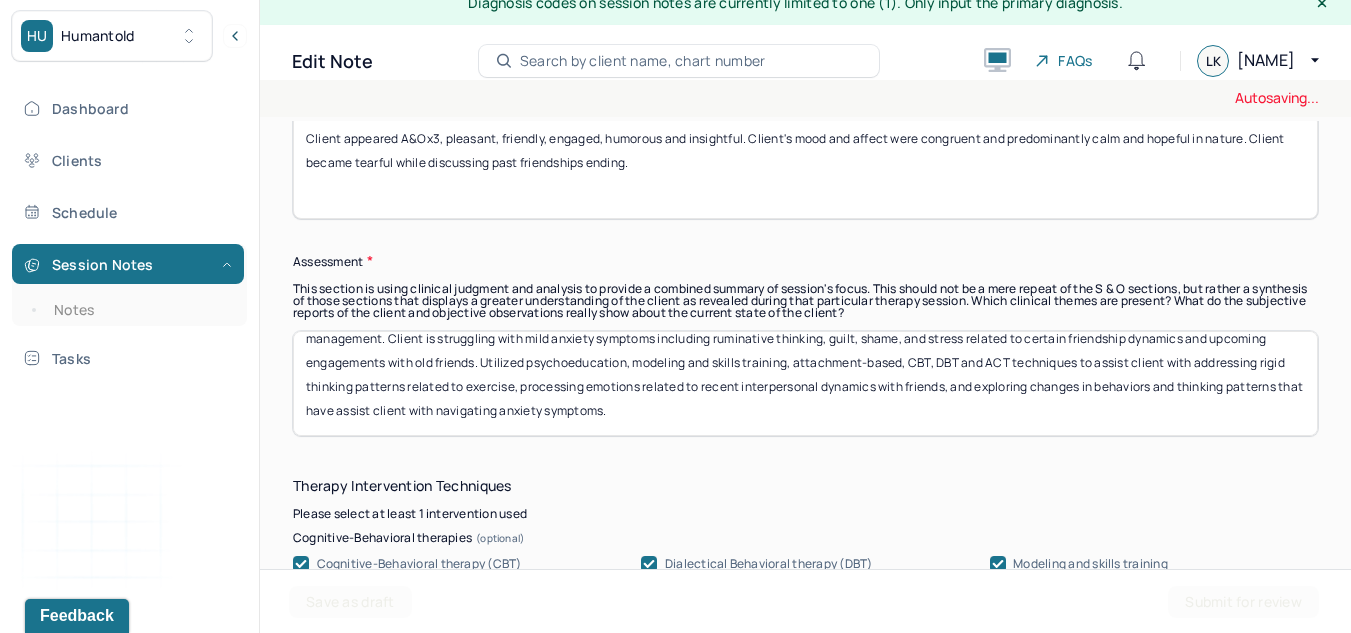 type on "Client continues to make progress increasing exposure time to triggers (e.g., transit, waiting on lines) and reports feeling proud of improvements in anxiety symptoms management. Client is struggling with mild anxiety symptoms including ruminative thinking, guilt, shame, and stress related to certain friendship dynamics and upcoming engagements with old friends. Utilized psychoeducation, modeling and skills training, attachment-based, CBT, DBT and ACT techniques to assist client with addressing rigid thinking patterns related to exercise, processing emotions related to recent interpersonal dynamics with friends, and exploring changes in behaviors and thinking patterns that have assist client with navigating anxiety symptoms." 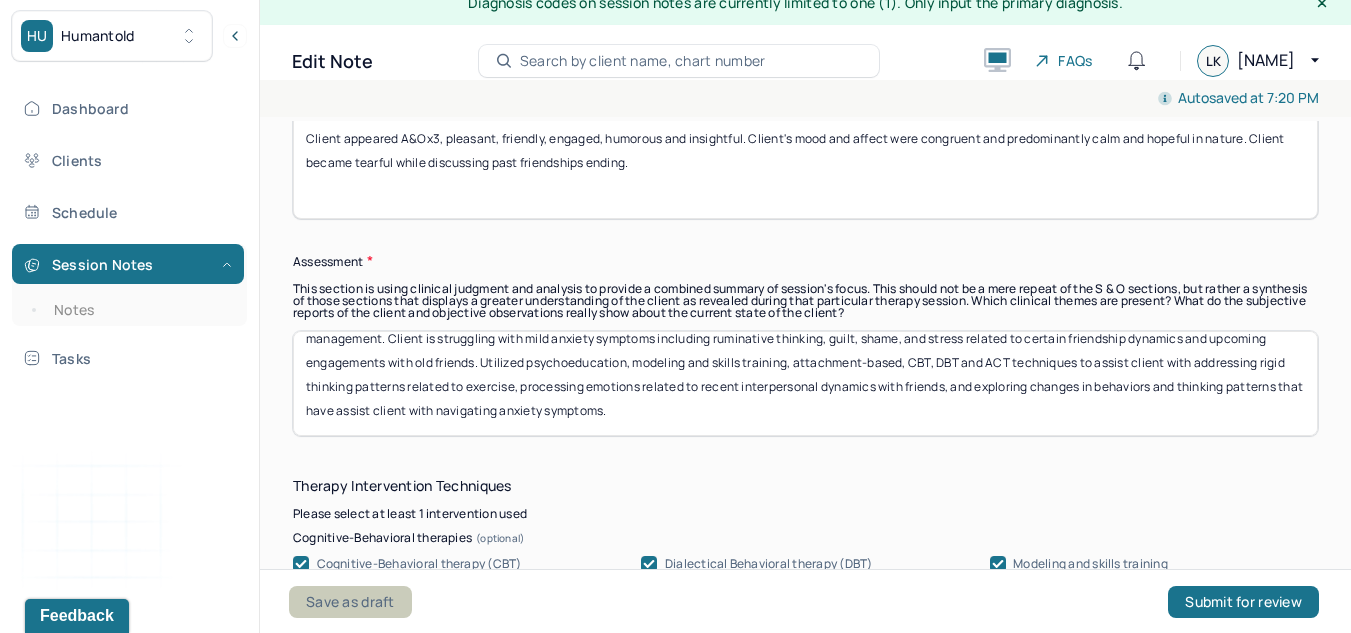 click on "Save as draft" at bounding box center (350, 602) 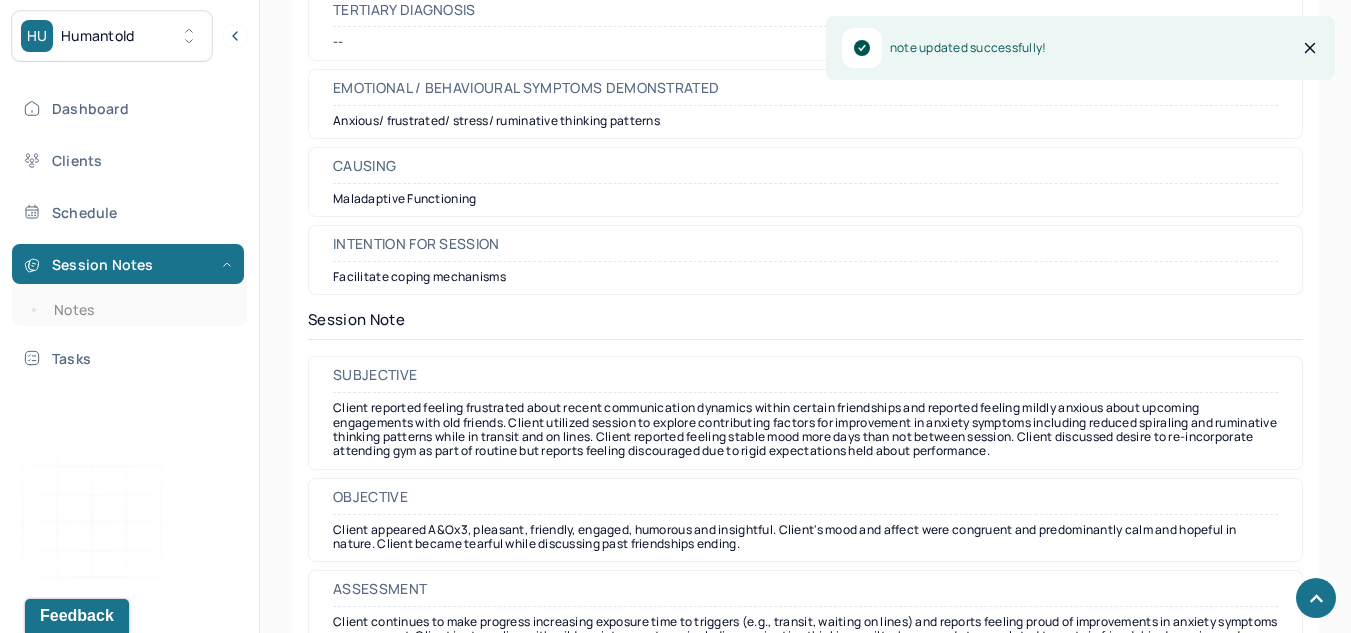 scroll, scrollTop: 1593, scrollLeft: 0, axis: vertical 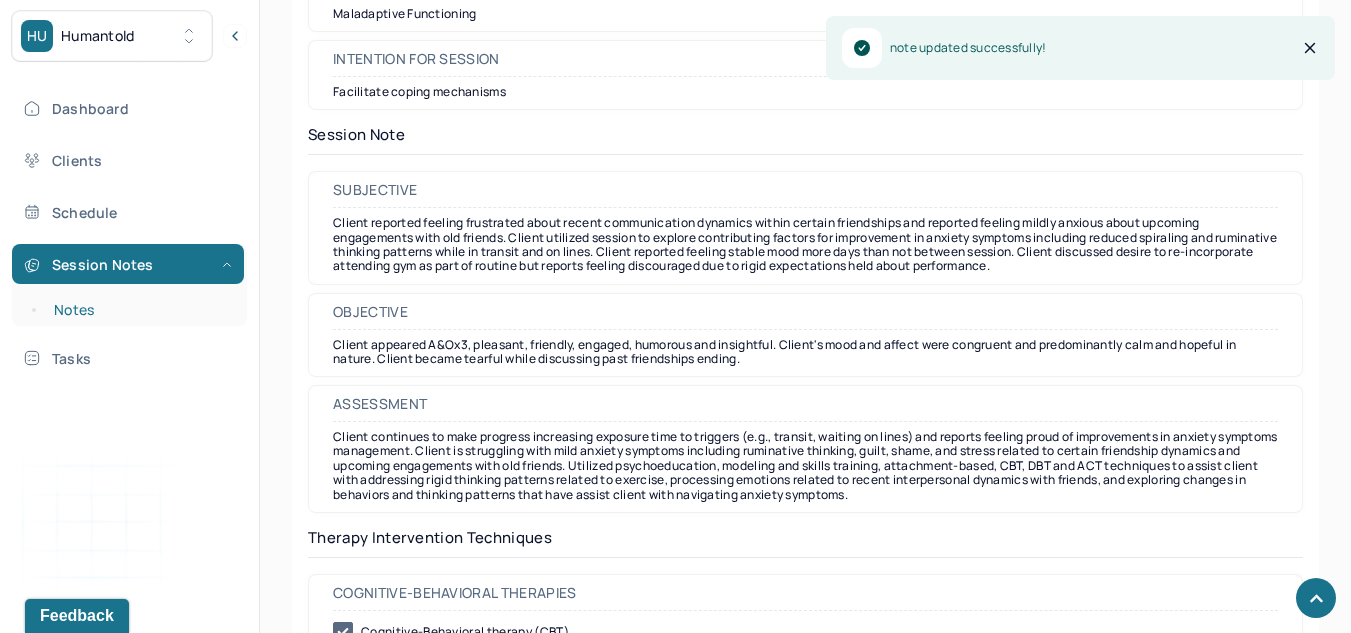 click on "Notes" at bounding box center (139, 310) 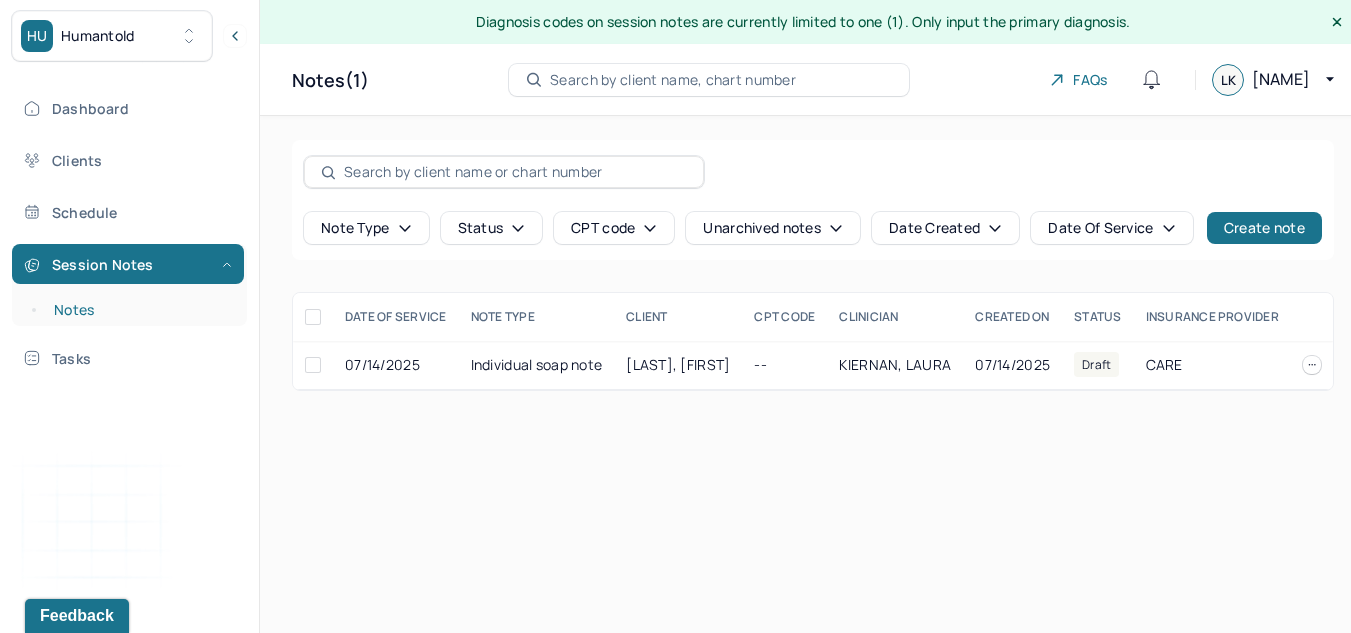 scroll, scrollTop: 0, scrollLeft: 0, axis: both 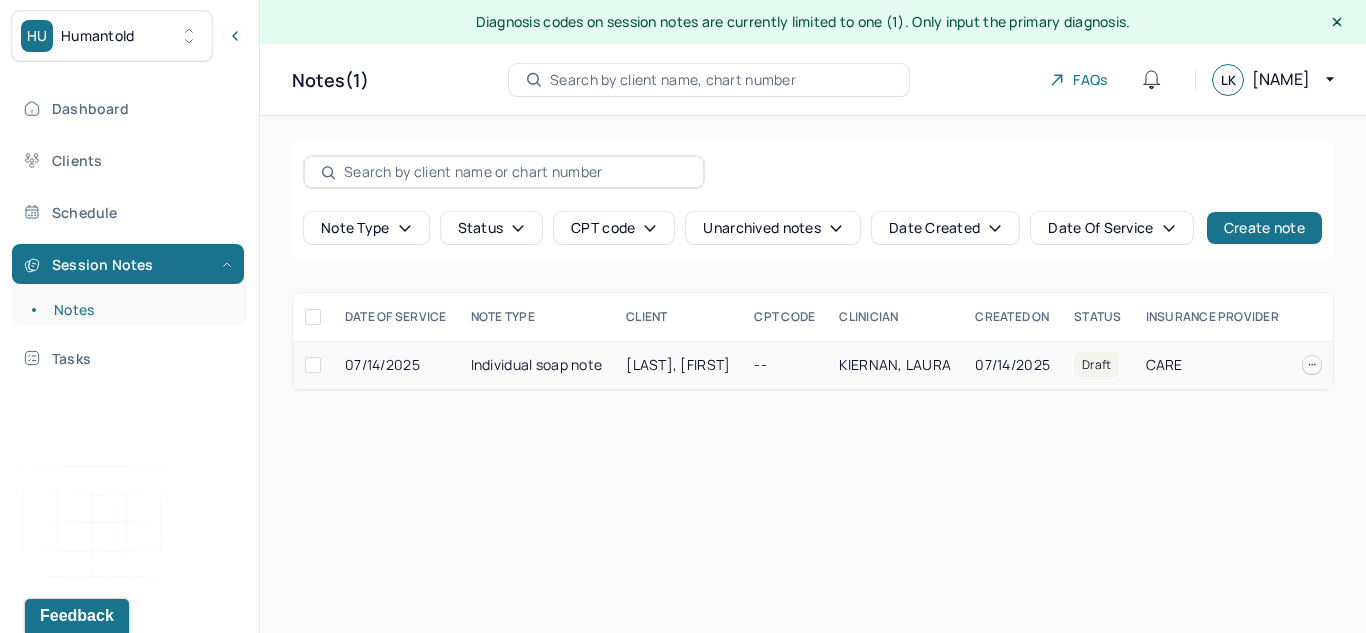click on "Individual soap note" at bounding box center (537, 365) 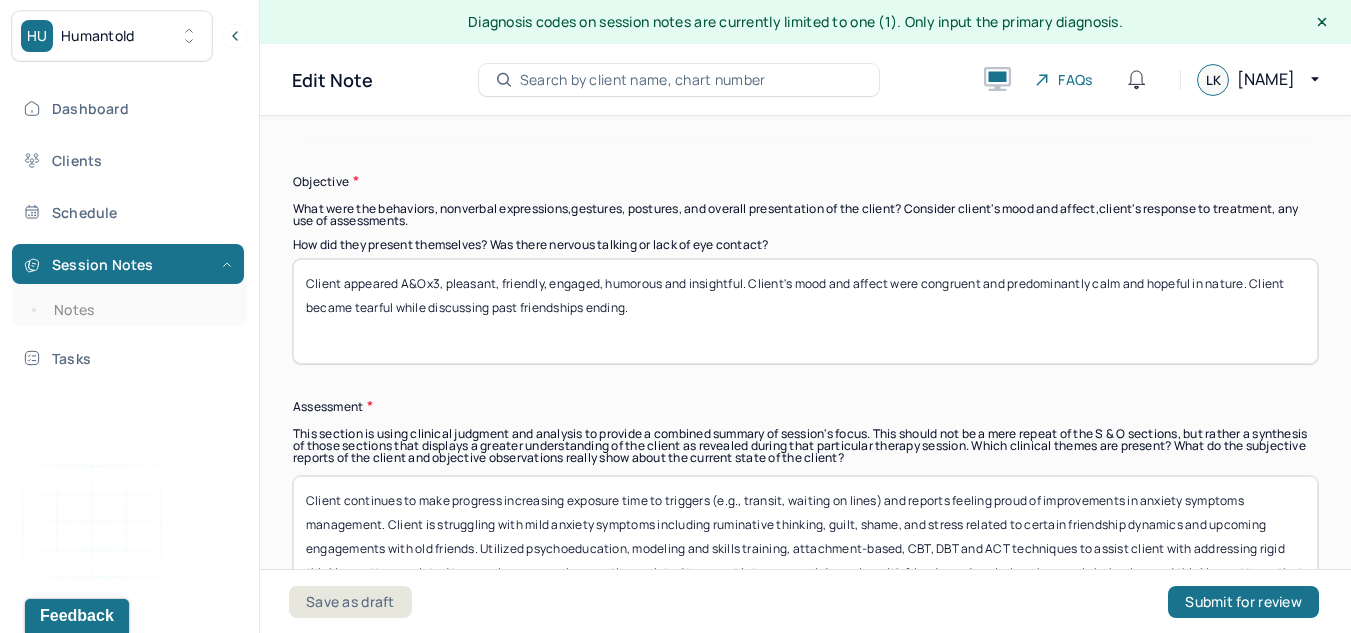 scroll, scrollTop: 1520, scrollLeft: 0, axis: vertical 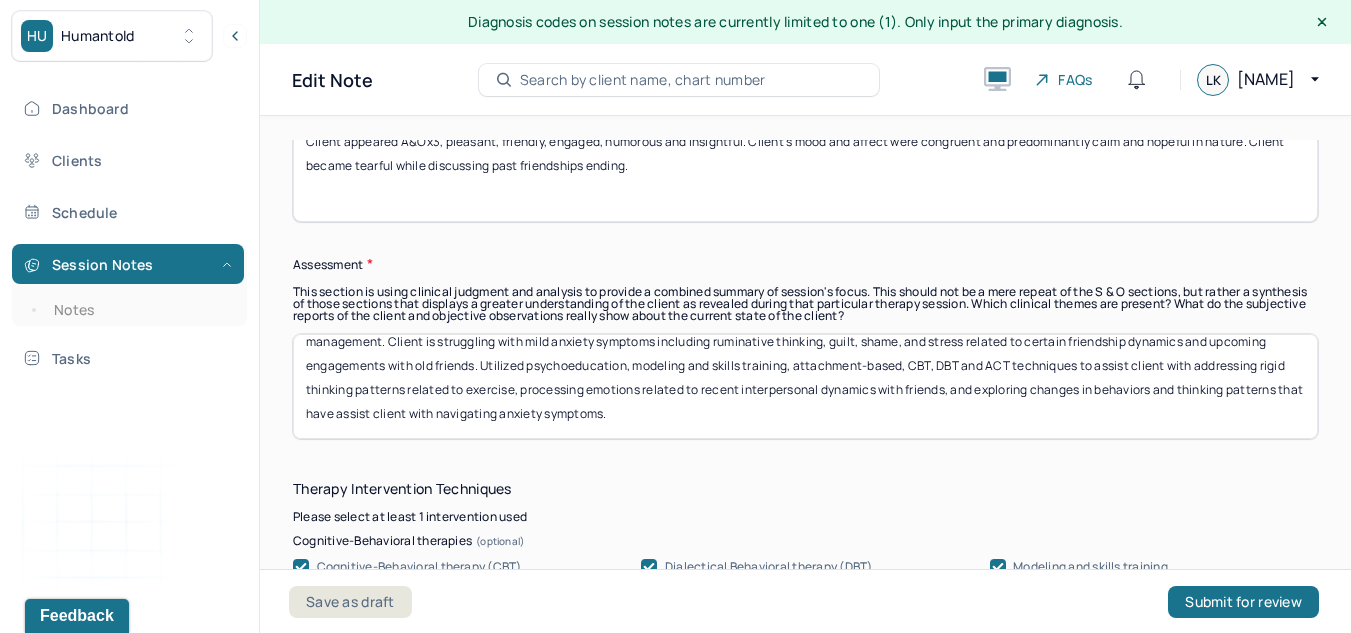 click on "Client continues to make progress increasing exposure time to triggers (e.g., transit, waiting on lines) and reports feeling proud of improvements in anxiety symptoms management. Client is struggling with mild anxiety symptoms including ruminative thinking, guilt, shame, and stress related to certain friendship dynamics and upcoming engagements with old friends. Utilized psychoeducation, modeling and skills training, attachment-based, CBT, DBT and ACT techniques to assist client with addressing rigid thinking patterns related to exercise, processing emotions related to recent interpersonal dynamics with friends, and exploring changes in behaviors and thinking patterns that have assist client with navigating anxiety symptoms." at bounding box center [805, 386] 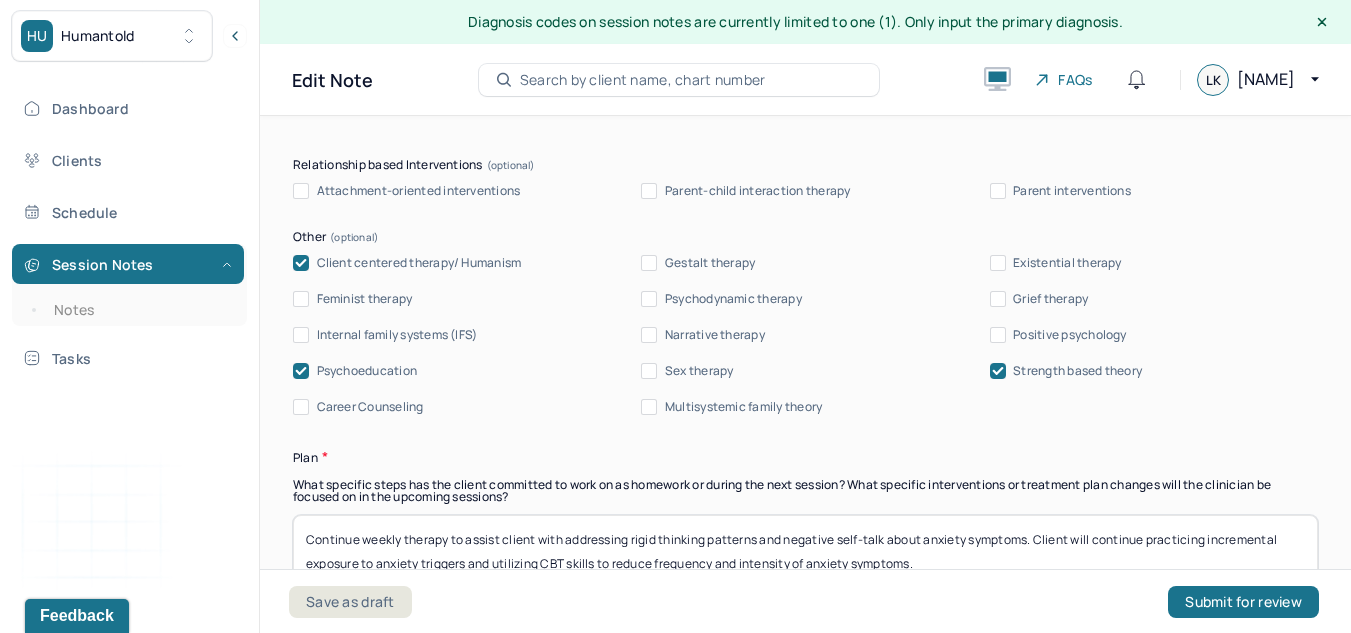 scroll, scrollTop: 2164, scrollLeft: 0, axis: vertical 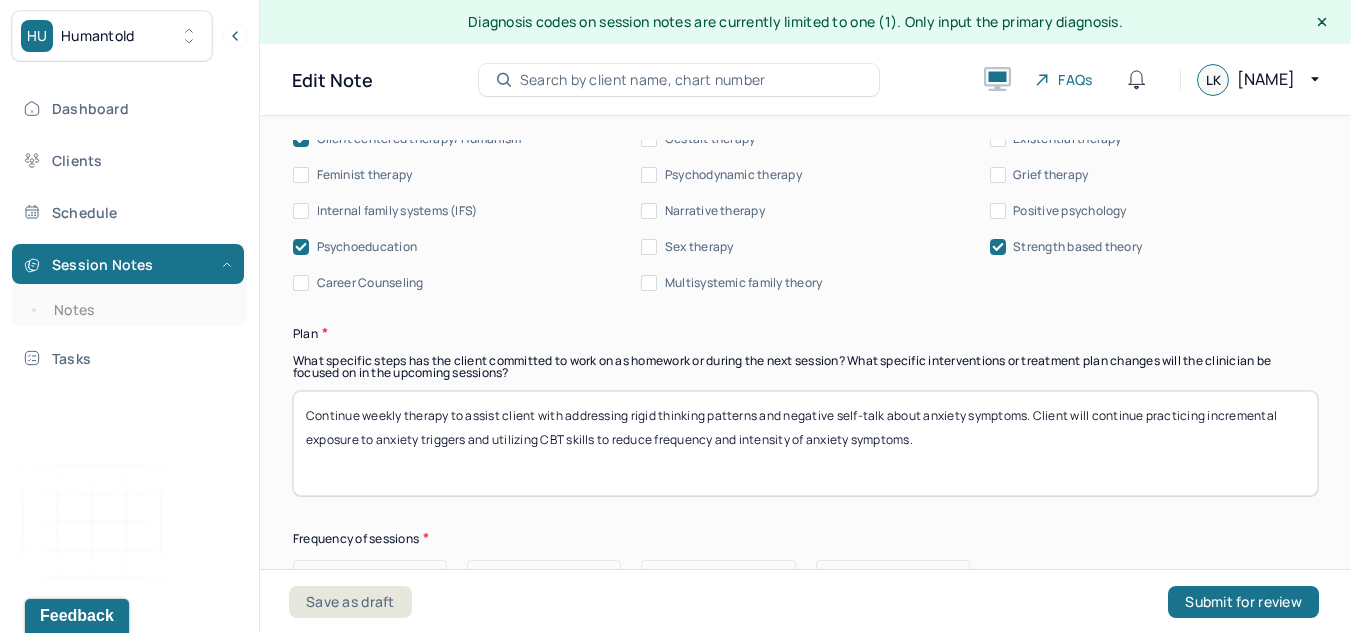 click on "Continue weekly therapy to assist client with addressing rigid thinking patterns and negative self-talk about anxiety symptoms. Client will continue practicing incremental exposure to anxiety triggers and utilizing CBT skills to reduce frequency and intensity of anxiety symptoms." at bounding box center (805, 443) 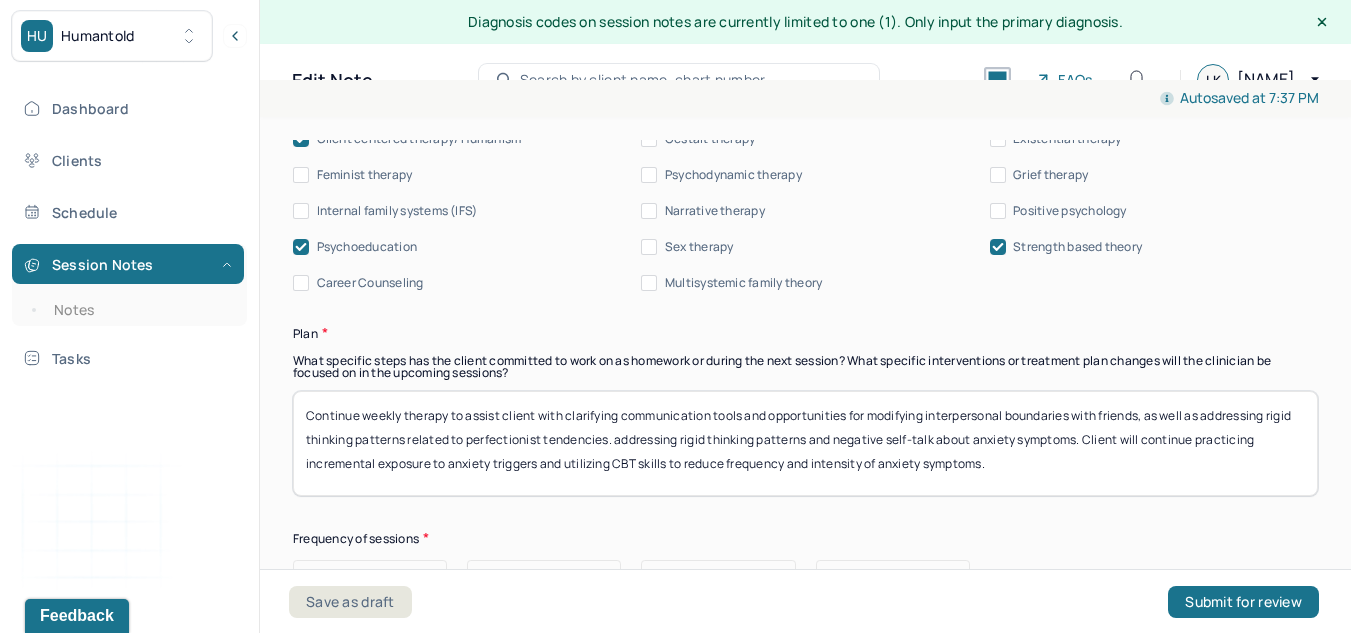 drag, startPoint x: 1055, startPoint y: 472, endPoint x: 648, endPoint y: 447, distance: 407.7671 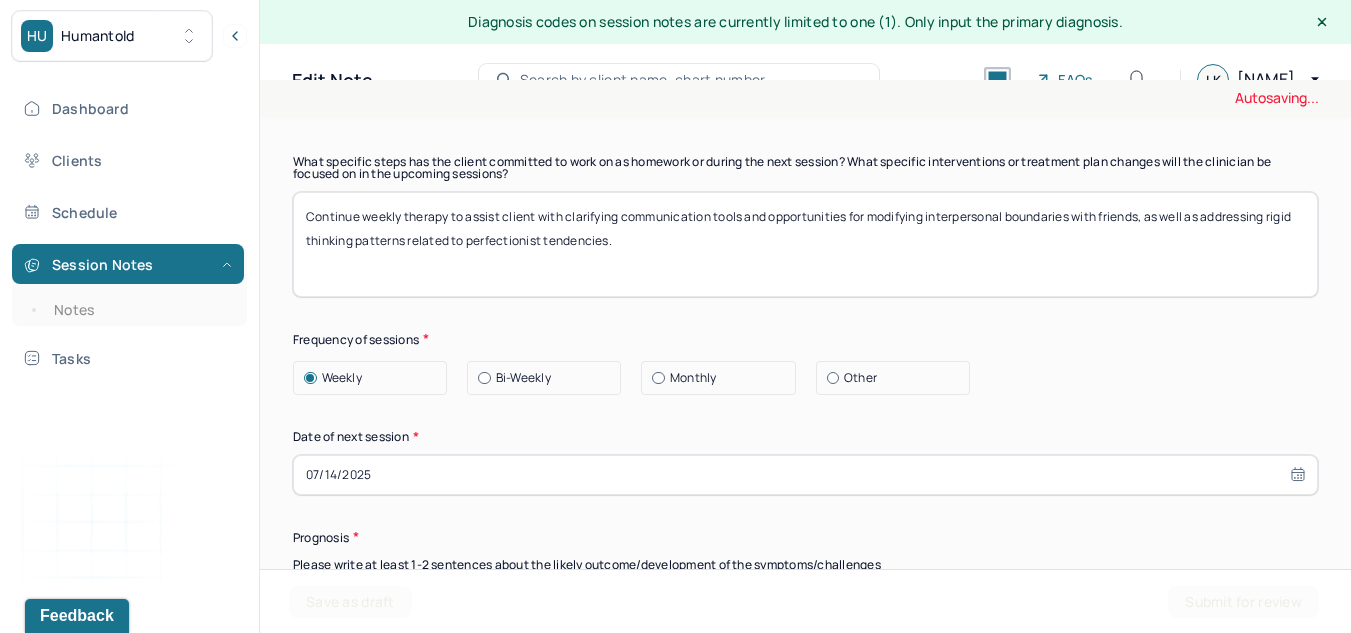 scroll, scrollTop: 2441, scrollLeft: 0, axis: vertical 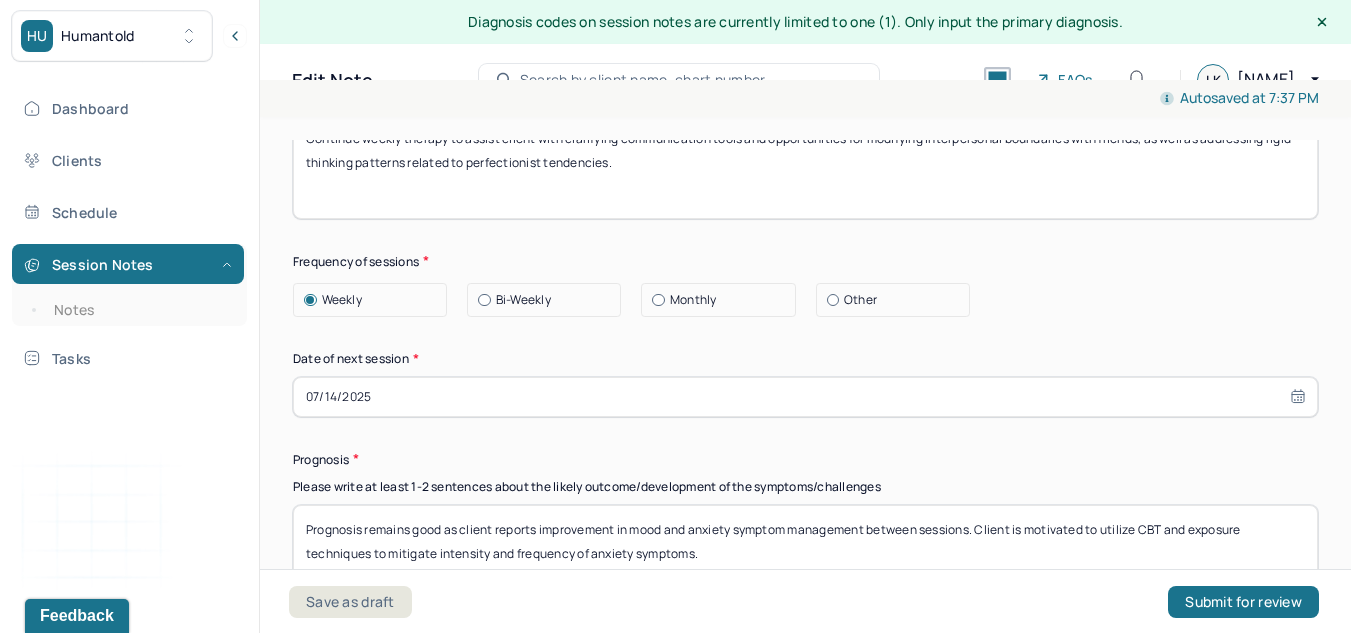 type on "Continue weekly therapy to assist client with clarifying communication tools and opportunities for modifying interpersonal boundaries with friends, as well as addressing rigid thinking patterns related to perfectionist tendencies." 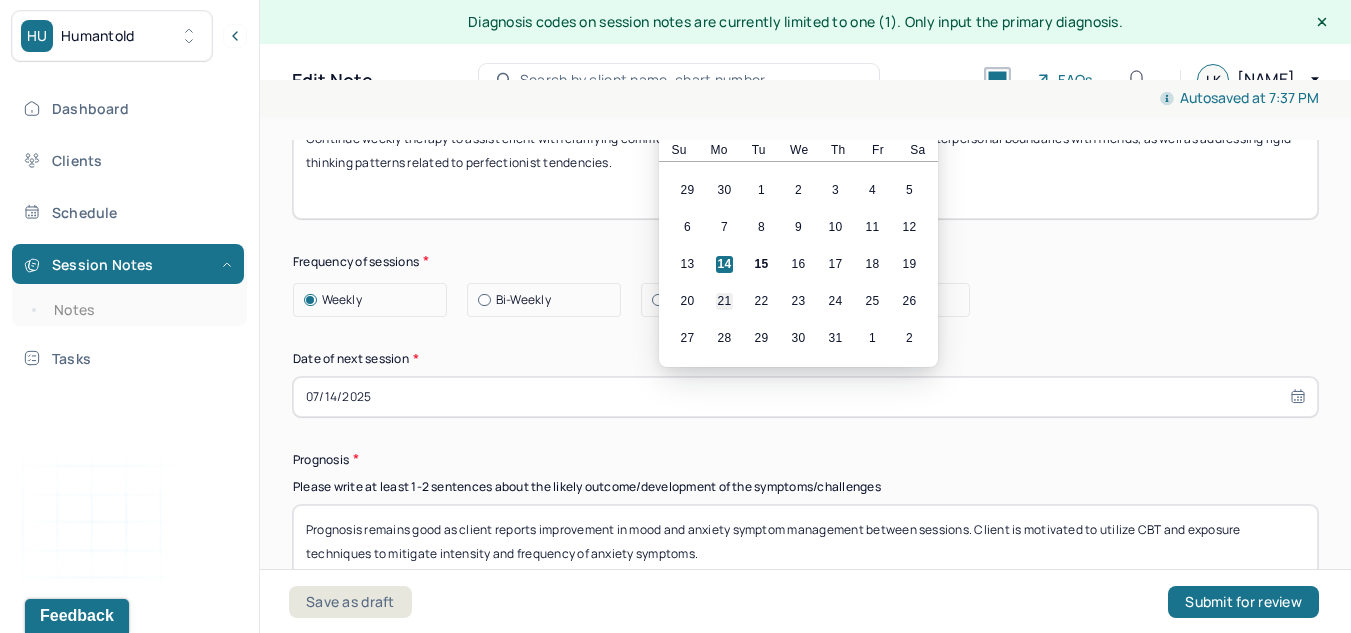 click on "21" at bounding box center (724, 301) 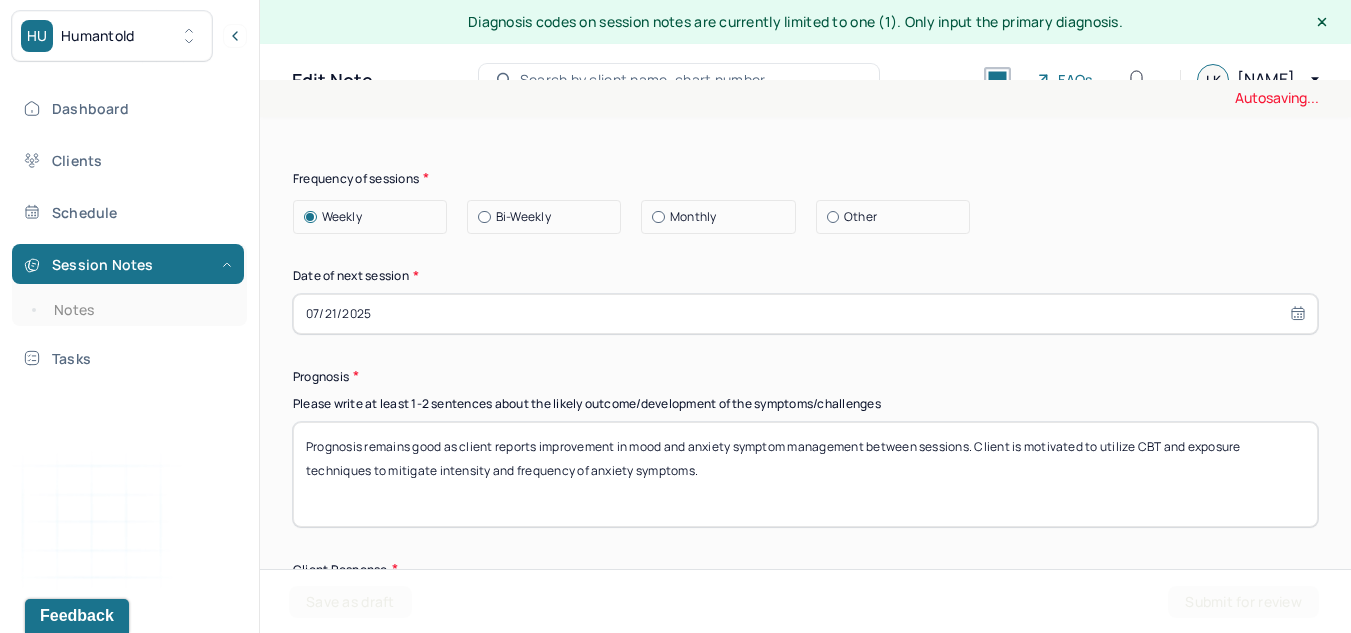scroll, scrollTop: 2569, scrollLeft: 0, axis: vertical 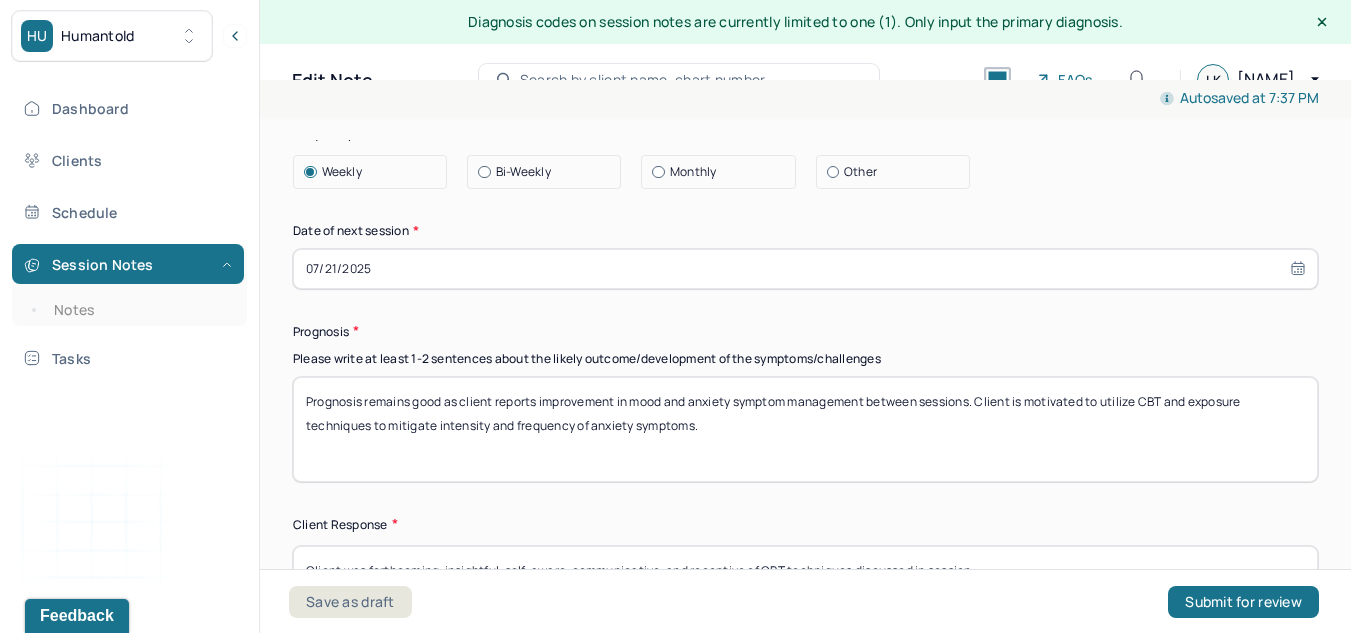click on "Prognosis remains good as client reports improvement in mood and anxiety symptom management between sessions. Client is motivated to utilize CBT and exposure techniques to mitigate intensity and frequency of anxiety symptoms." at bounding box center [805, 429] 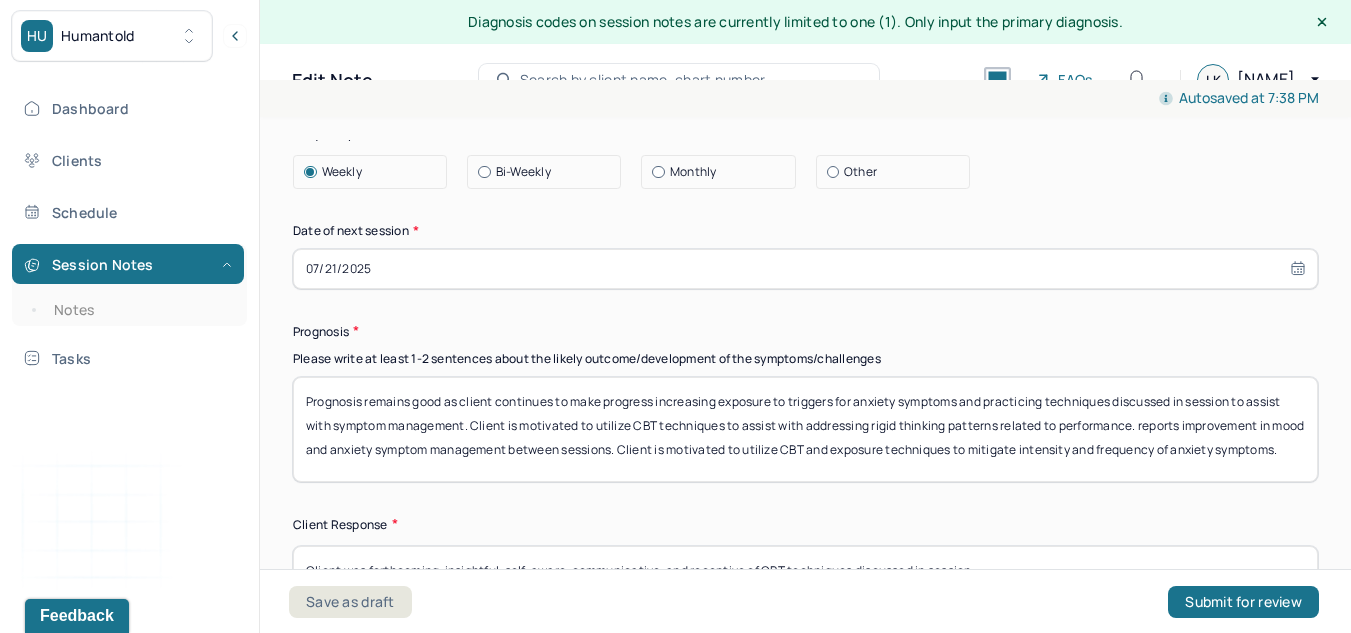 scroll, scrollTop: 17, scrollLeft: 0, axis: vertical 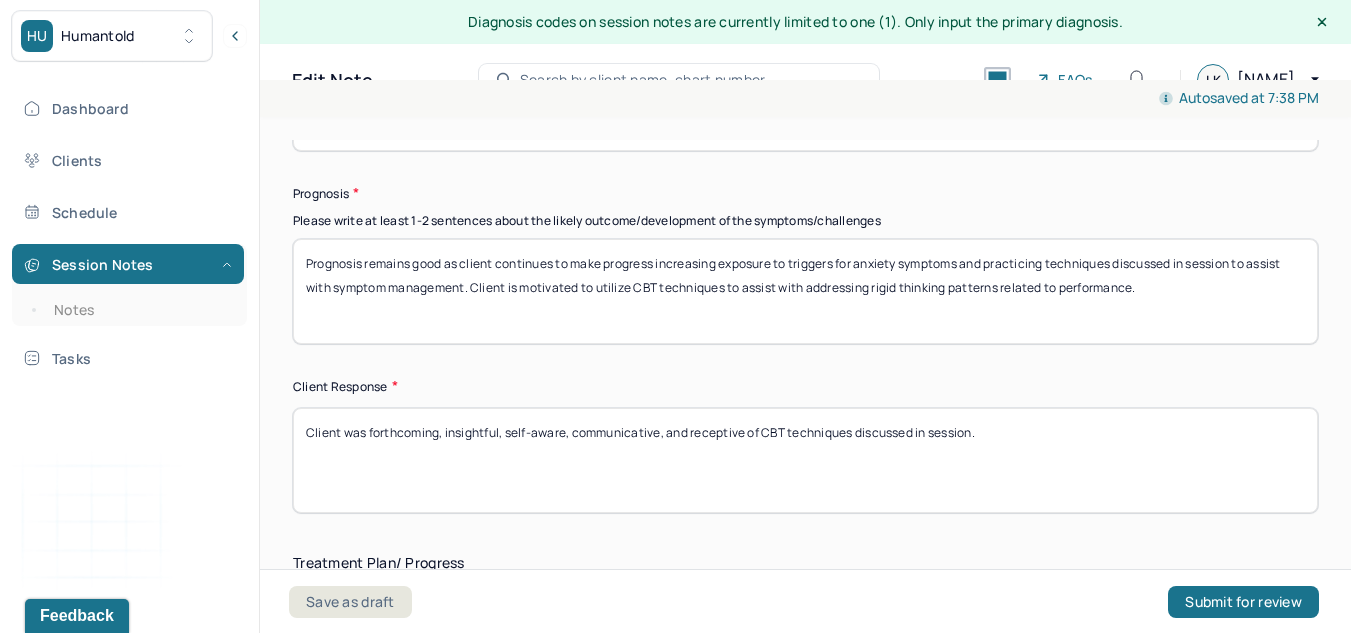 type on "Prognosis remains good as client continues to make progress increasing exposure to triggers for anxiety symptoms and practicing techniques discussed in session to assist with symptom management. Client is motivated to utilize CBT techniques to assist with addressing rigid thinking patterns related to performance." 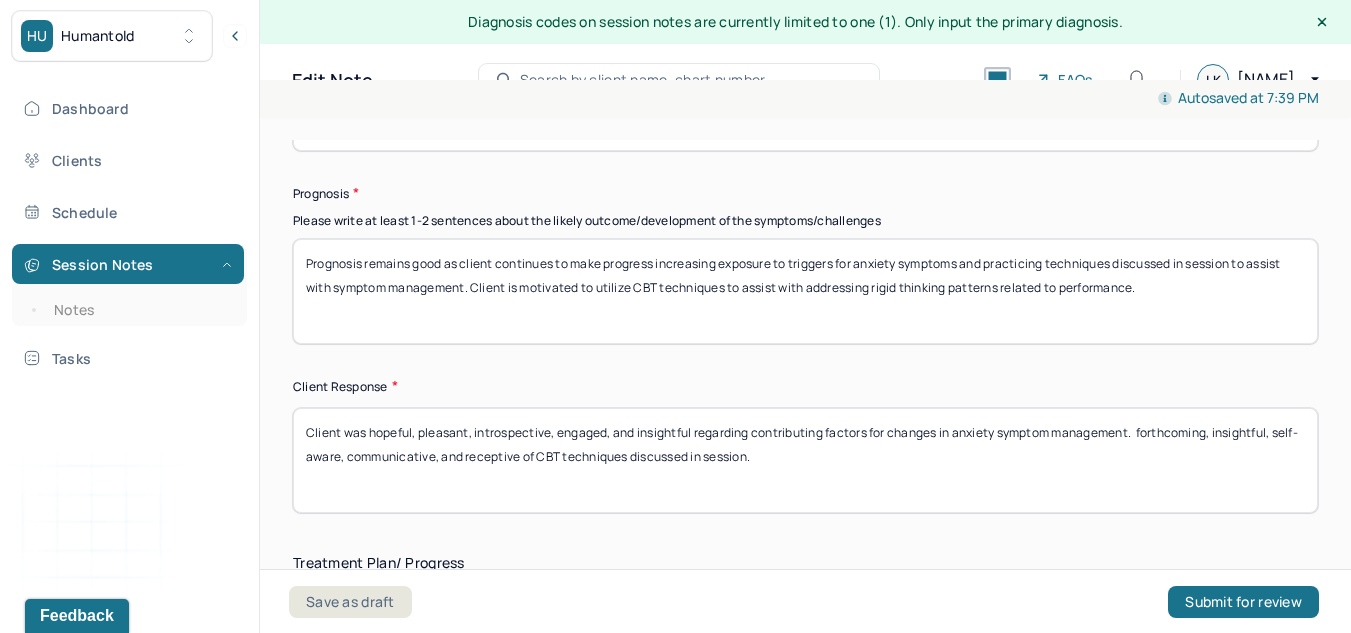 drag, startPoint x: 1140, startPoint y: 429, endPoint x: 1156, endPoint y: 508, distance: 80.60397 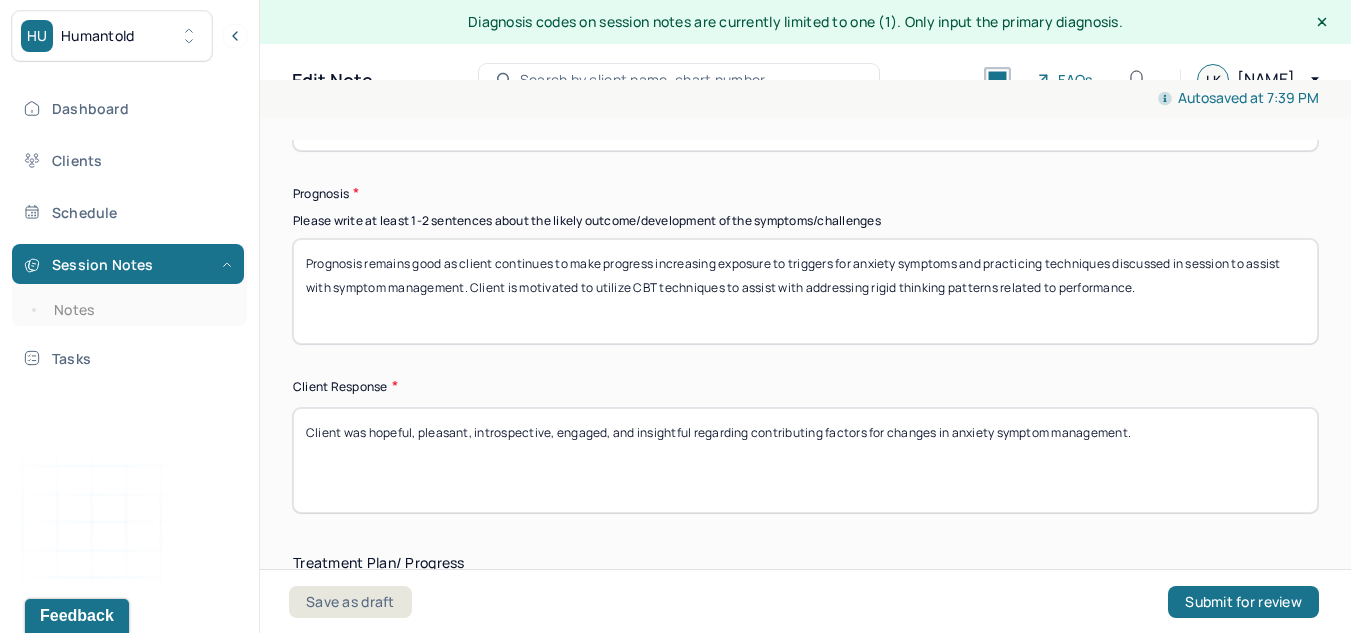 scroll, scrollTop: 2985, scrollLeft: 0, axis: vertical 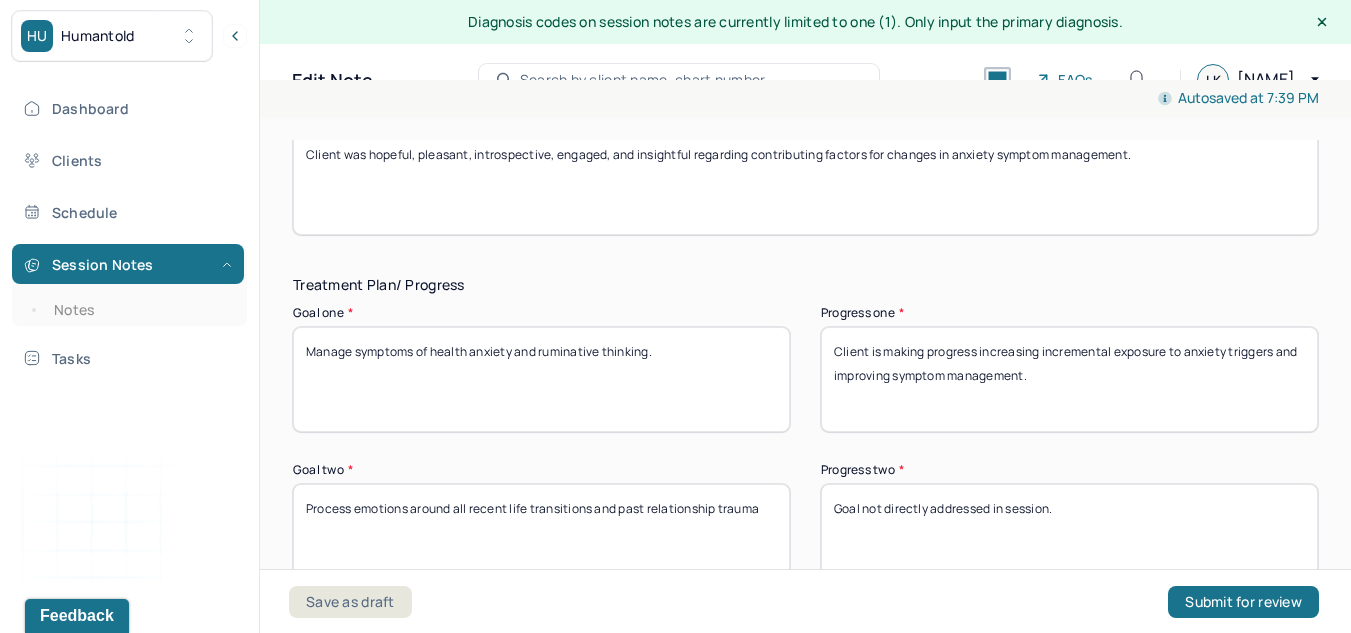 type on "Client was hopeful, pleasant, introspective, engaged, and insightful regarding contributing factors for changes in anxiety symptom management." 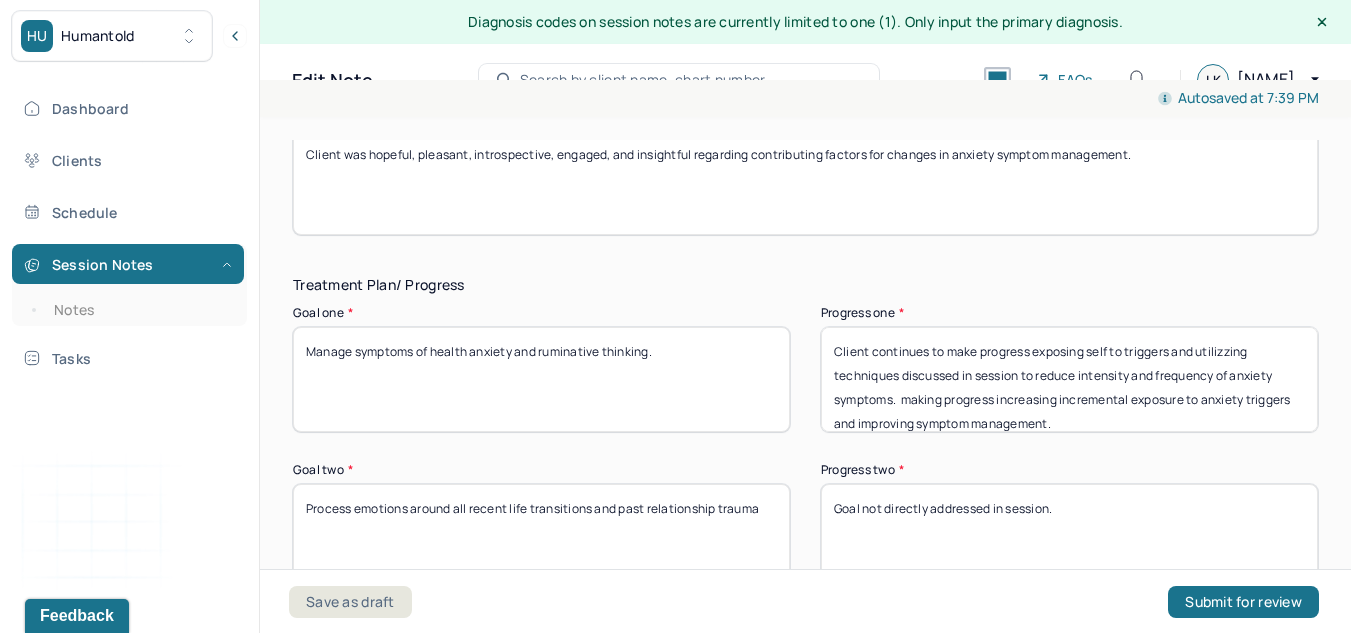 scroll, scrollTop: 17, scrollLeft: 0, axis: vertical 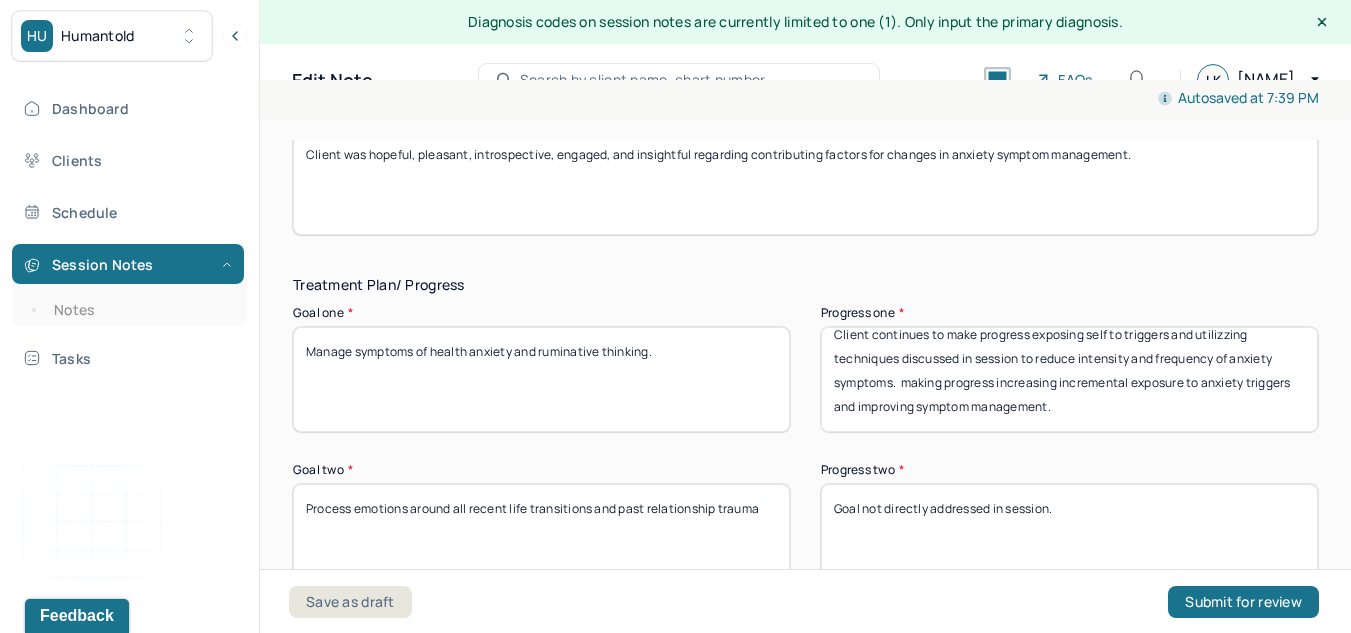 drag, startPoint x: 892, startPoint y: 397, endPoint x: 1184, endPoint y: 431, distance: 293.97278 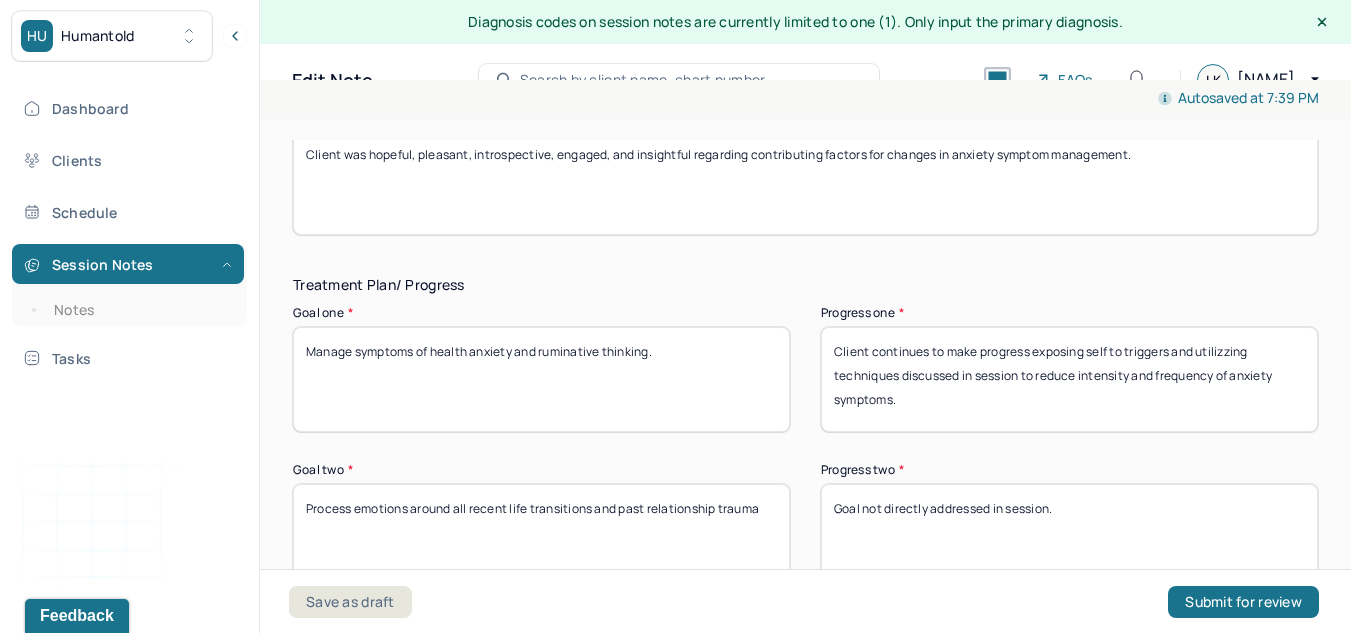 scroll, scrollTop: 0, scrollLeft: 0, axis: both 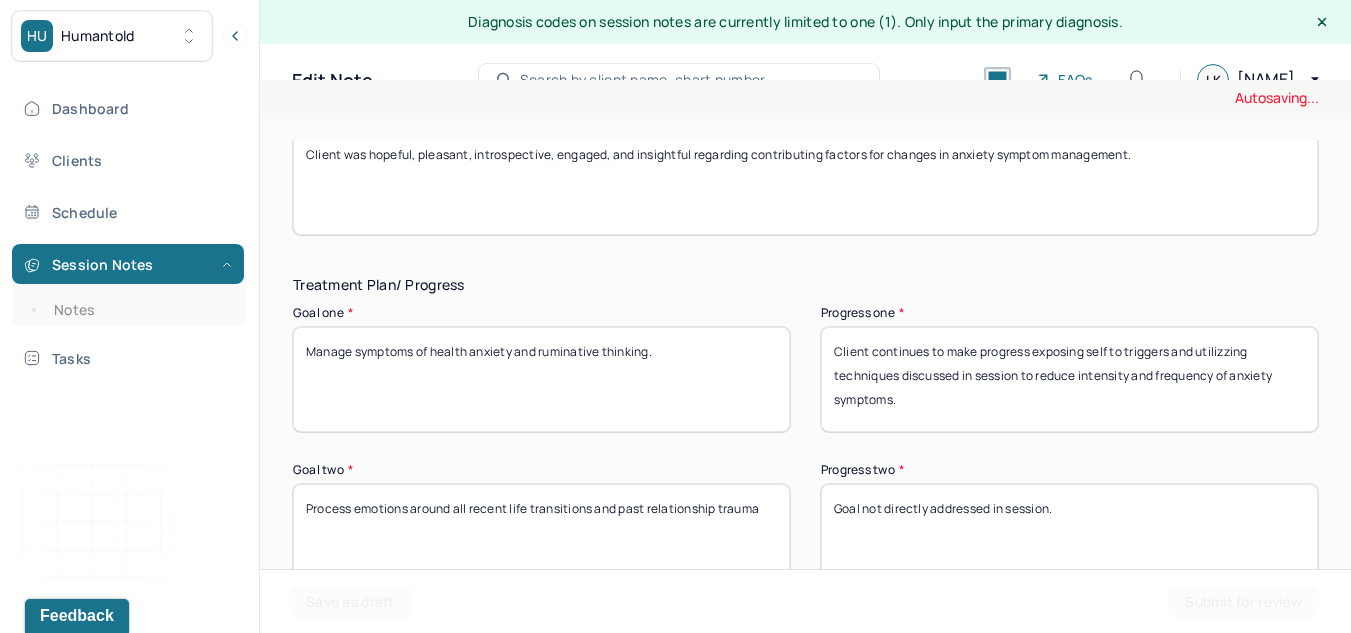 type on "Client continues to make progress exposing self to triggers and utilizzing techniques discussed in session to reduce intensity and frequency of anxiety symptoms." 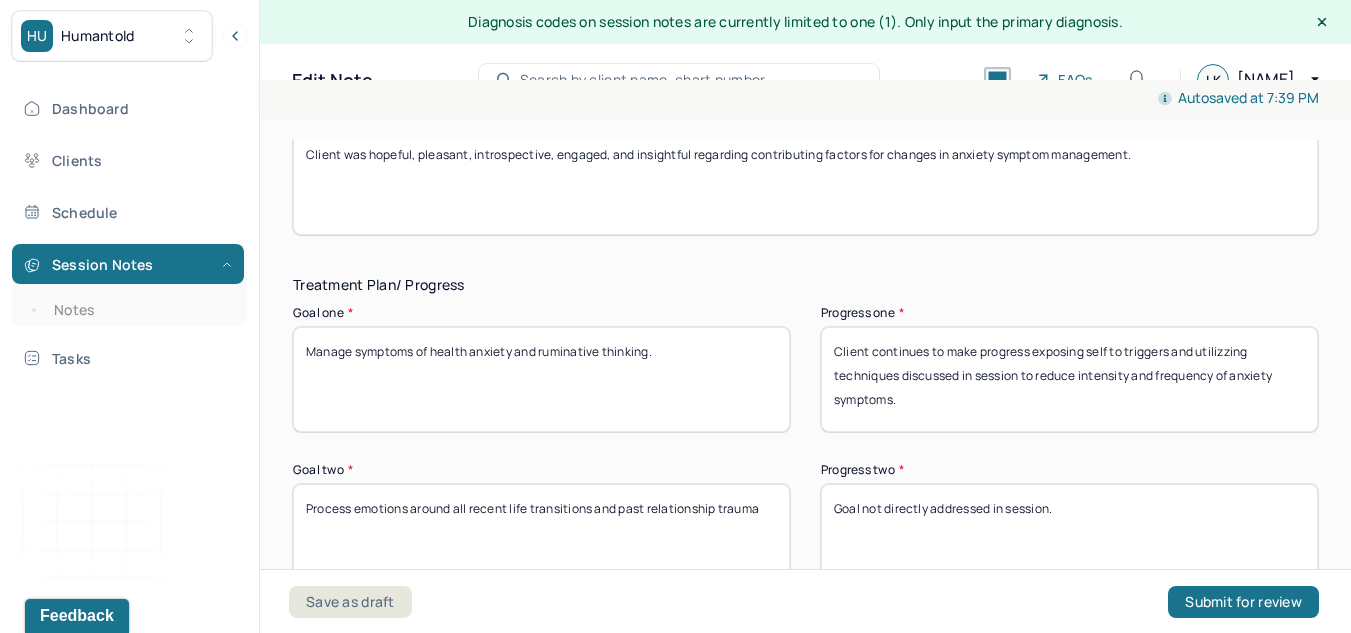 drag, startPoint x: 1063, startPoint y: 510, endPoint x: 745, endPoint y: 496, distance: 318.308 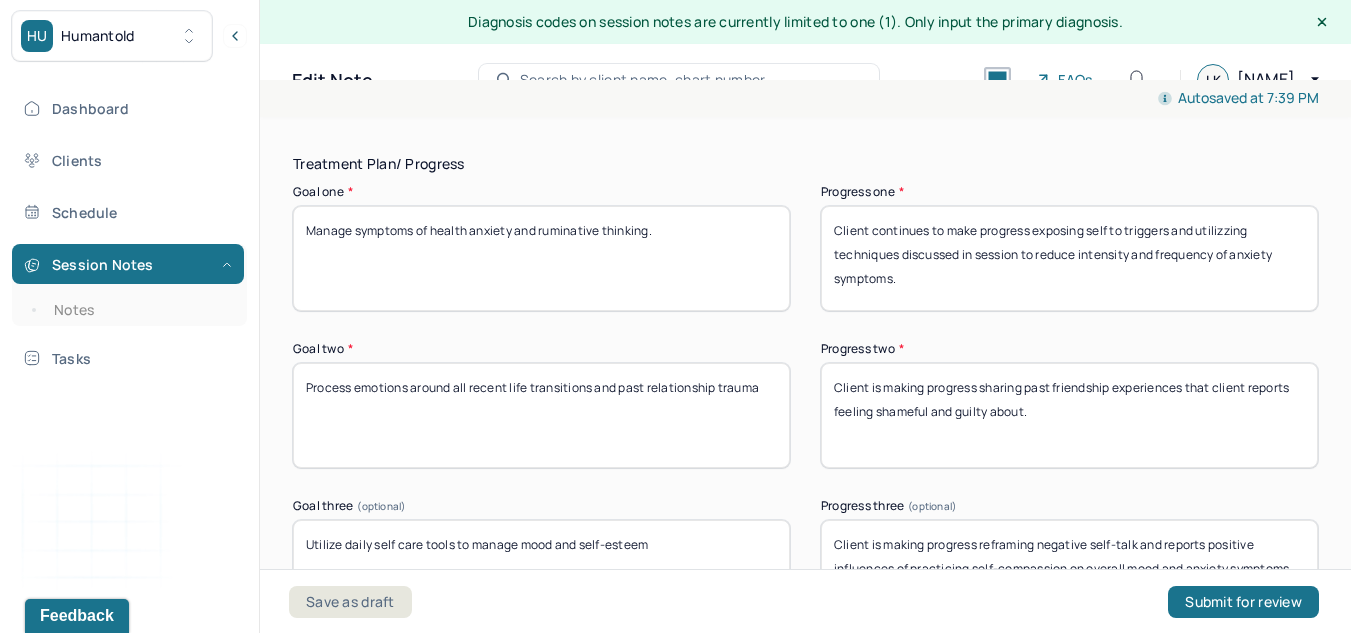 scroll, scrollTop: 3106, scrollLeft: 0, axis: vertical 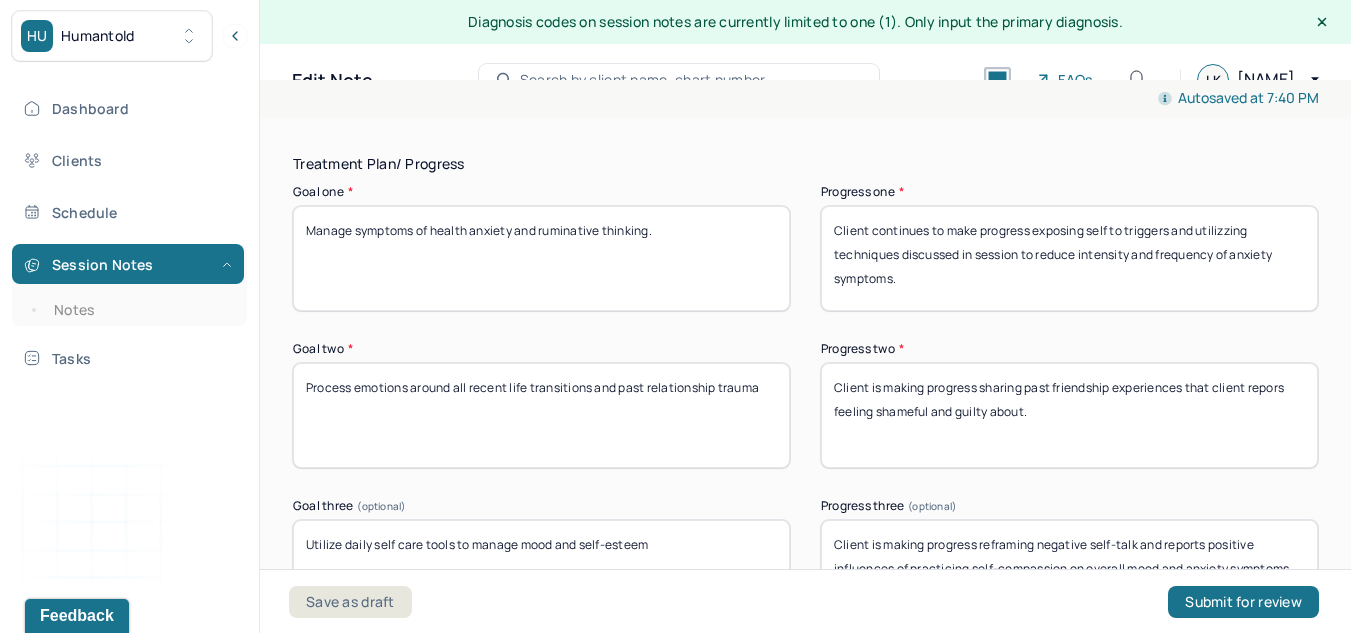 click on "Client is making progress sharing past friendship experiences that client reports feeling shameful and guilty about." at bounding box center [1069, 415] 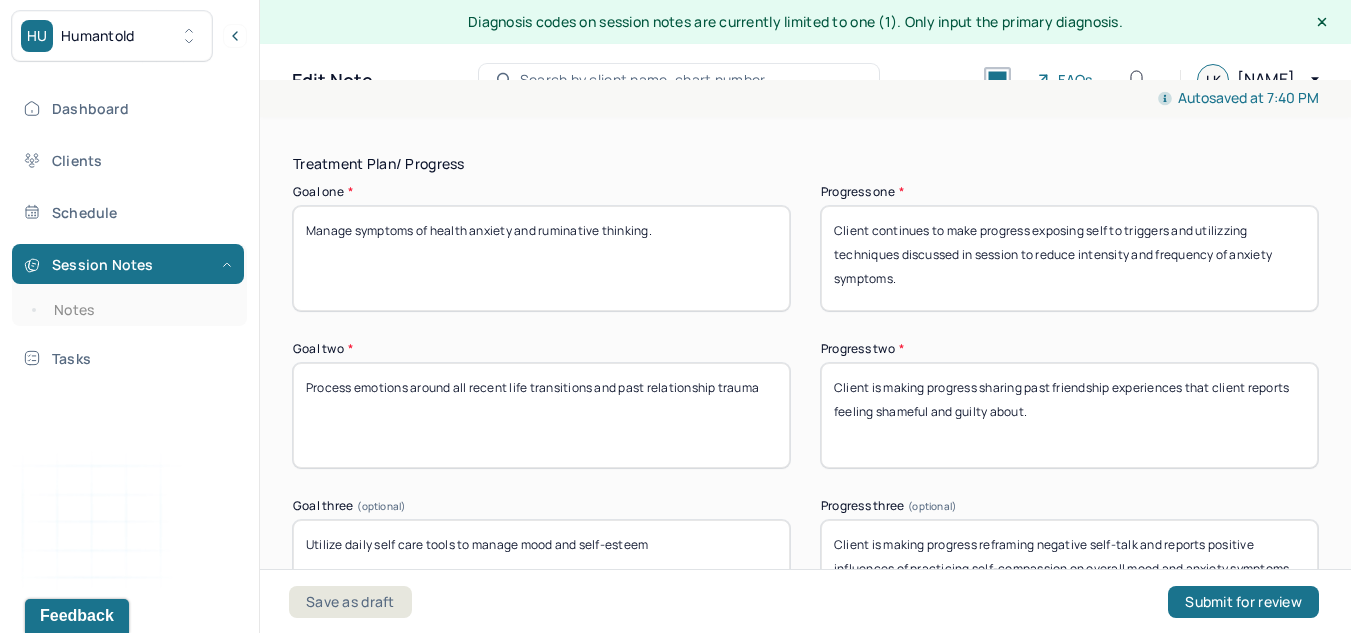 scroll, scrollTop: 3150, scrollLeft: 0, axis: vertical 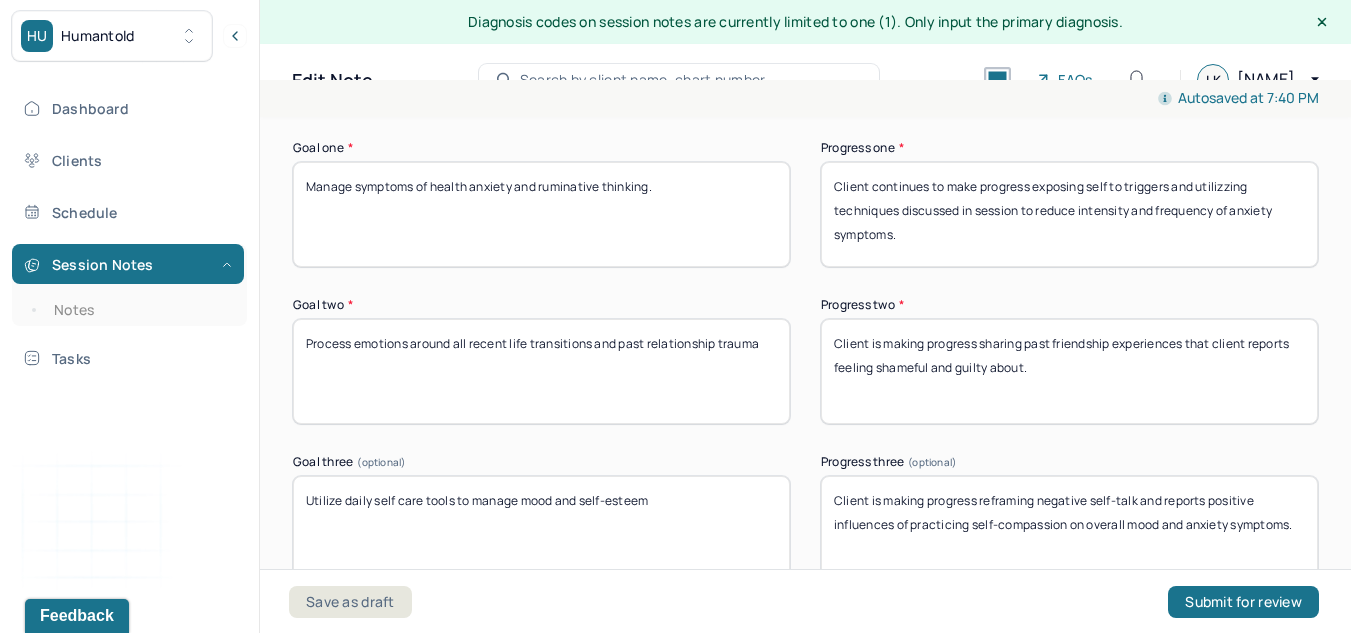 type on "Client is making progress sharing past friendship experiences that client reports feeling shameful and guilty about." 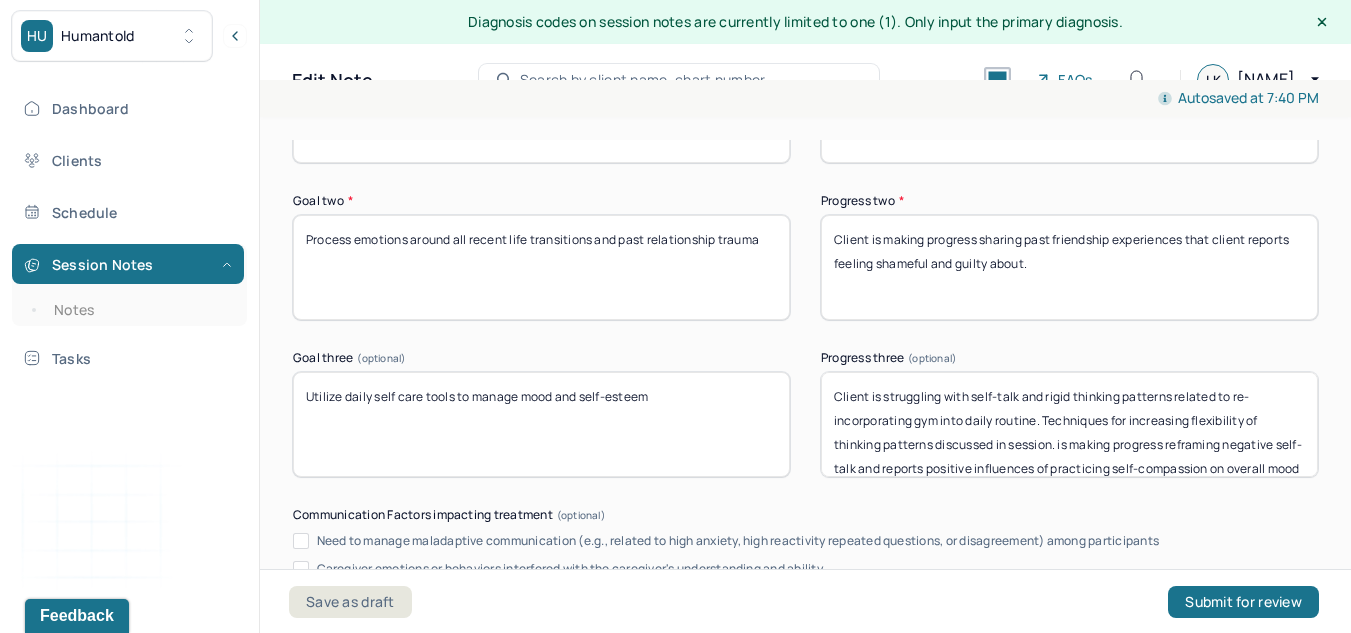 scroll, scrollTop: 3255, scrollLeft: 0, axis: vertical 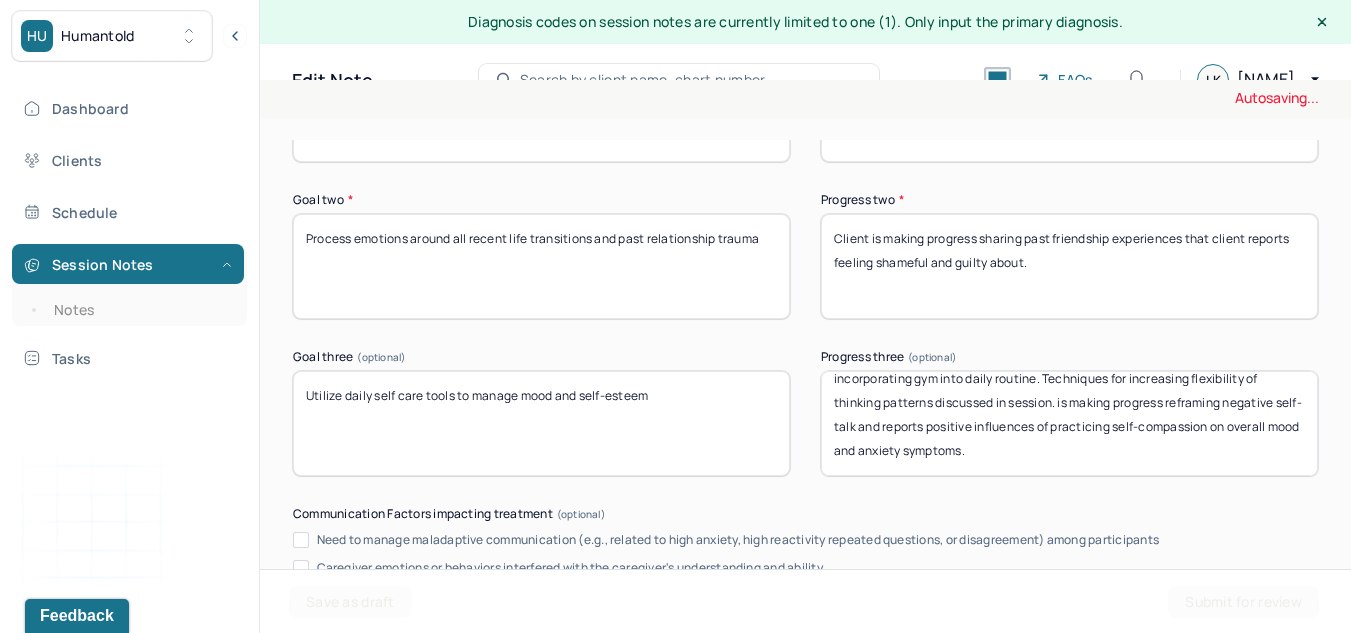 drag, startPoint x: 1053, startPoint y: 443, endPoint x: 1305, endPoint y: 535, distance: 268.26852 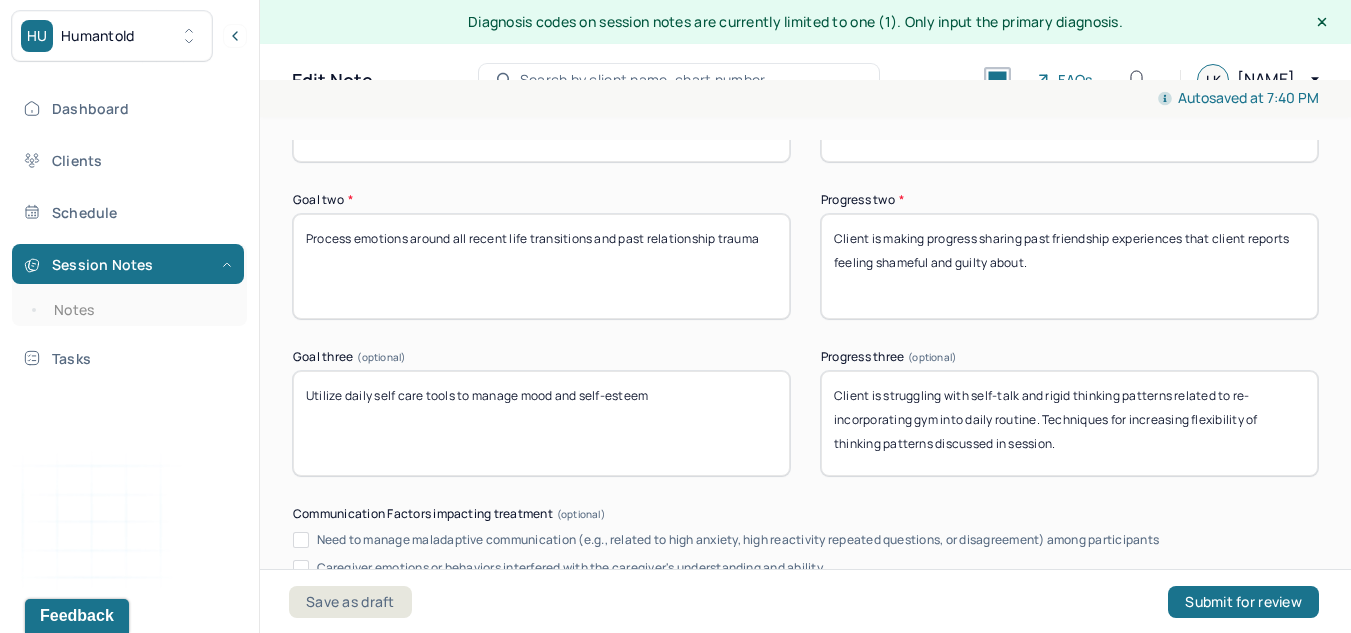 scroll, scrollTop: 0, scrollLeft: 0, axis: both 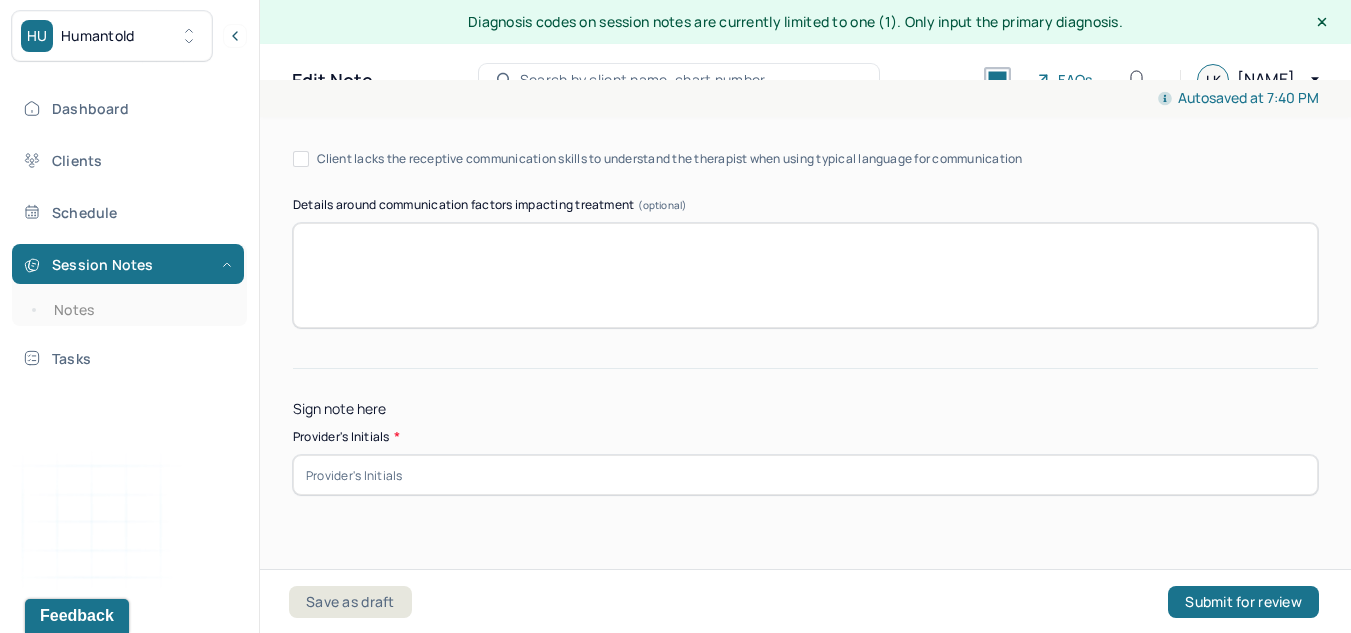 type on "Client is struggling with self-talk and rigid thinking patterns related to re-incorporating gym into daily routine. Techniques for increasing flexibility of thinking patterns discussed in session." 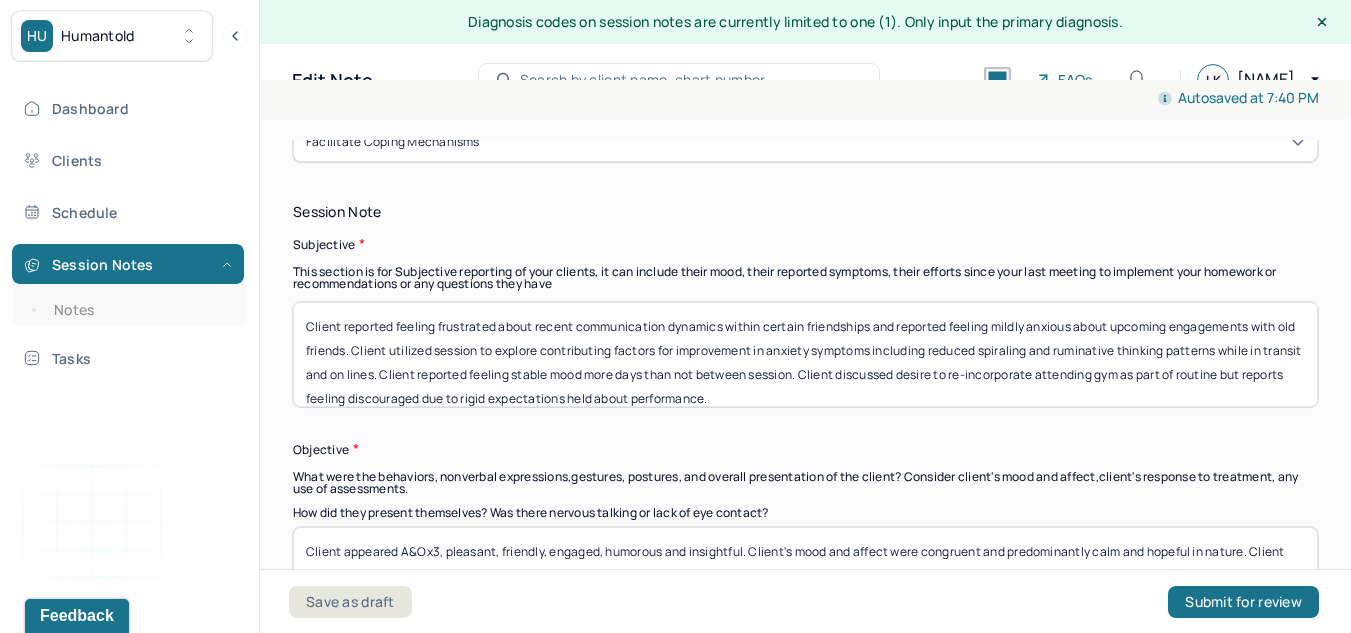 scroll, scrollTop: 1110, scrollLeft: 0, axis: vertical 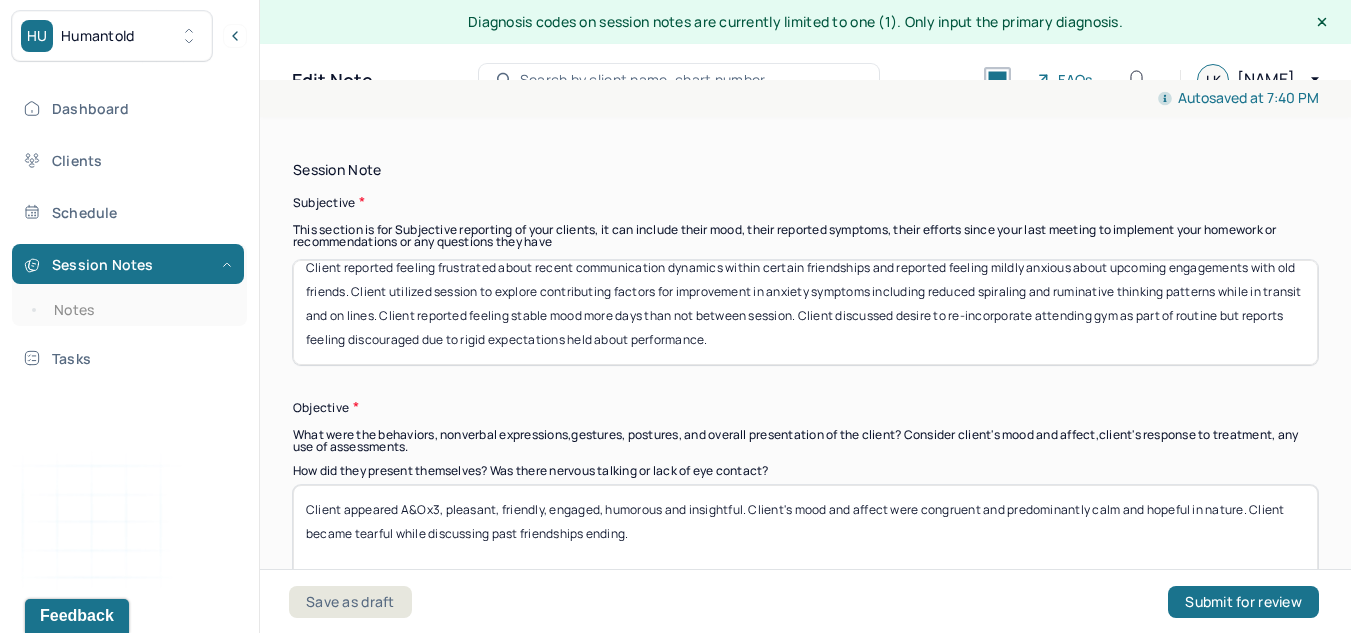 type on "LK" 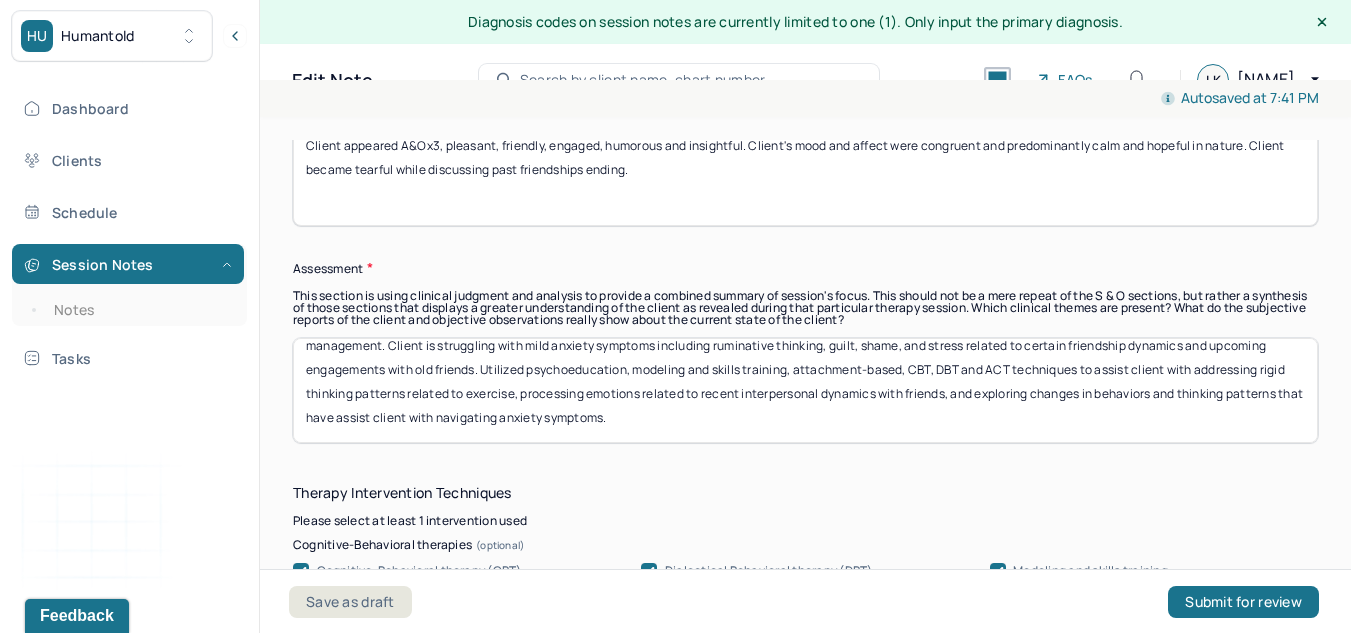 scroll, scrollTop: 1532, scrollLeft: 0, axis: vertical 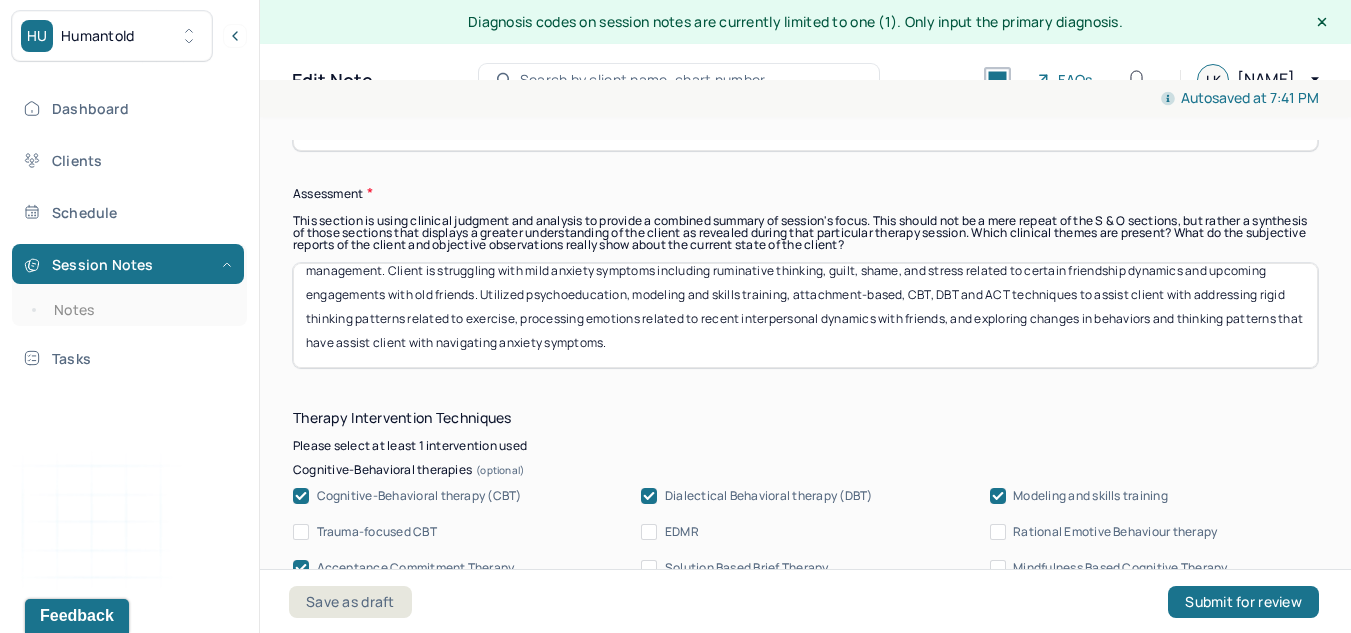 type on "Client reported feeling frustrated about recent communication dynamics within certain friendships and reported feeling mildly anxious about upcoming engagements with old friends. Client utilized session to explore contributing factors for improvement in anxiety symptoms including reduced spiraling and ruminative thinking patterns while in transit and on lines. Client reported feeling stable mood more days than not between sessions. Client discussed desire to re-incorporate attending gym as part of routine but reports feeling discouraged due to rigid expectations held about performance." 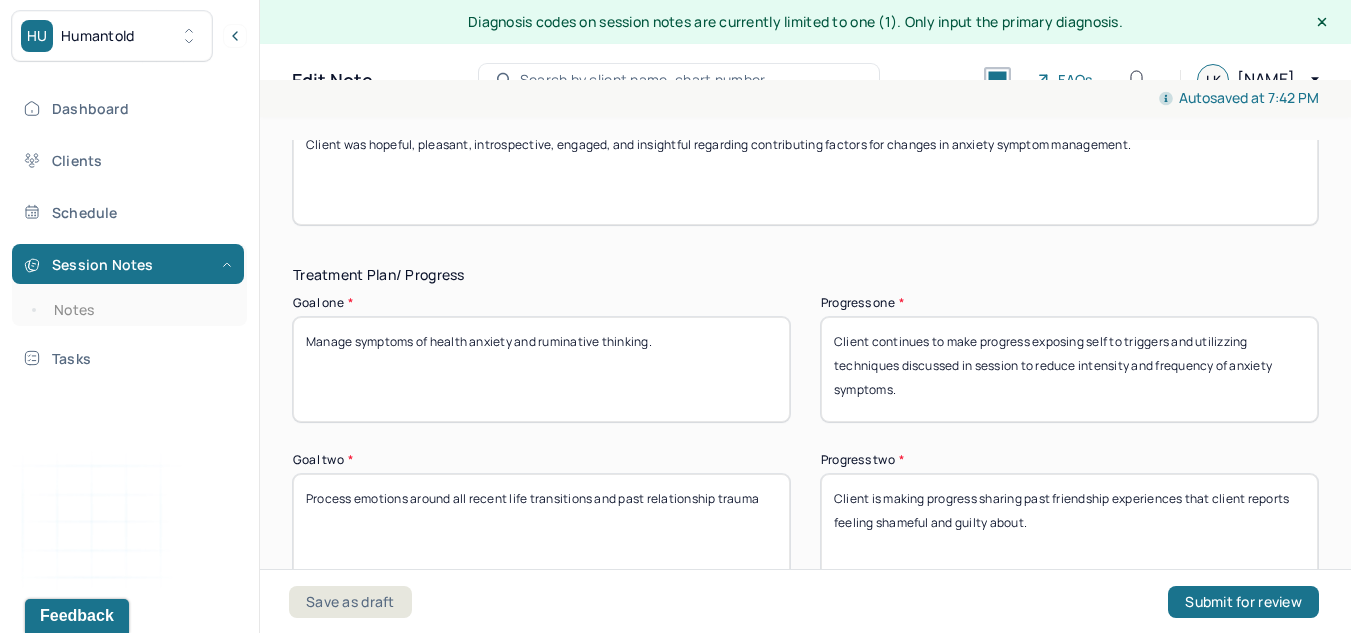 scroll, scrollTop: 3002, scrollLeft: 0, axis: vertical 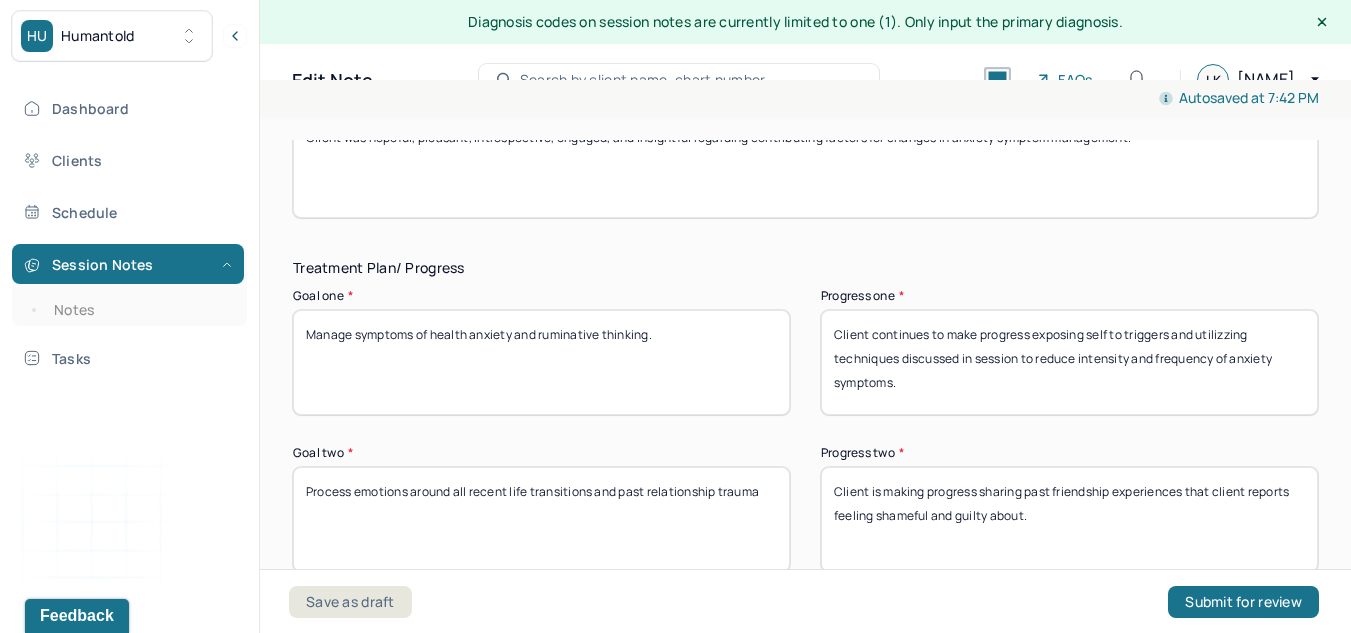 type on "Client continues to make progress increasing exposure time to triggers (e.g., transit, waiting on lines) and reports feeling proud of improvements in anxiety symptoms management. Client is struggling with mild anxiety symptoms including ruminative thinking, guilt, shame, and stress related to certain friendship dynamics and upcoming engagements with old friends. Utilized psychoeducation, modeling and skills training, attachment-based, CBT, DBT and ACT techniques to assist client with addressing rigid thinking patterns related to exercise, processing emotions related to recent interpersonal dynamics with friends, and exploring changes in behaviors and thinking patterns that have assisted client with navigating anxiety symptoms." 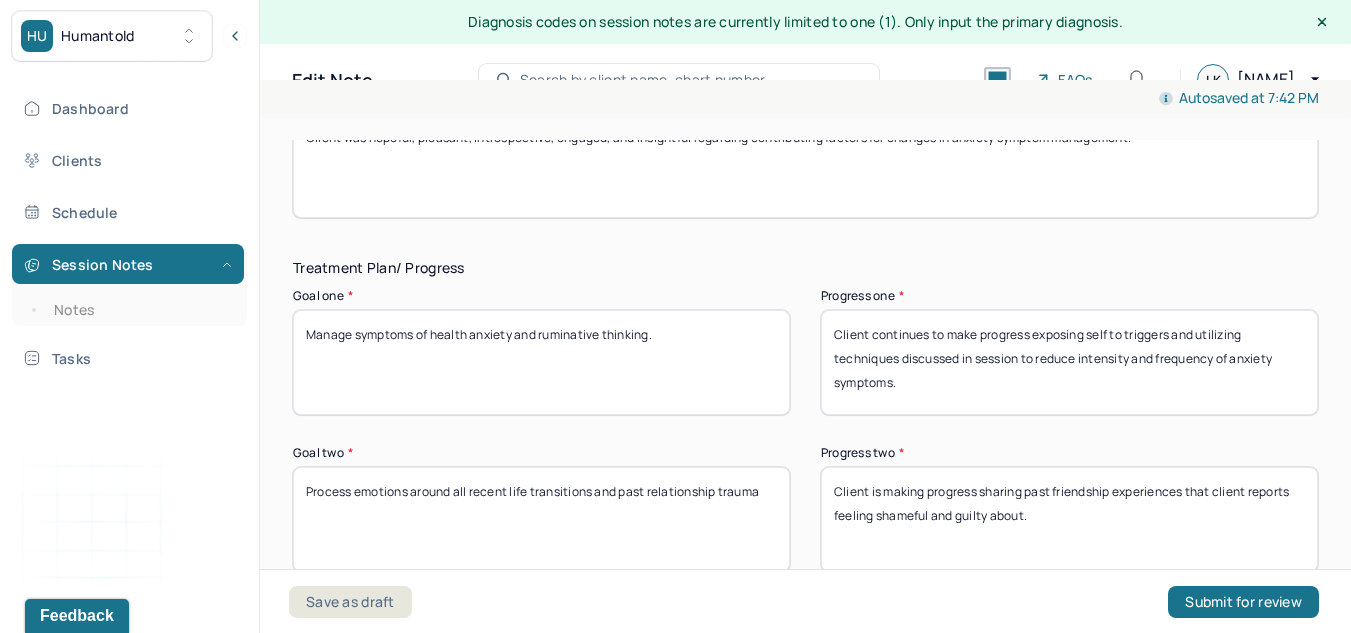 scroll, scrollTop: 3178, scrollLeft: 0, axis: vertical 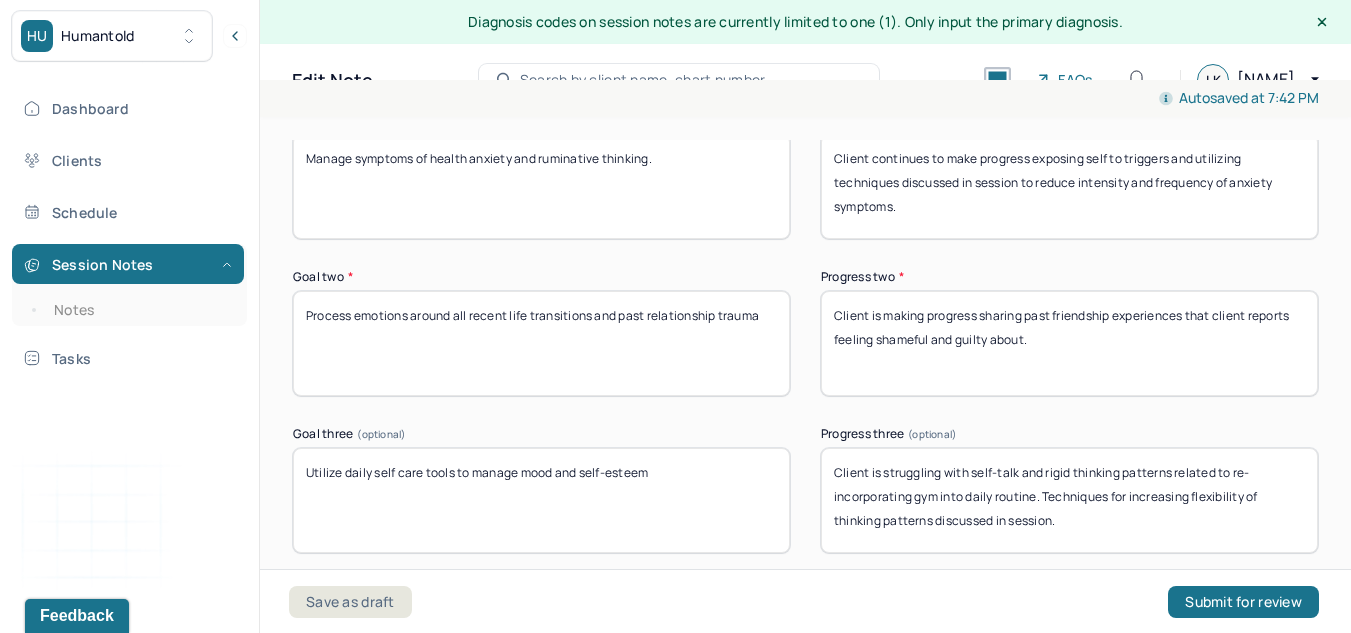 type on "Client continues to make progress exposing self to triggers and utilizing techniques discussed in session to reduce intensity and frequency of anxiety symptoms." 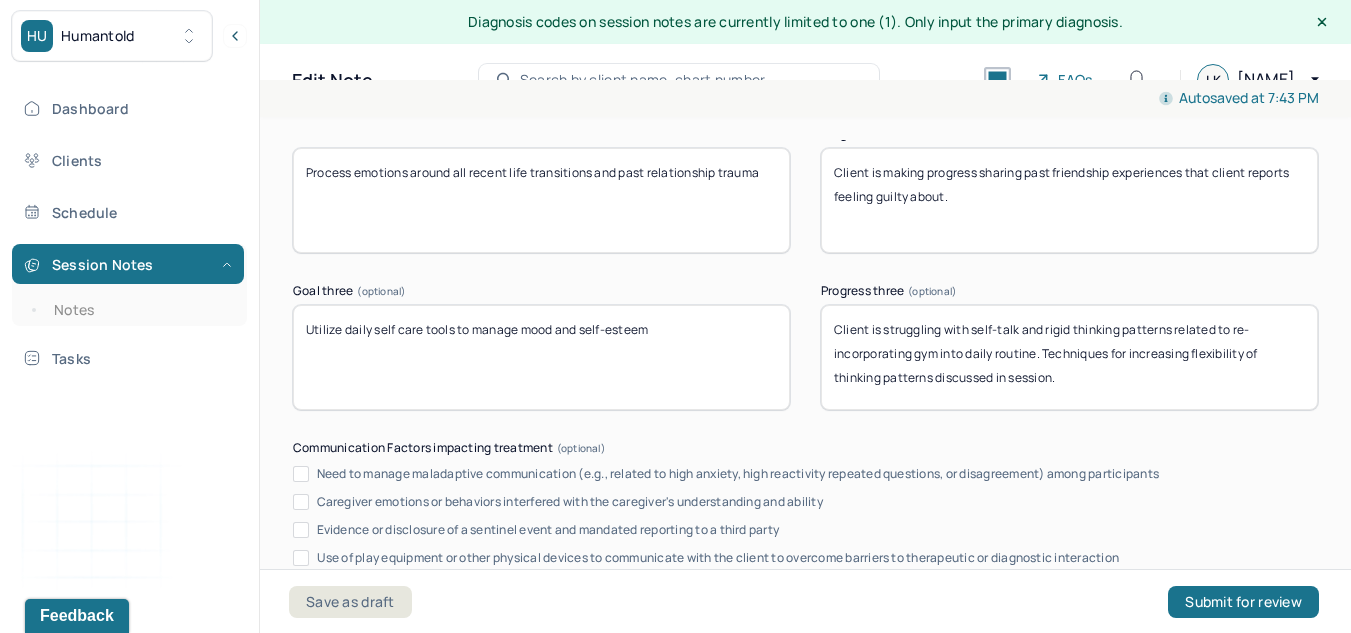 scroll, scrollTop: 3776, scrollLeft: 0, axis: vertical 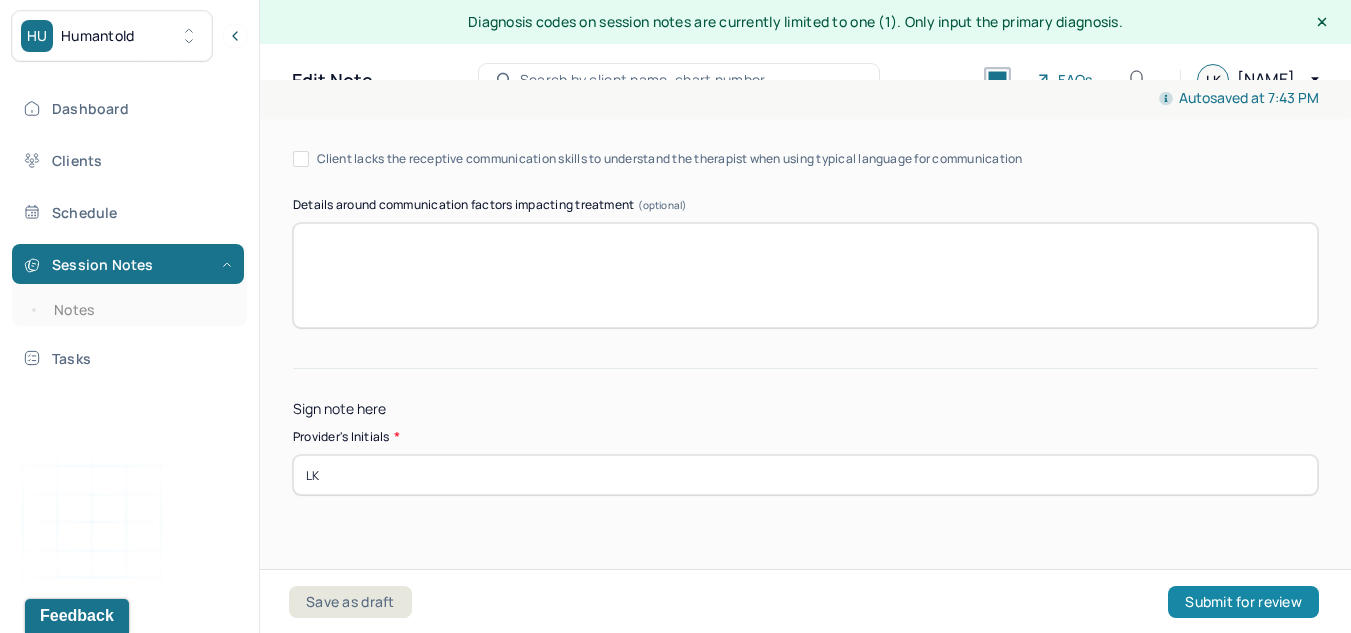 type on "Client is making progress sharing past friendship experiences that client reports feeling guilty about." 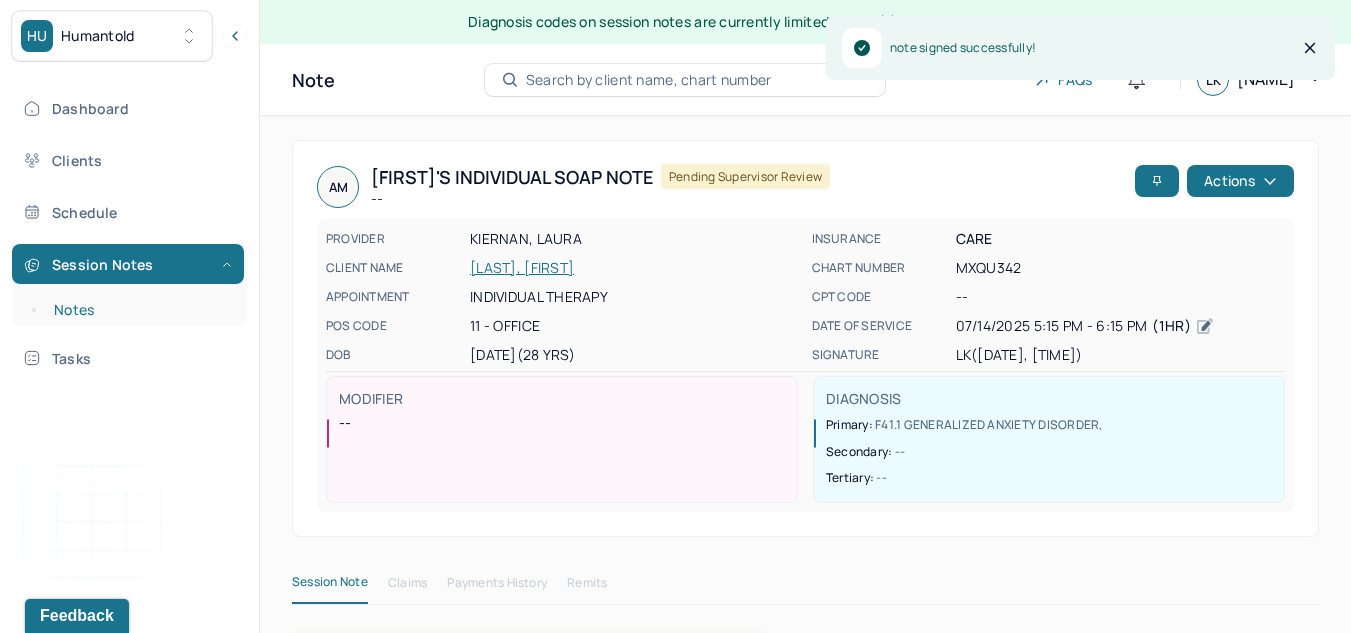 click on "Notes" at bounding box center [139, 310] 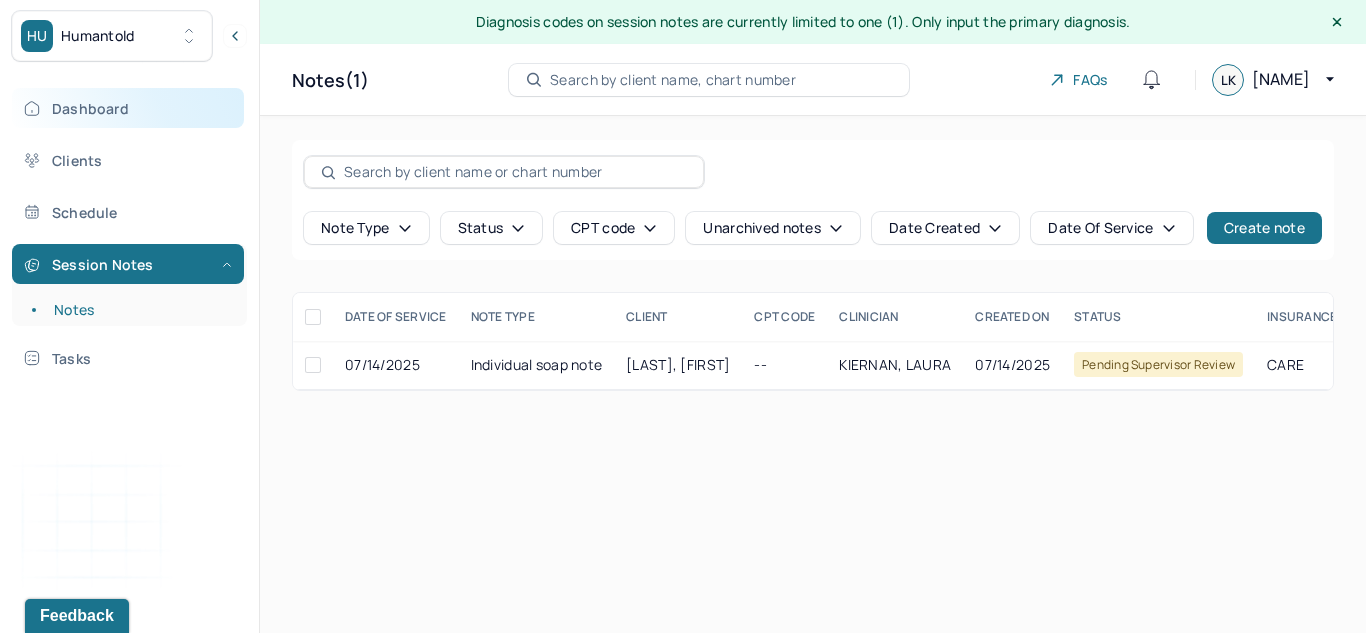 click on "Dashboard" at bounding box center [128, 108] 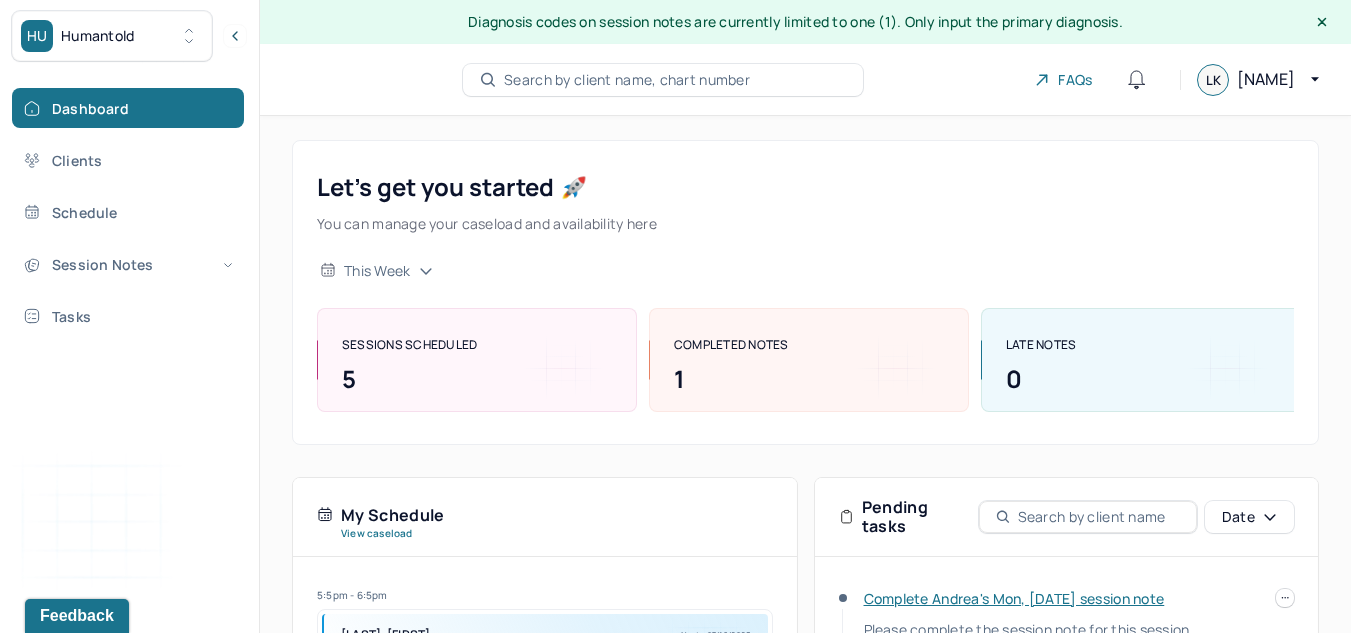 scroll, scrollTop: 213, scrollLeft: 0, axis: vertical 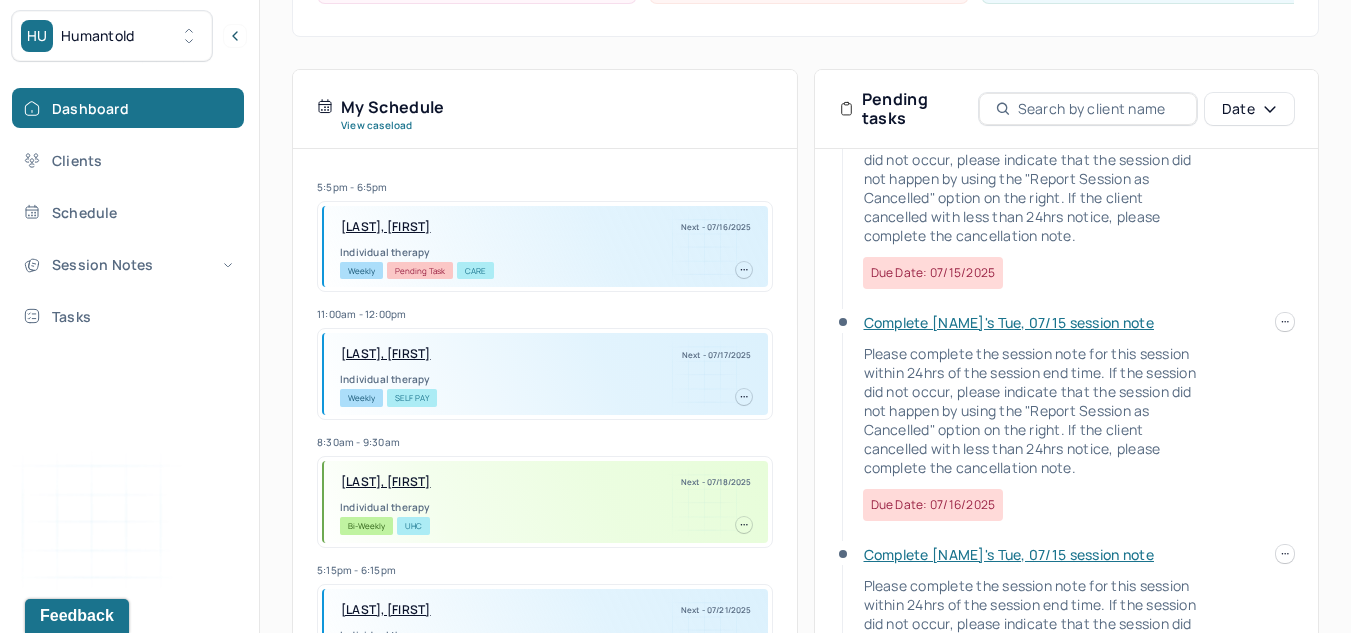 click on "HU Humantold       Dashboard Clients Schedule Session Notes Tasks LK [FIRST]   [LAST] provider   Logout   Diagnosis codes on session notes are currently limited to one (1). Only input the primary diagnosis.       Search by client name, chart number     FAQs     LK [FIRST] Let’s get you started 🚀 You can manage your caseload and availability here   this week   SESSIONS SCHEDULED 5 COMPLETED NOTES 1 LATE NOTES 0 My Schedule View caseload 5:5pm - 6:5pm   [LAST], [FIRST]   Next - 07/[DD]/2025 Individual therapy Weekly Pending Task CARE     11:00am - 12:00pm   [LAST], [FIRST]   Next - 07/[DD]/2025 Individual therapy Weekly Self Pay     8:30am - 9:30am   [LAST], [FIRST]   Next - 07/[DD]/2025 Individual therapy Bi-Weekly UHC     5:15pm - 6:15pm   [LAST], [FIRST]   Next - 07/[DD]/2025 Individual therapy Weekly Pending Task CARE     6:30pm - 7:30pm   [FIRST], [FIRST]   Next - 07/[DD]/2025 Individual therapy Weekly OXF     12:00pm - 1:00pm   [LAST], [FIRST]   Next - 07/[DD]/2025 Individual therapy Weekly BCBS" at bounding box center [675, 197] 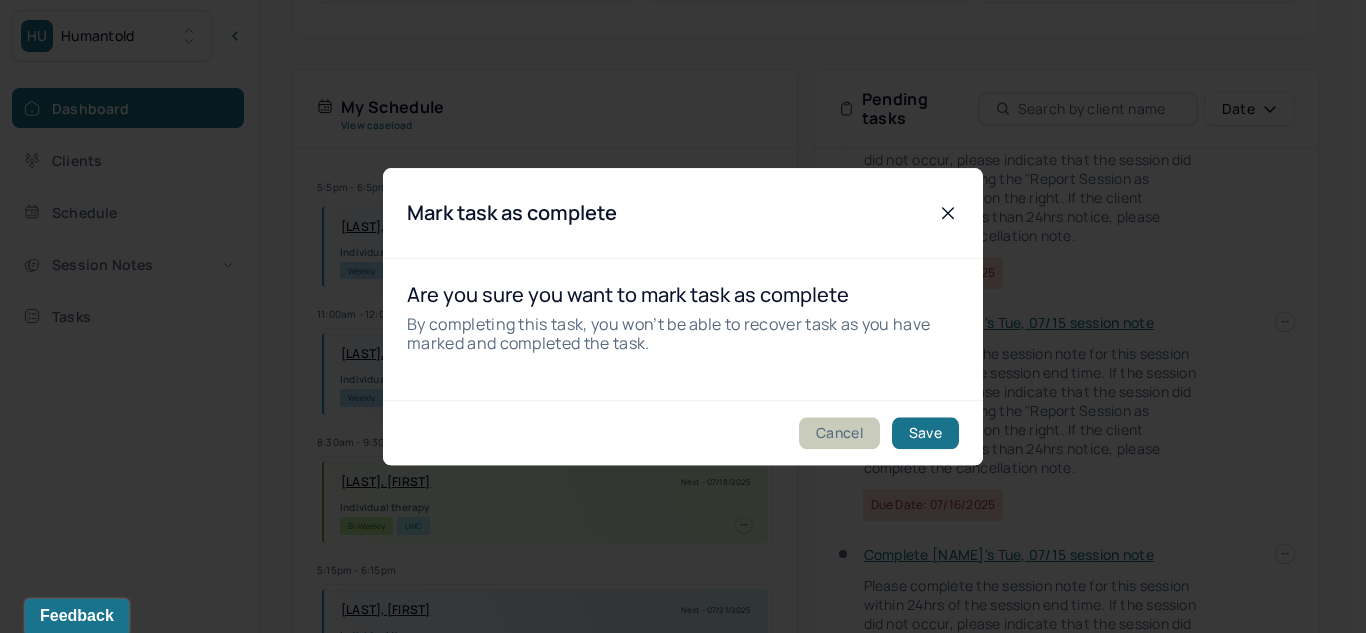 click on "Cancel" at bounding box center (839, 433) 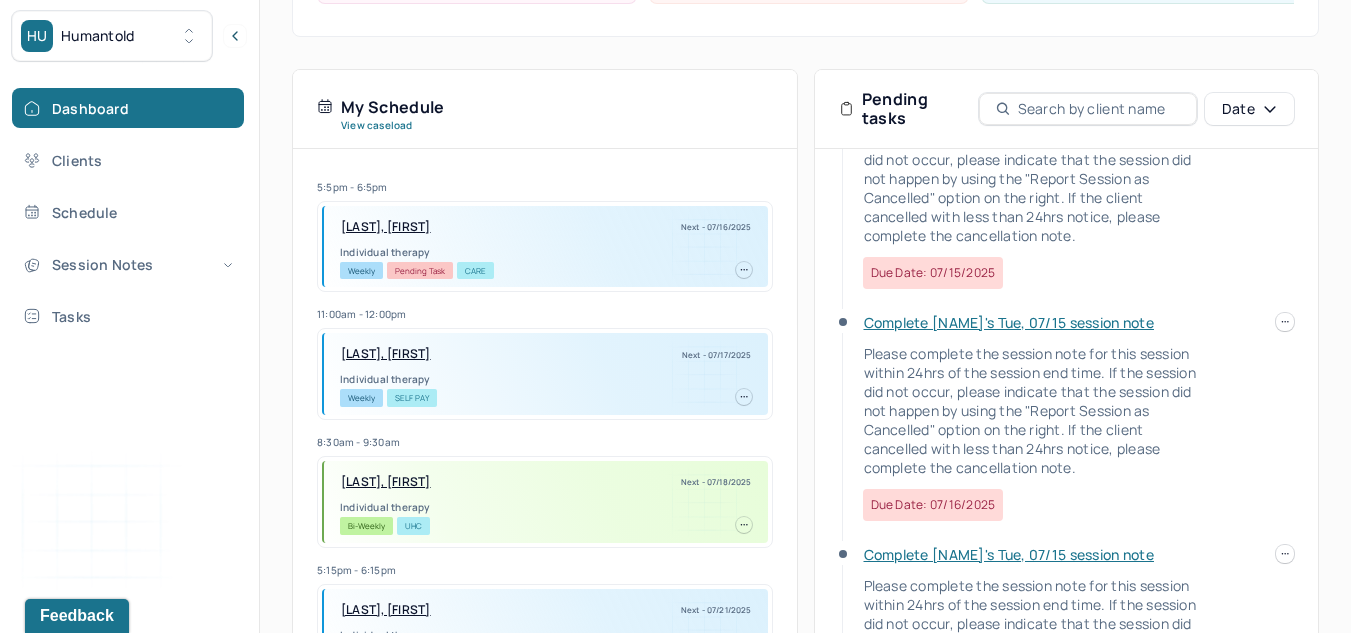 click on "Complete [PERSON]'s Mon, 07/14 session note Please complete the session note for this session within 24hrs of the session end time. If the session did not occur, please indicate that the session did not happen by using the "Report Session as Cancelled" option on the right. If the client cancelled with less than 24hrs notice, please complete the cancellation note. Due date: 07/15/2025" at bounding box center [1067, 197] 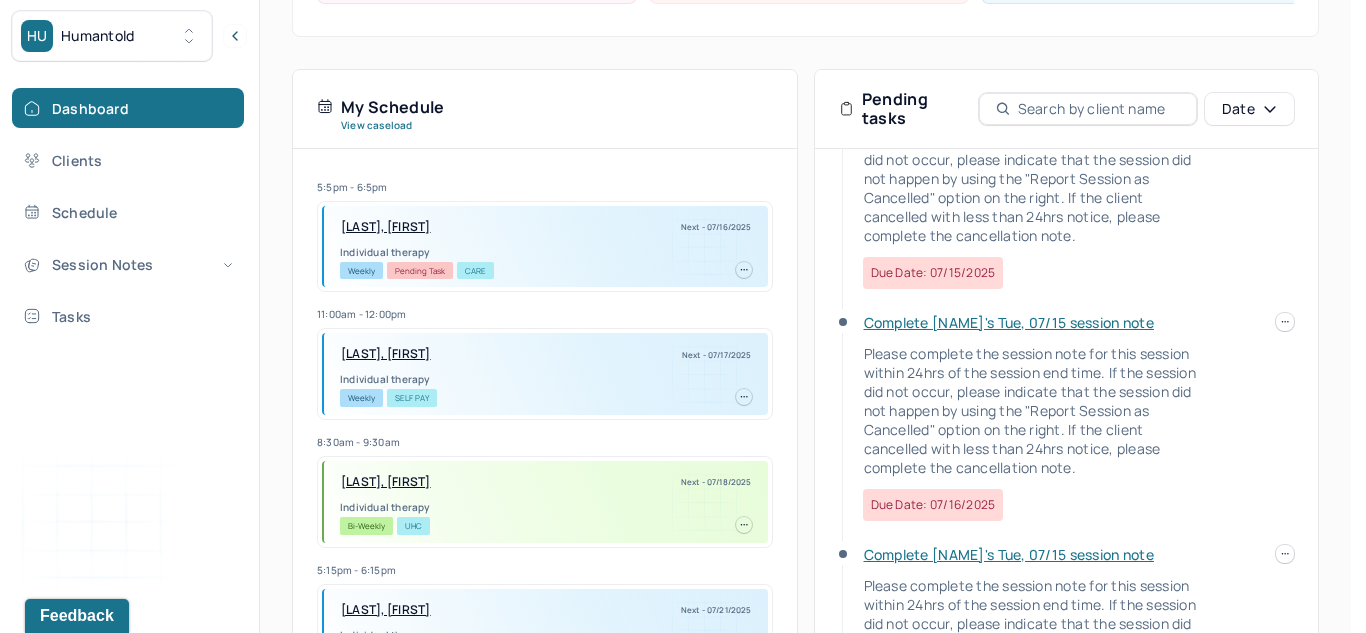 click on "HU Humantold       Dashboard Clients Schedule Session Notes Tasks LK [FIRST]   [LAST] provider   Logout   Diagnosis codes on session notes are currently limited to one (1). Only input the primary diagnosis.       Search by client name, chart number     FAQs     LK [FIRST] Let’s get you started 🚀 You can manage your caseload and availability here   this week   SESSIONS SCHEDULED 5 COMPLETED NOTES 1 LATE NOTES 0 My Schedule View caseload 5:5pm - 6:5pm   [LAST], [FIRST]   Next - 07/[DD]/2025 Individual therapy Weekly Pending Task CARE     11:00am - 12:00pm   [LAST], [FIRST]   Next - 07/[DD]/2025 Individual therapy Weekly Self Pay     8:30am - 9:30am   [LAST], [FIRST]   Next - 07/[DD]/2025 Individual therapy Bi-Weekly UHC     5:15pm - 6:15pm   [LAST], [FIRST]   Next - 07/[DD]/2025 Individual therapy Weekly Pending Task CARE     6:30pm - 7:30pm   [FIRST], [FIRST]   Next - 07/[DD]/2025 Individual therapy Weekly OXF     12:00pm - 1:00pm   [LAST], [FIRST]   Next - 07/[DD]/2025 Individual therapy Weekly BCBS" at bounding box center (675, 197) 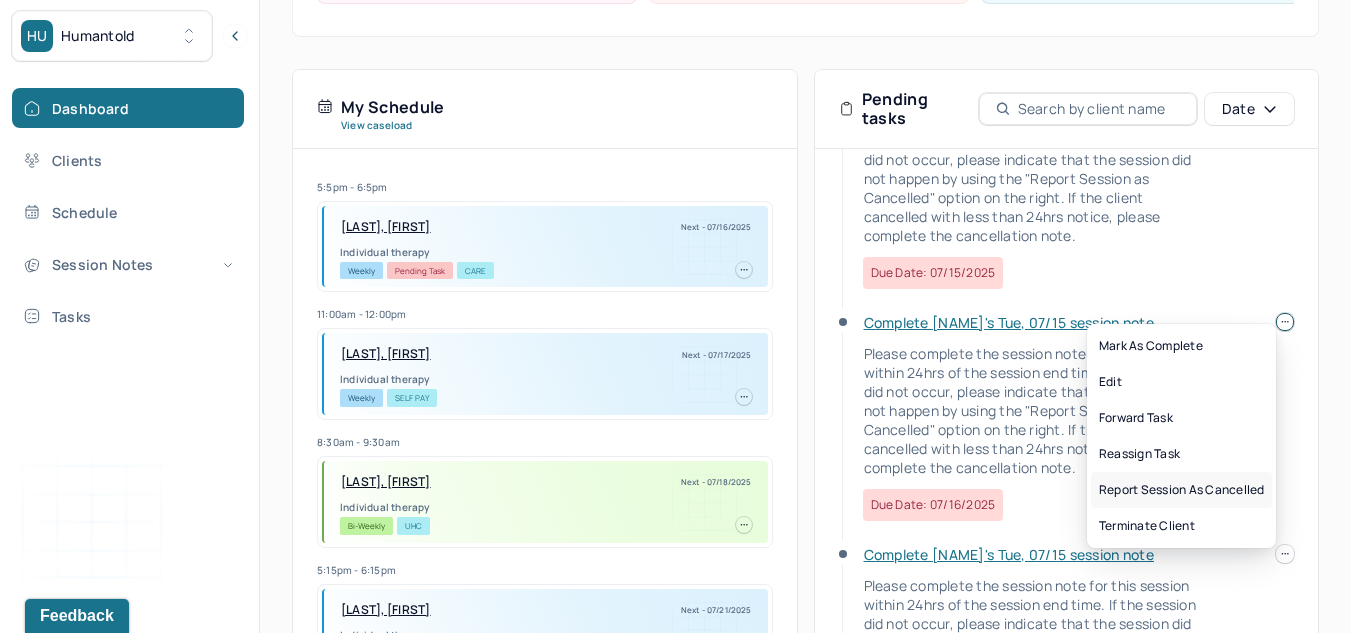 click on "Report session as cancelled" at bounding box center (1181, 490) 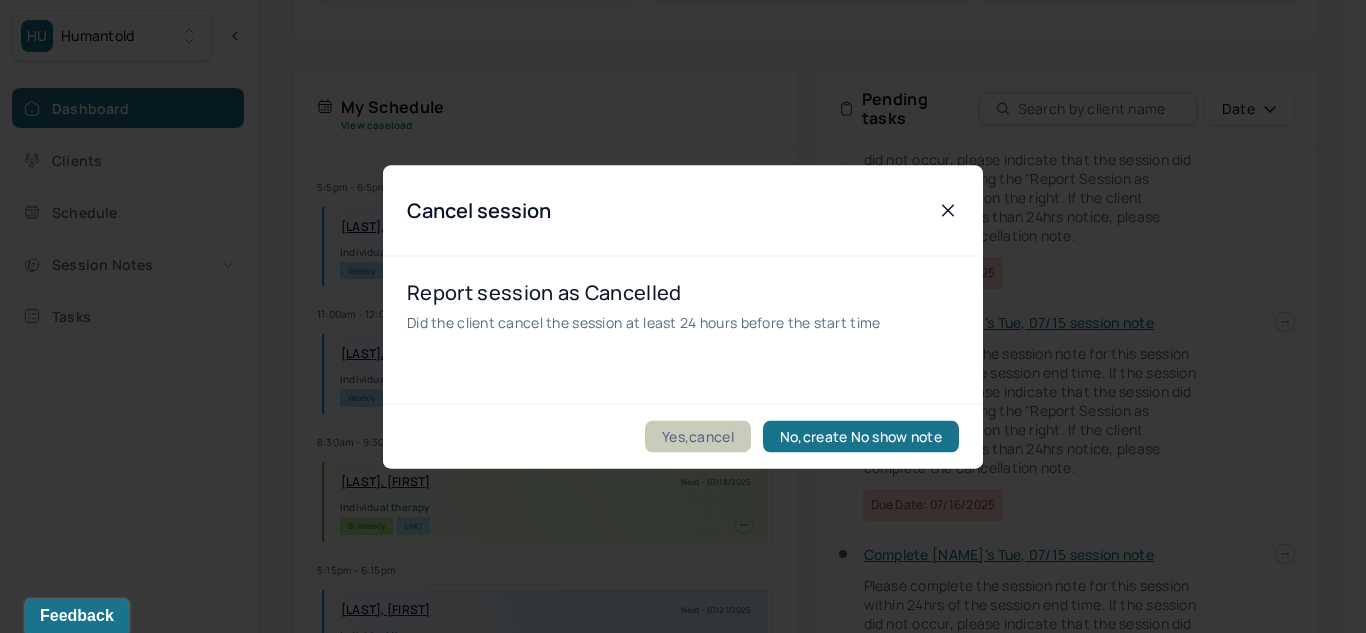 click on "Yes,cancel" at bounding box center (698, 436) 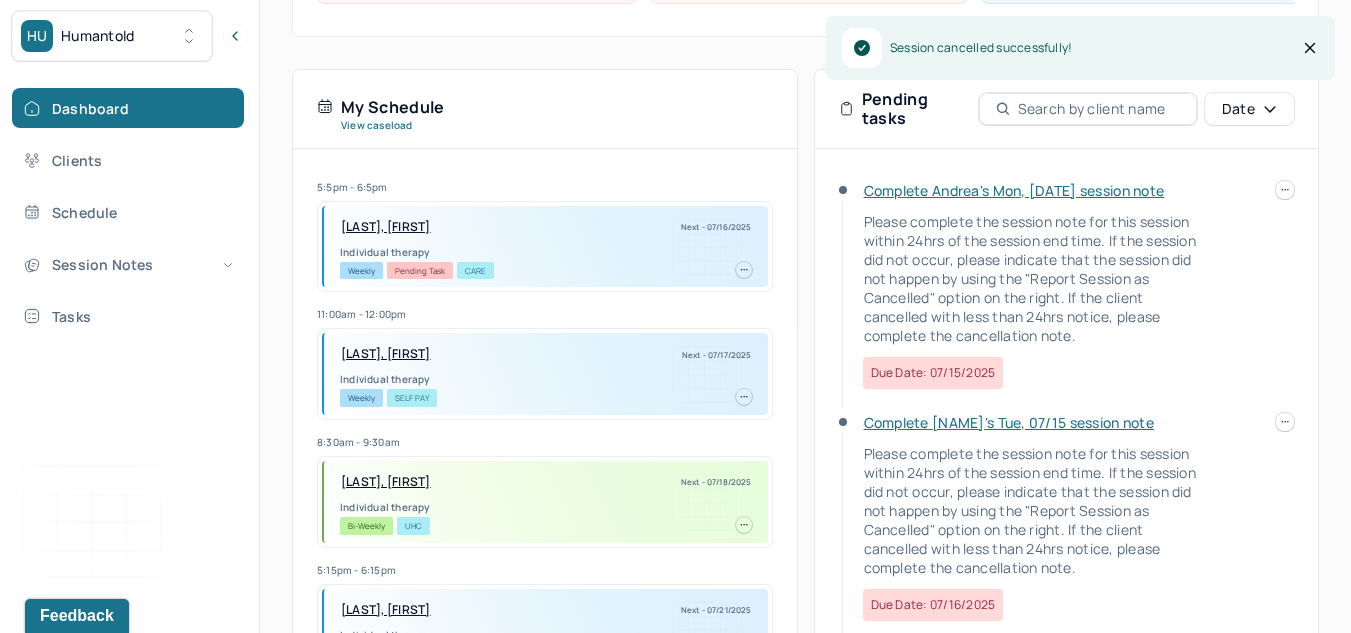 scroll, scrollTop: 0, scrollLeft: 0, axis: both 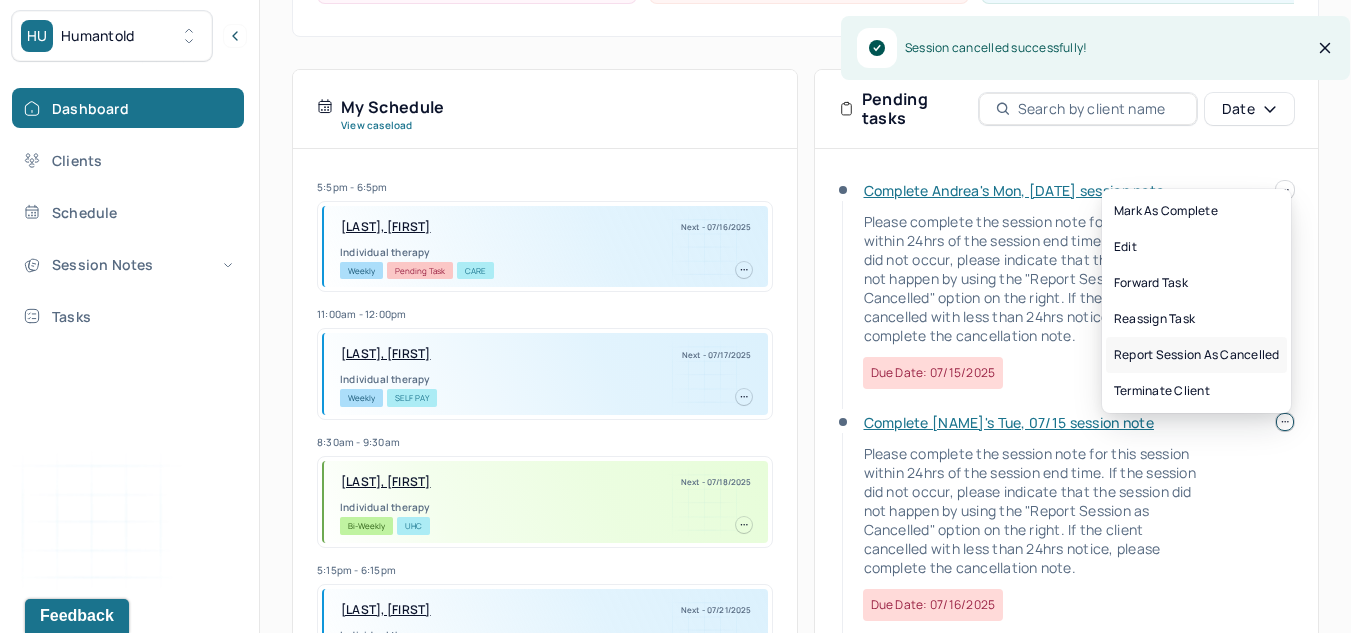click on "Report session as cancelled" at bounding box center [1196, 355] 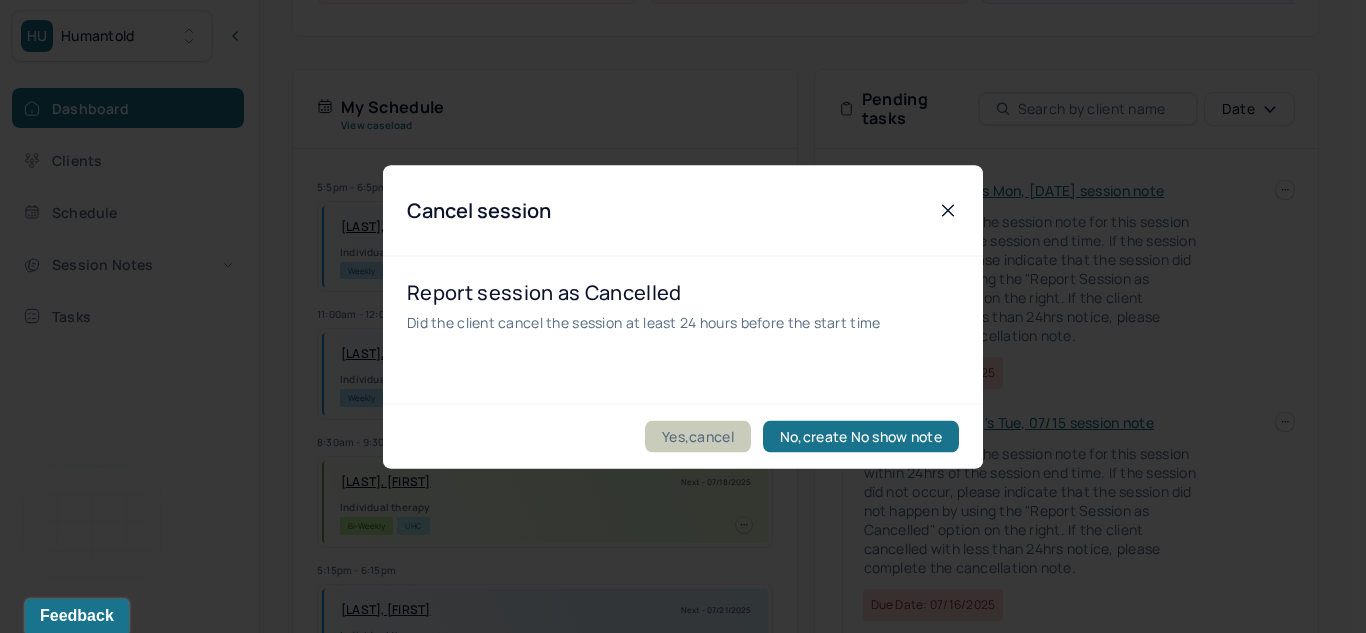 click on "Yes,cancel" at bounding box center (698, 436) 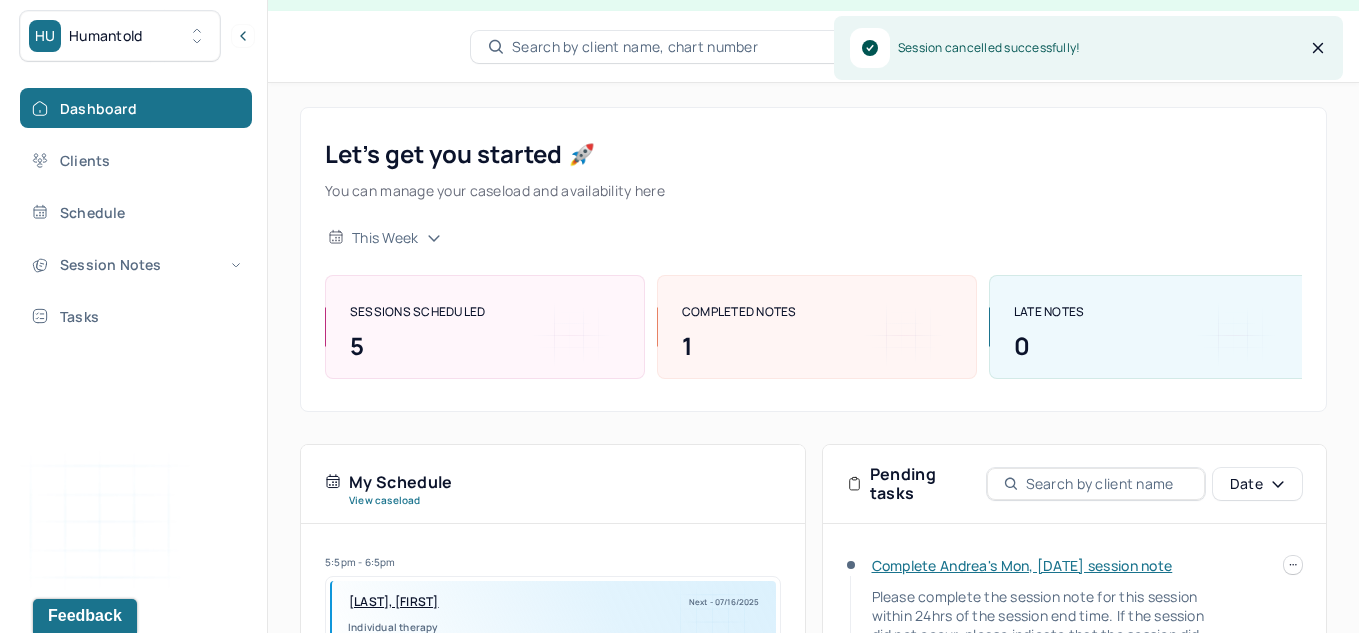 scroll, scrollTop: 0, scrollLeft: 0, axis: both 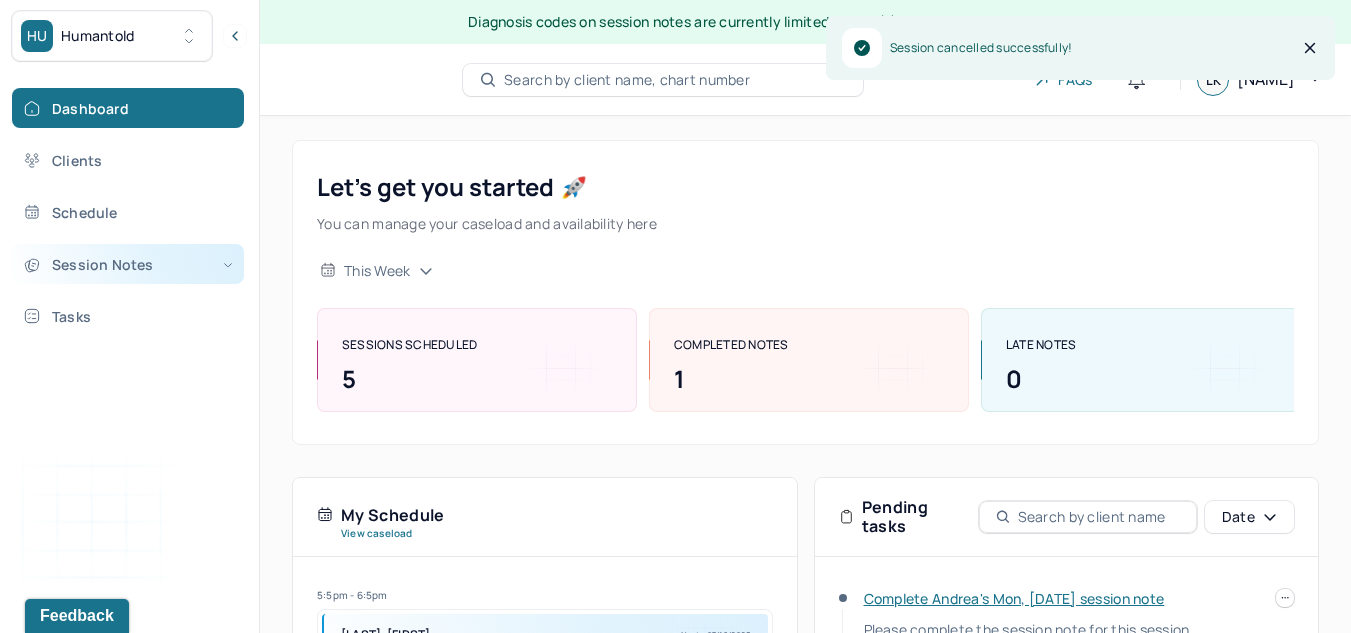 click on "Session Notes" at bounding box center (128, 264) 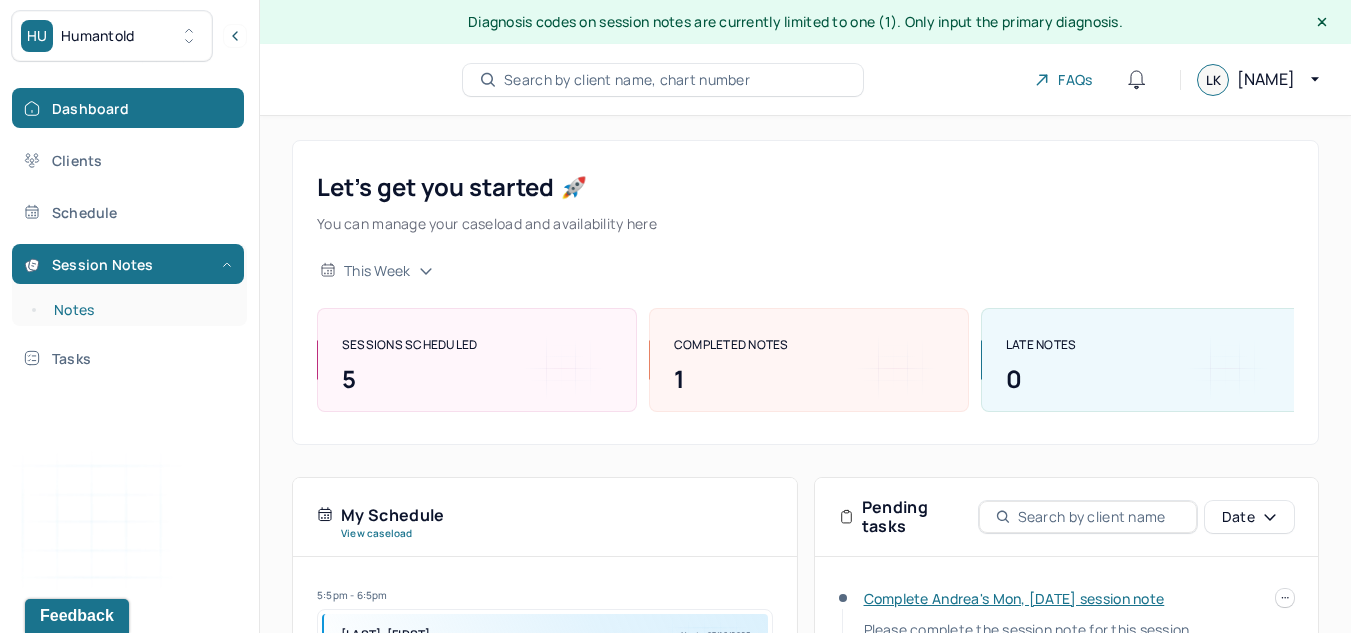 click on "Notes" at bounding box center (139, 310) 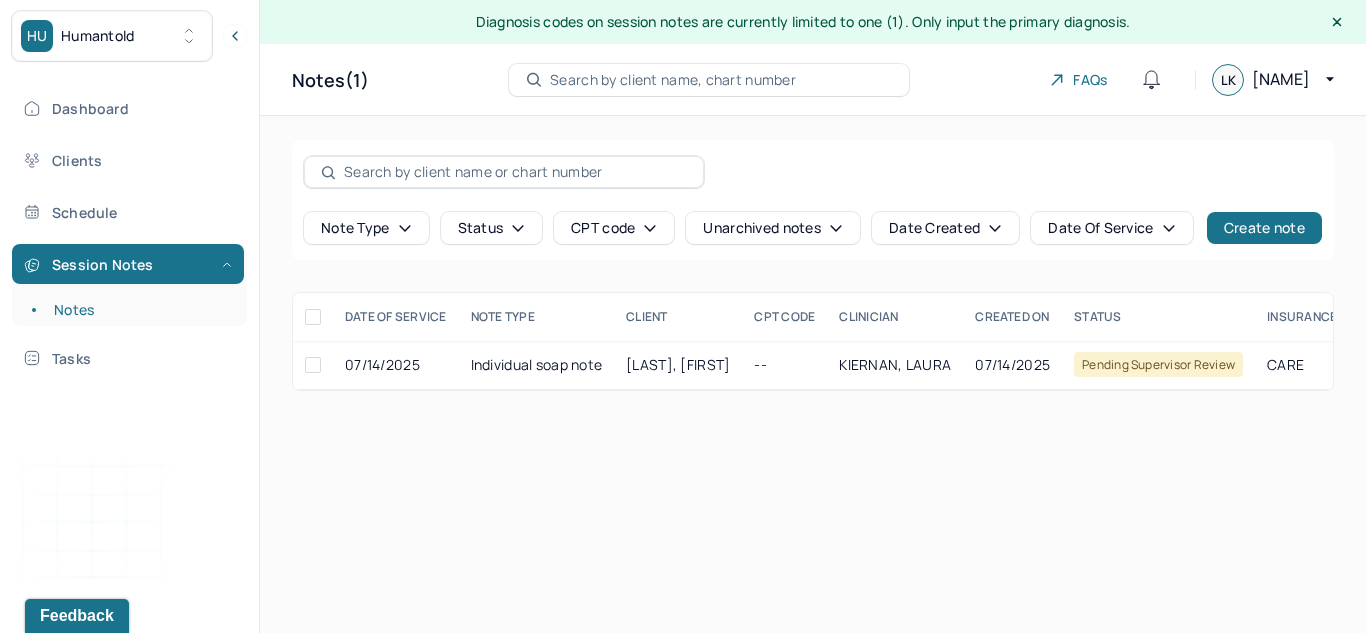 click on "HU Humantold" at bounding box center [112, 36] 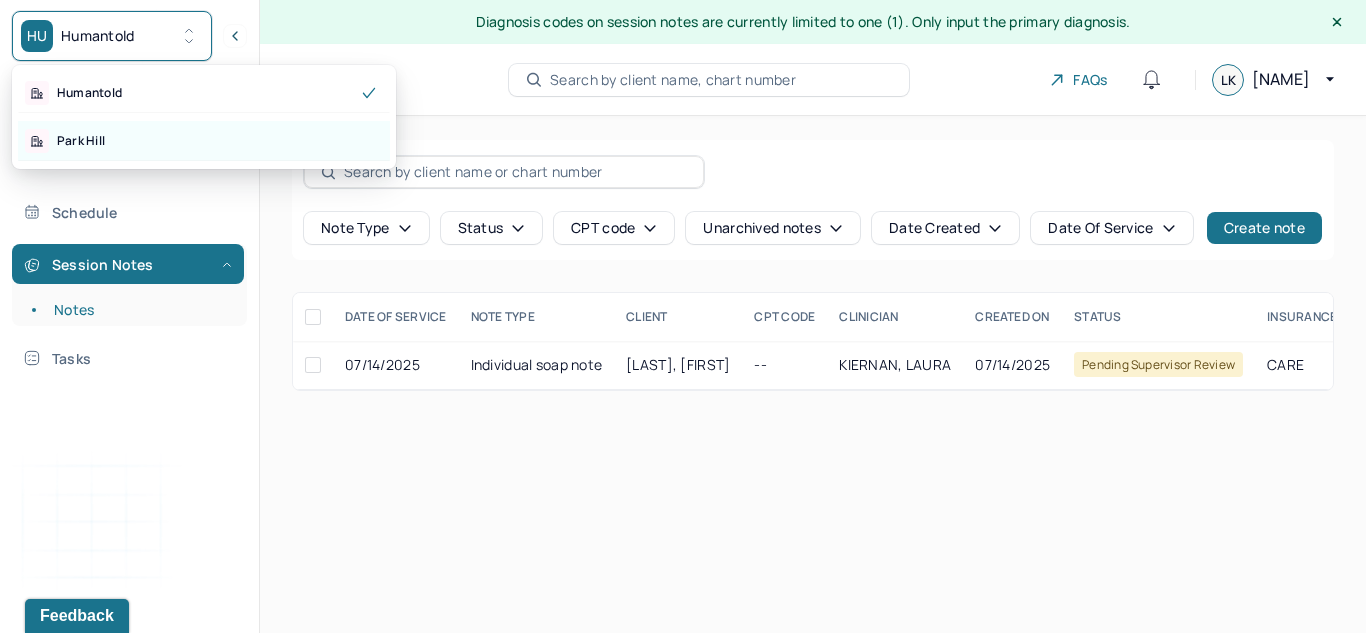 click on "Park Hill" at bounding box center [204, 141] 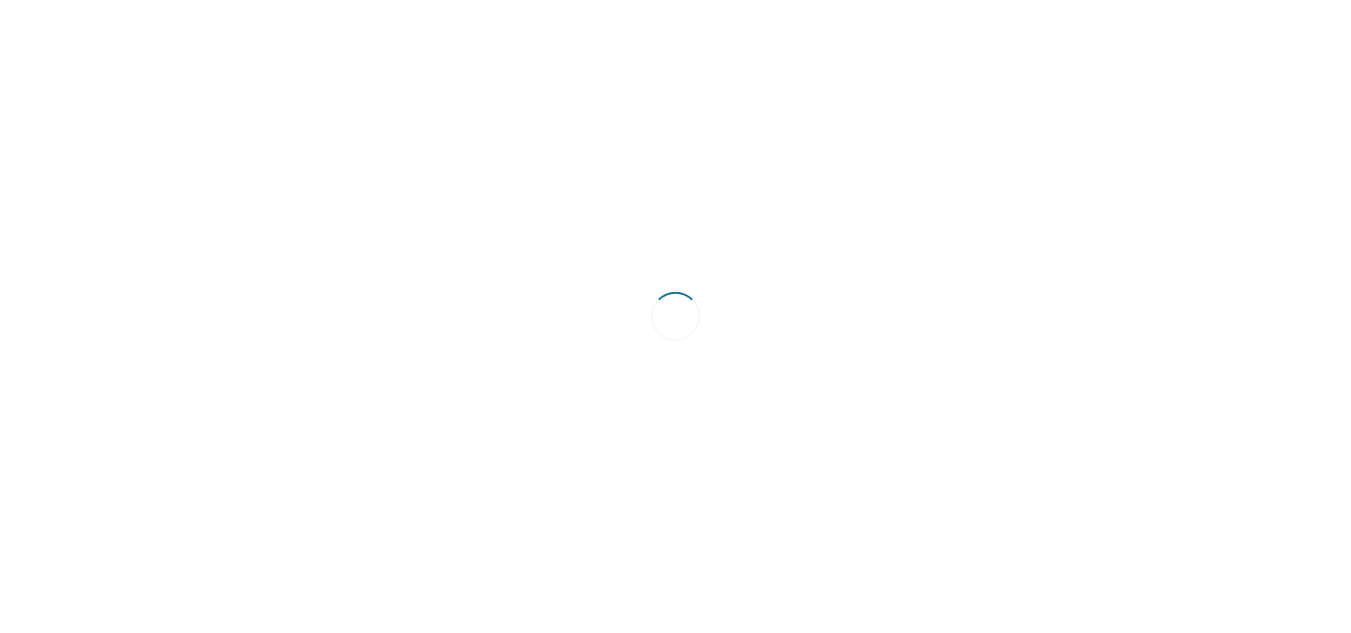 scroll, scrollTop: 0, scrollLeft: 0, axis: both 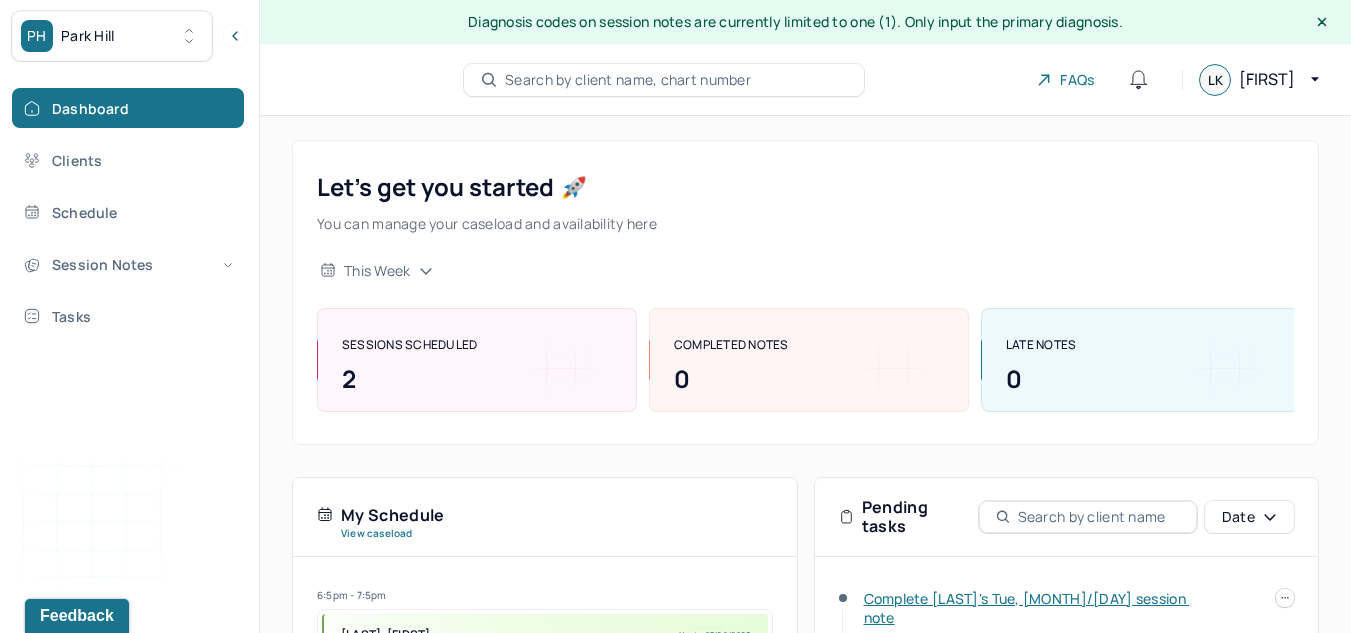 click on "Dashboard Clients Schedule Session Notes Tasks" at bounding box center (129, 212) 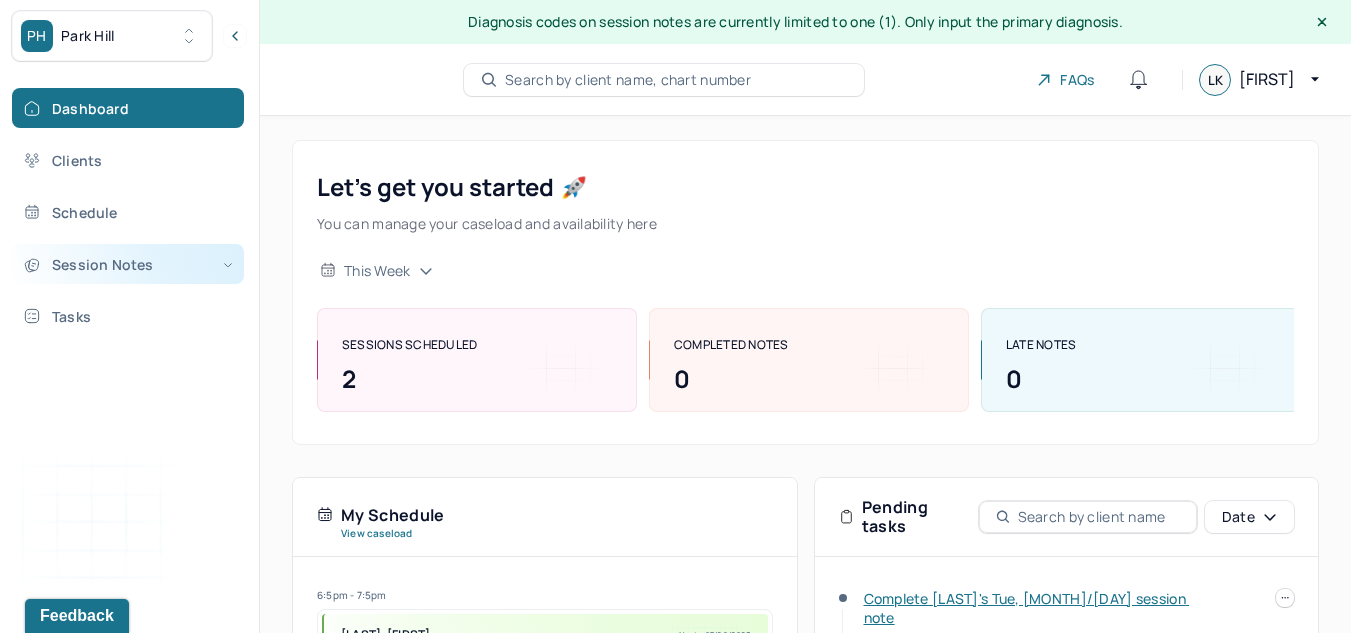 click on "Session Notes" at bounding box center [128, 264] 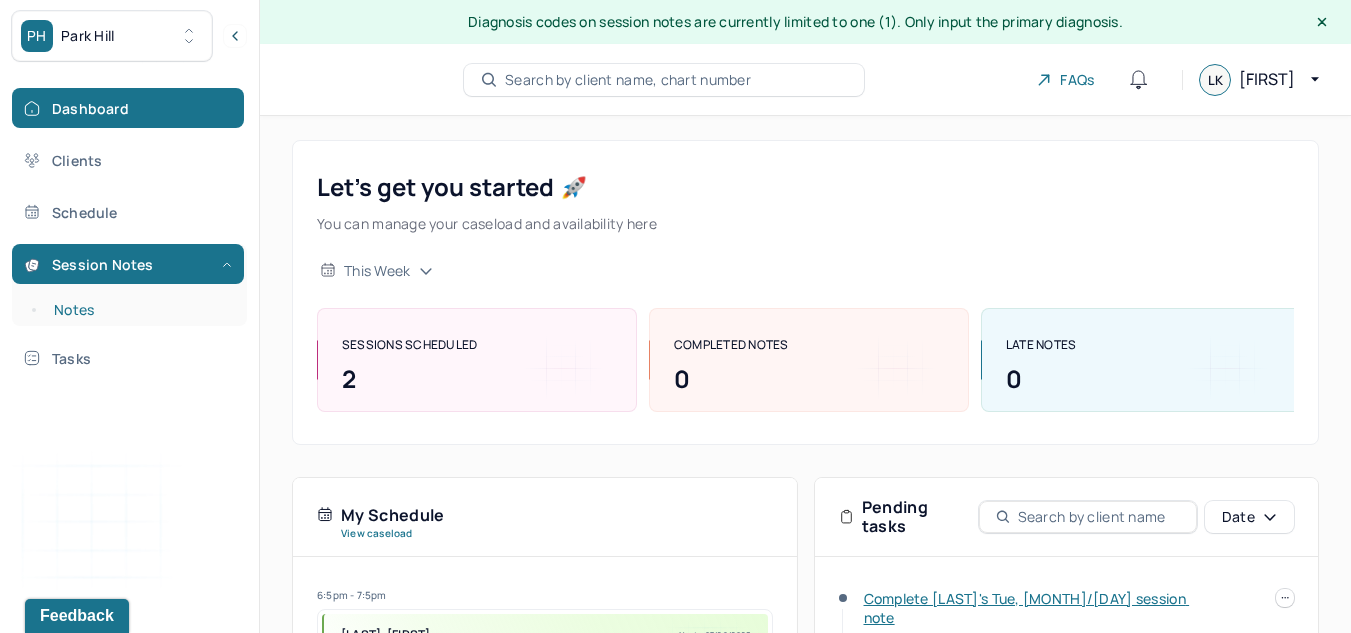 click on "Notes" at bounding box center (139, 310) 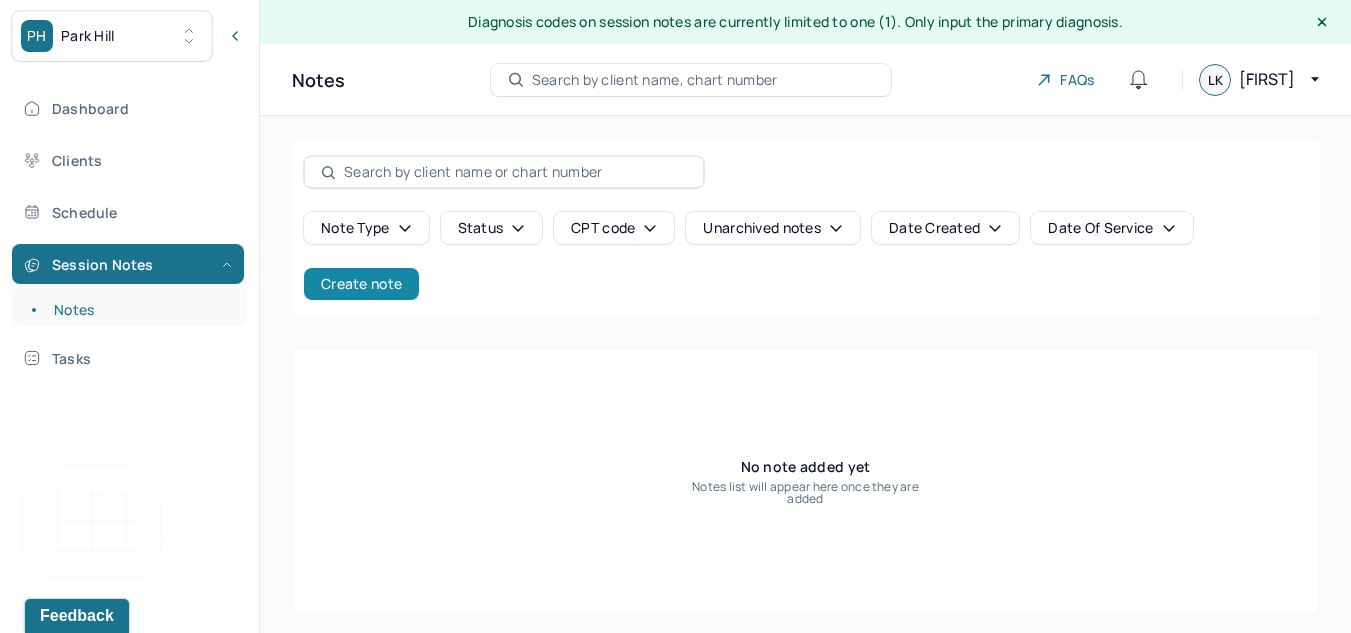 click on "Create note" at bounding box center [361, 284] 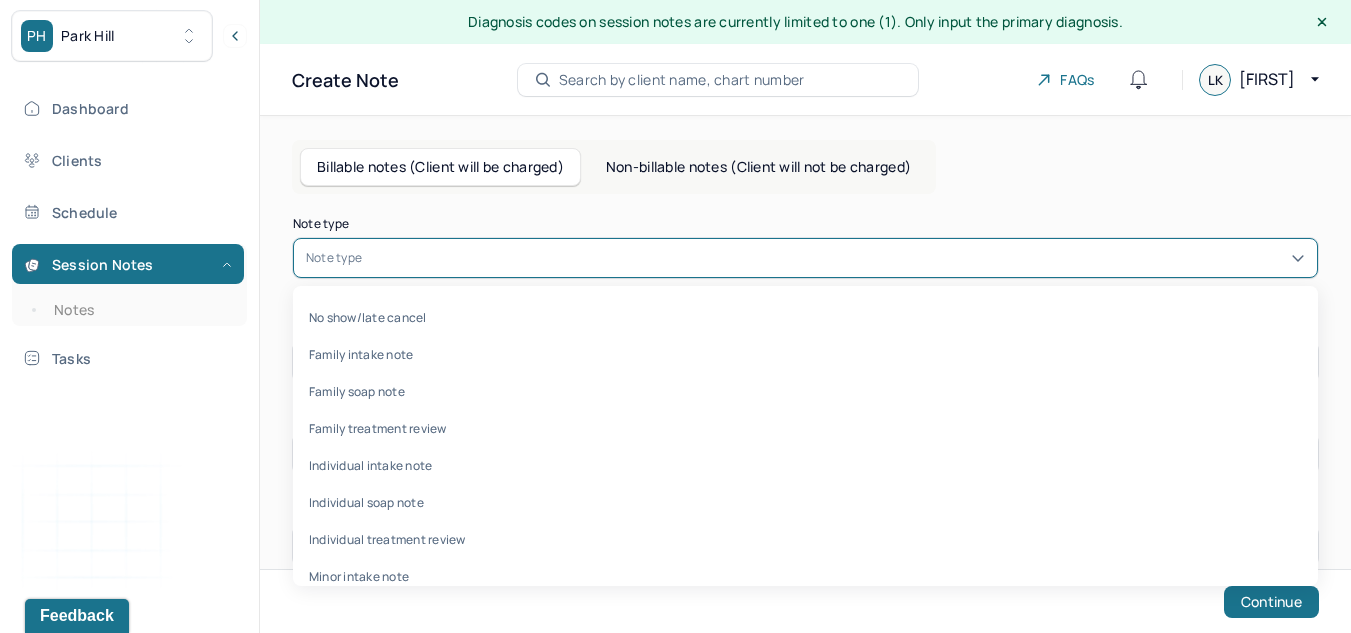 click at bounding box center (835, 258) 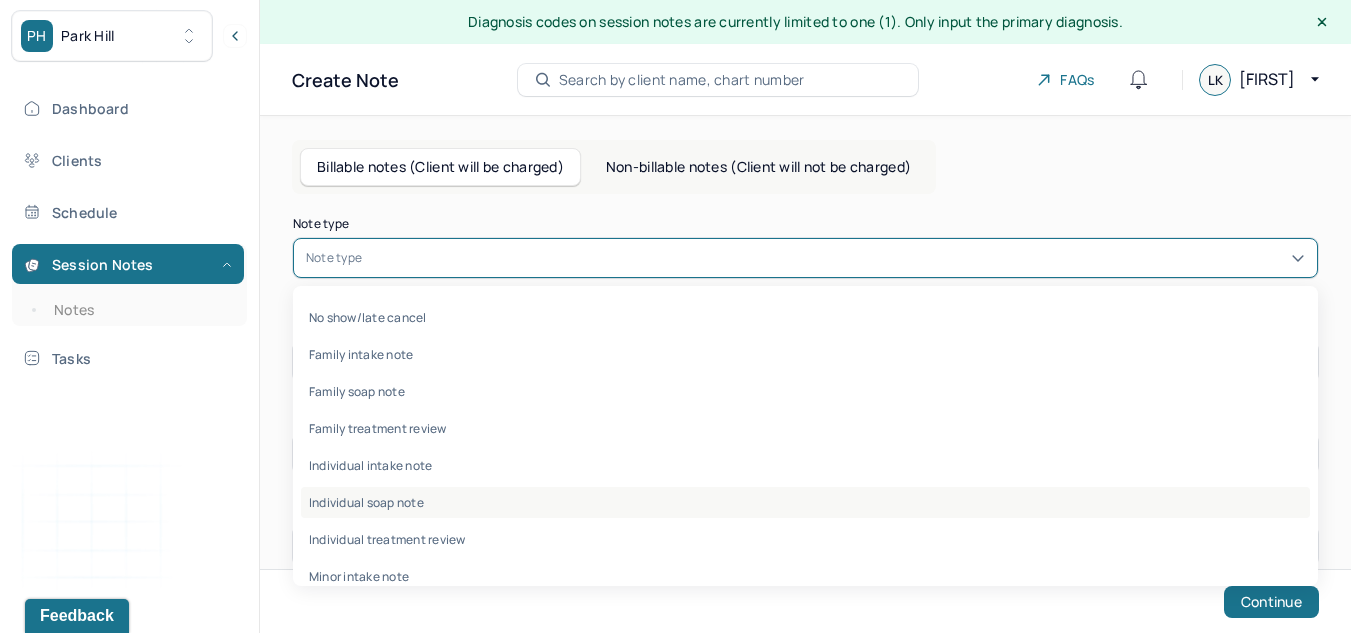 click on "Individual soap note" at bounding box center [805, 502] 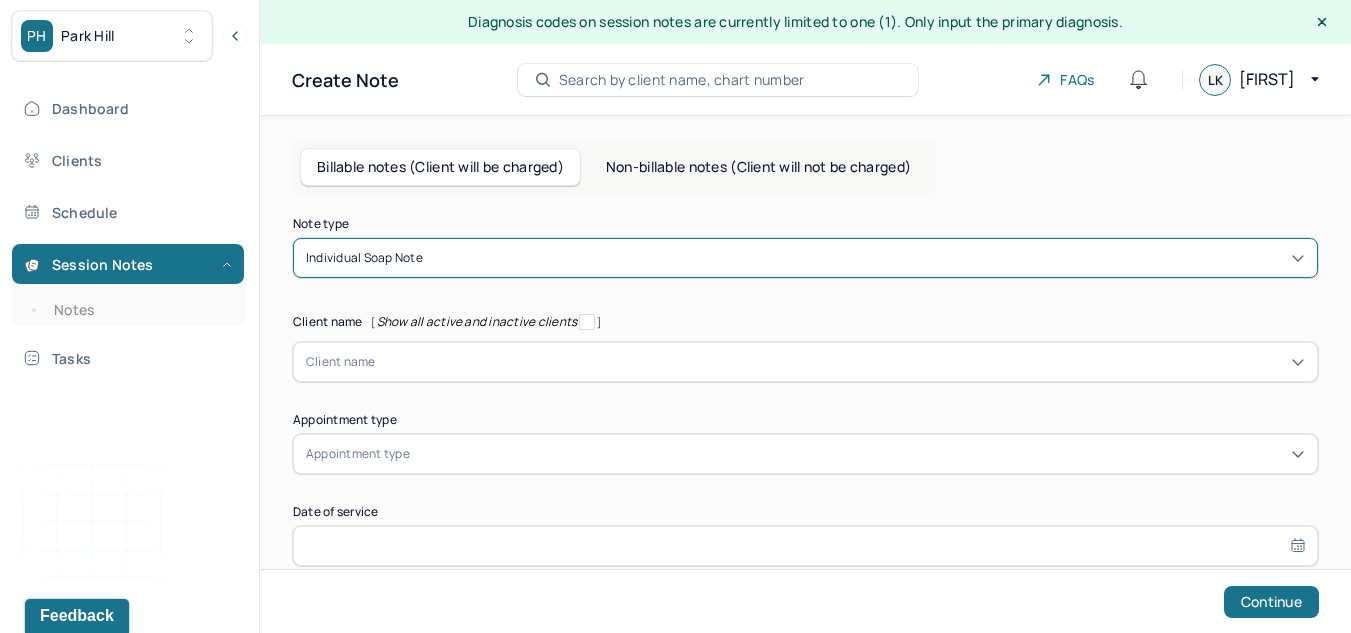 click on "Client name" at bounding box center [805, 362] 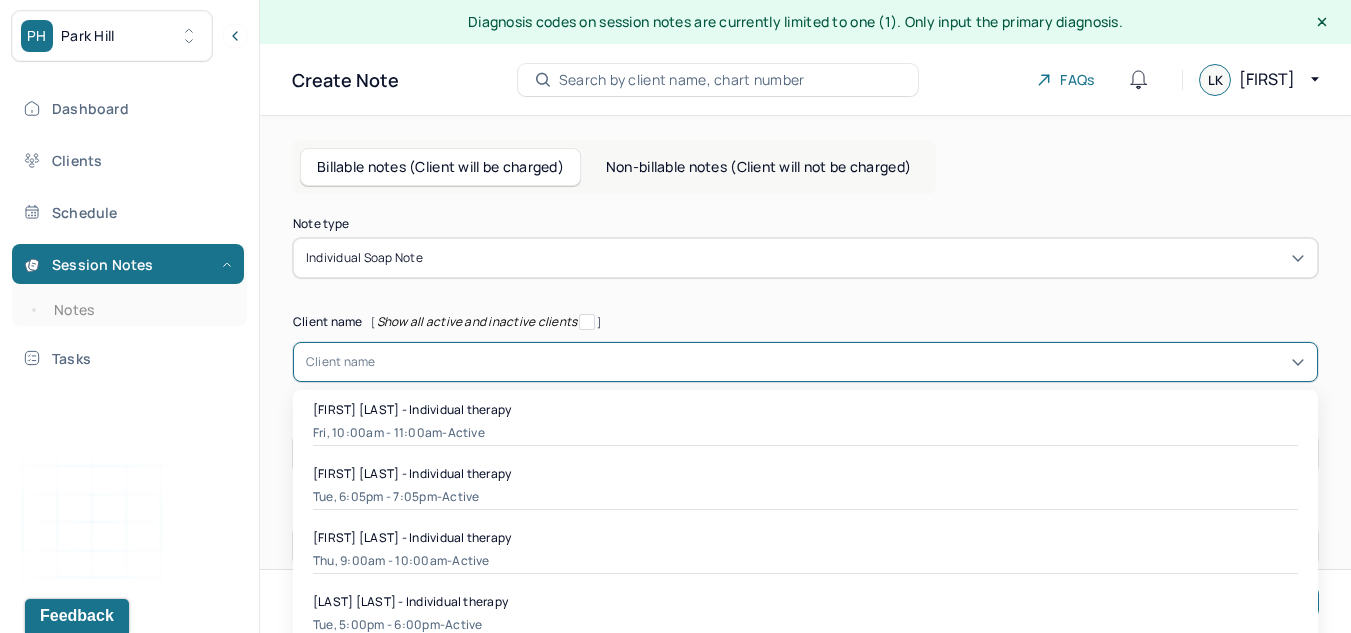 scroll, scrollTop: 65, scrollLeft: 0, axis: vertical 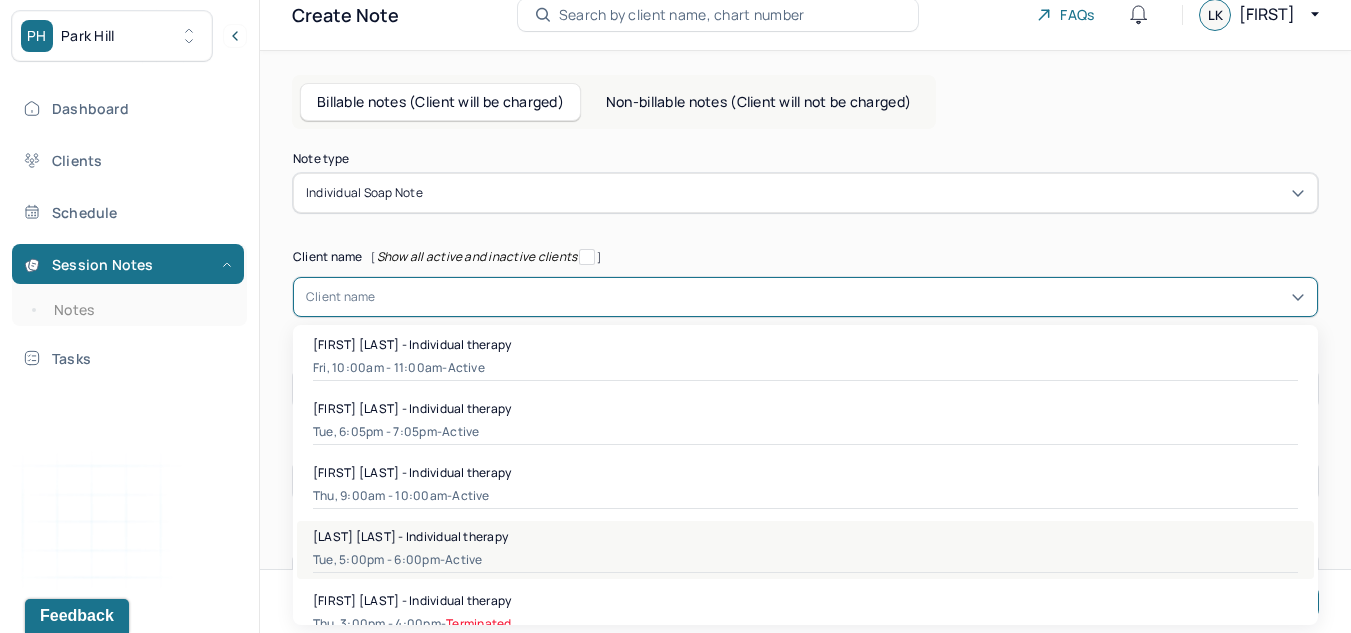click on "[LAST] [LAST] - Individual therapy" at bounding box center [410, 536] 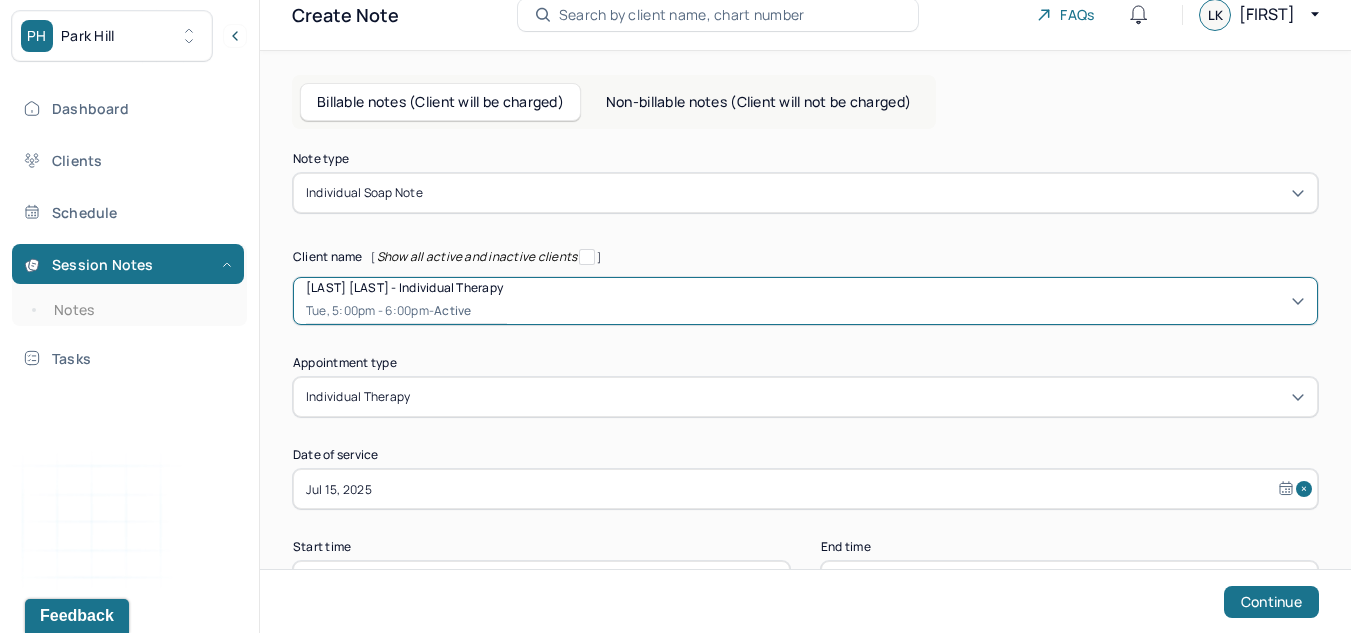 scroll, scrollTop: 139, scrollLeft: 0, axis: vertical 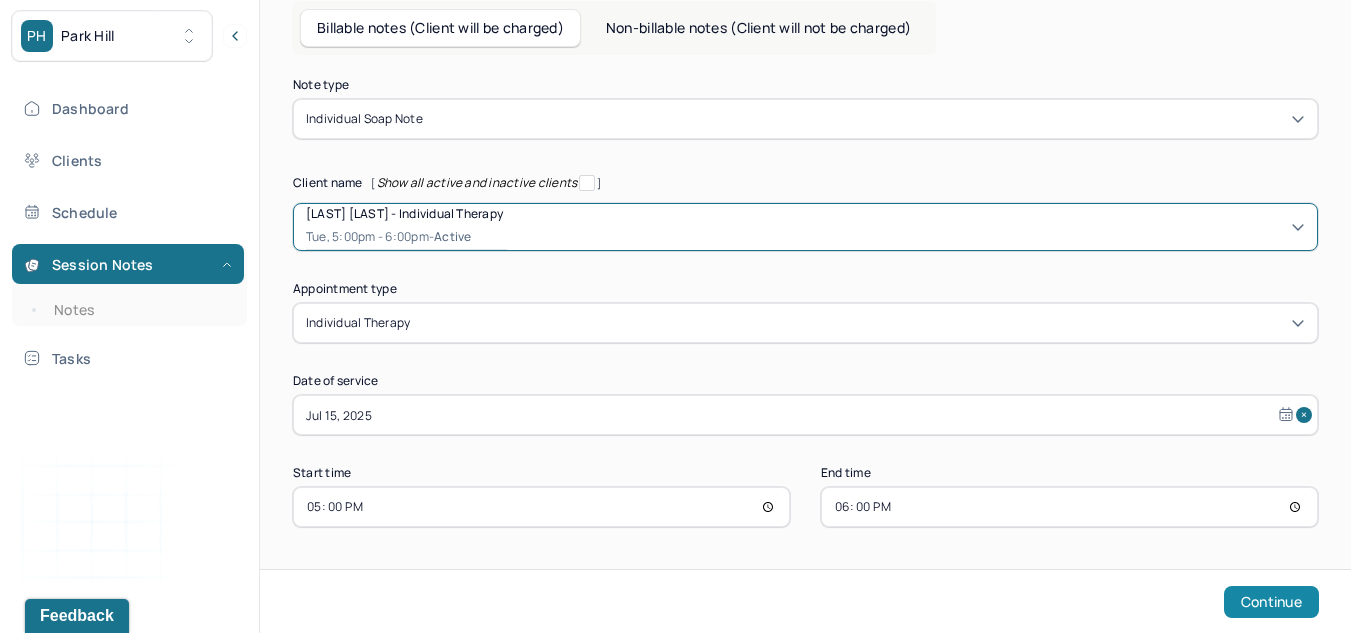 click on "Continue" at bounding box center [1271, 602] 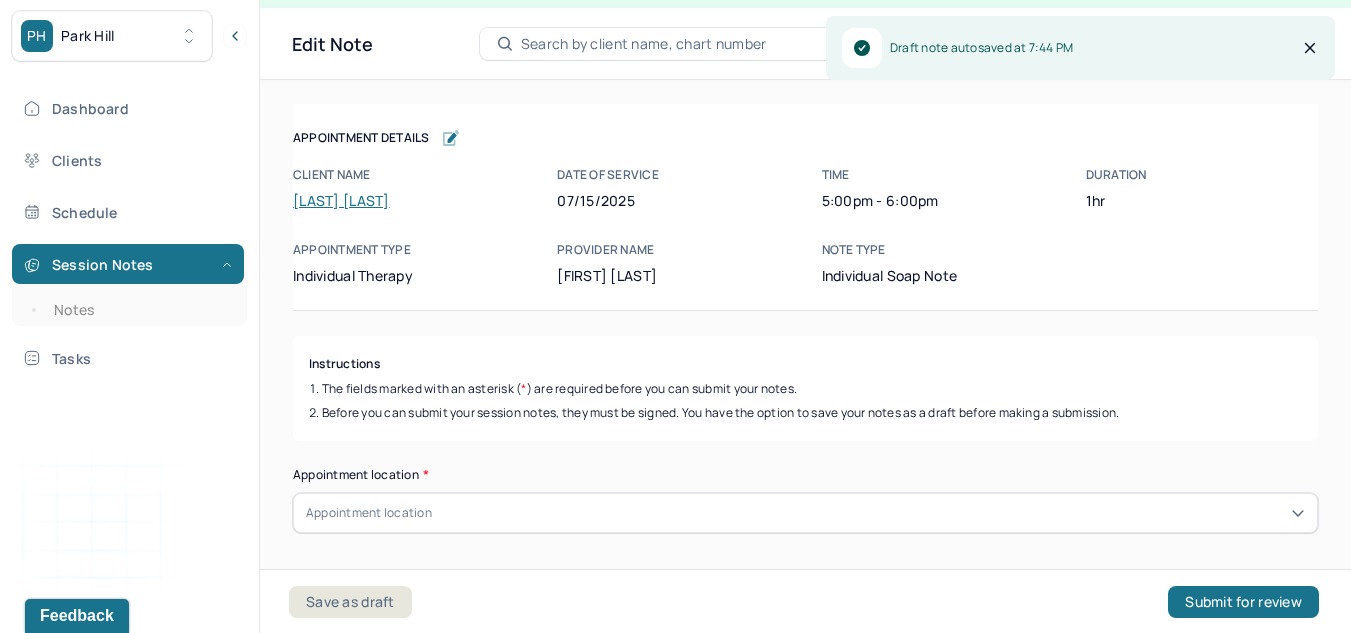 scroll, scrollTop: 36, scrollLeft: 0, axis: vertical 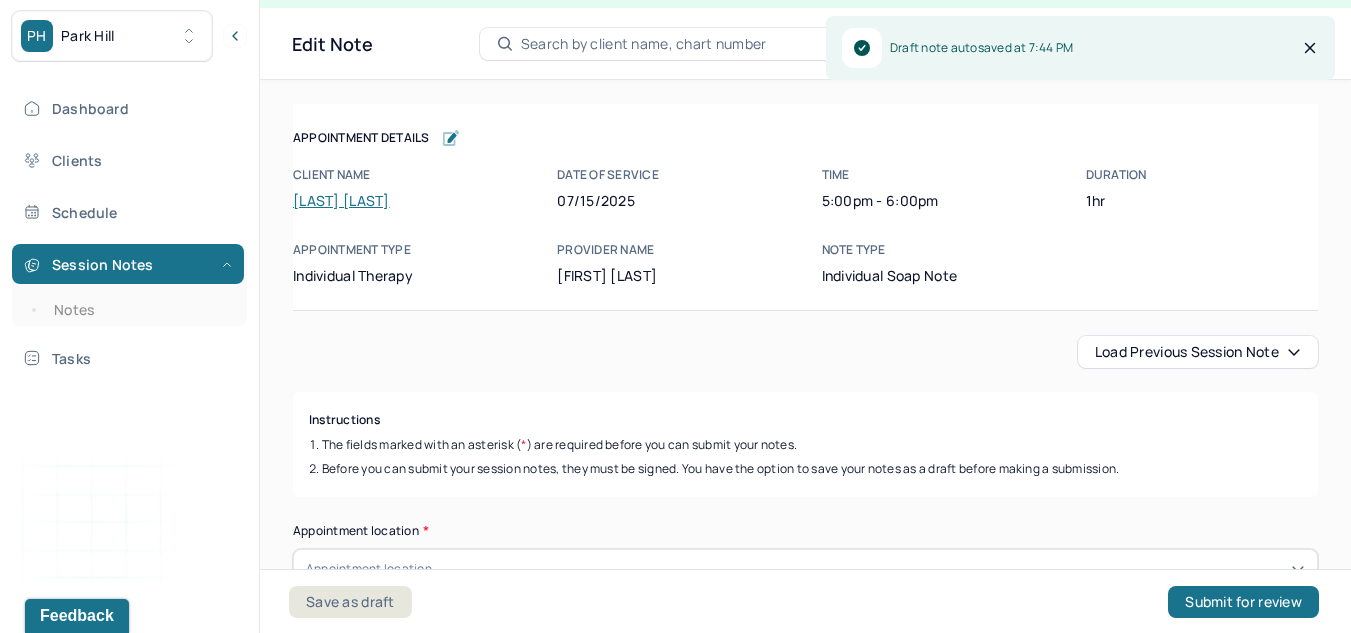click on "Load previous session note" at bounding box center [1198, 352] 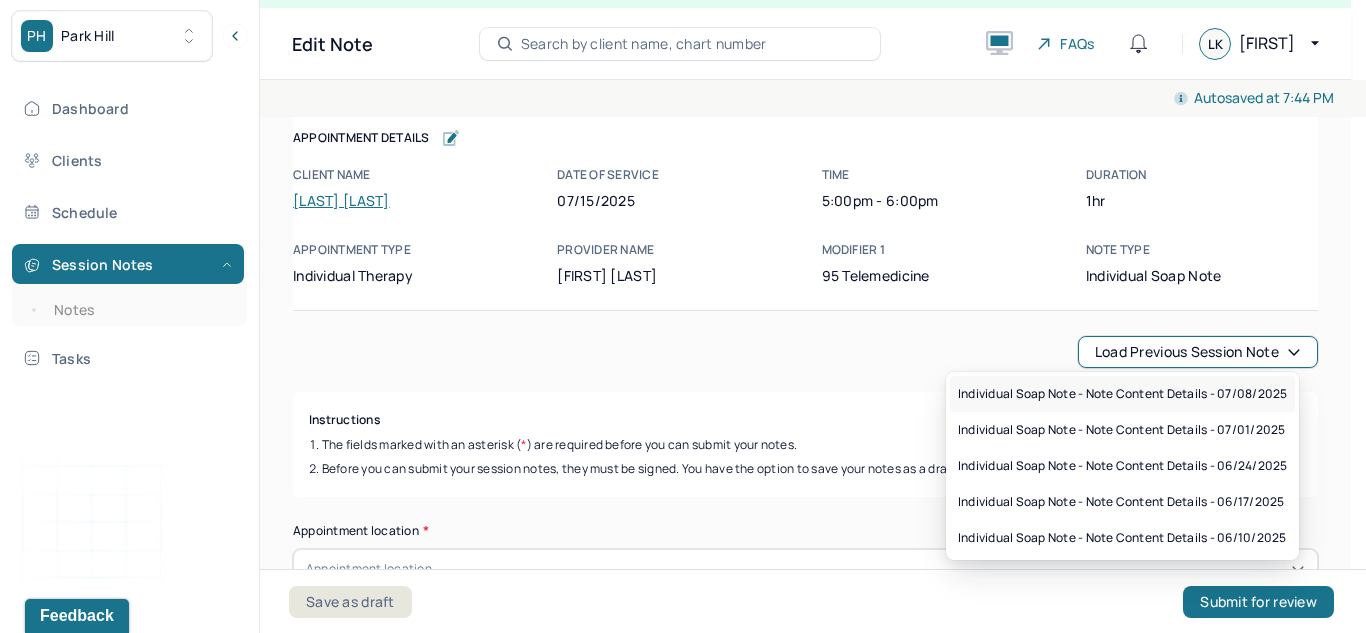 click on "Individual soap note   - Note content Details -   07/08/2025" at bounding box center (1122, 394) 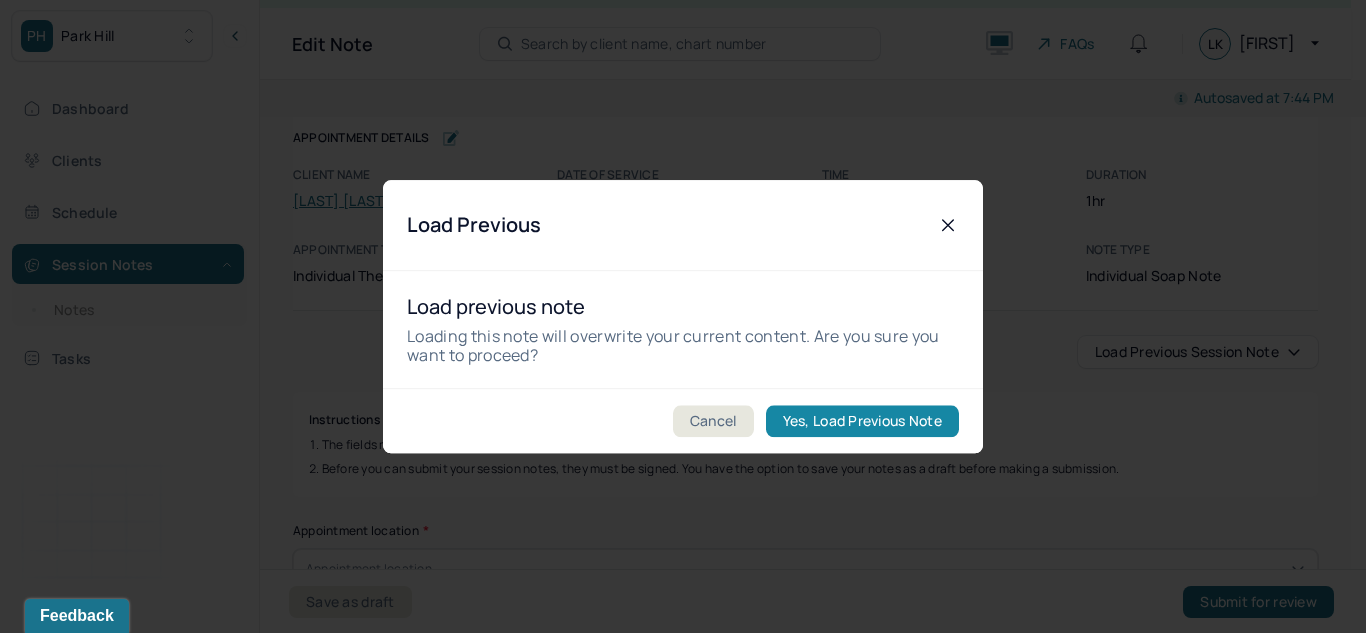 click on "Yes, Load Previous Note" at bounding box center (862, 421) 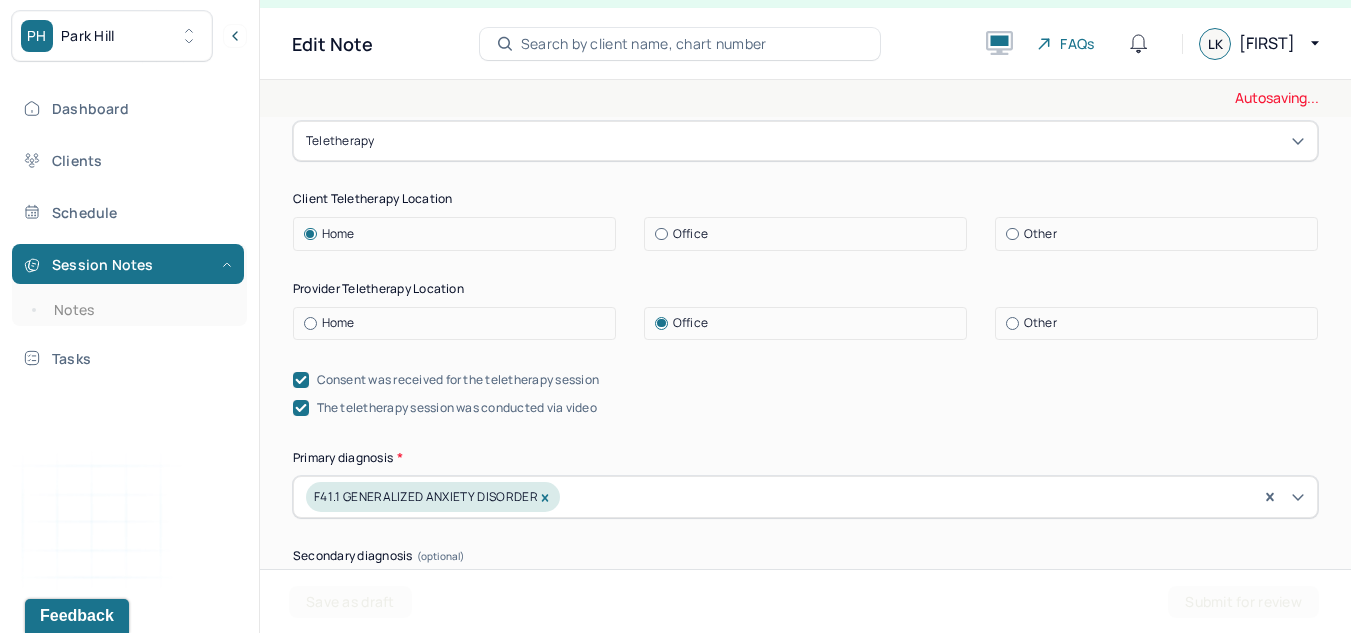 scroll, scrollTop: 424, scrollLeft: 0, axis: vertical 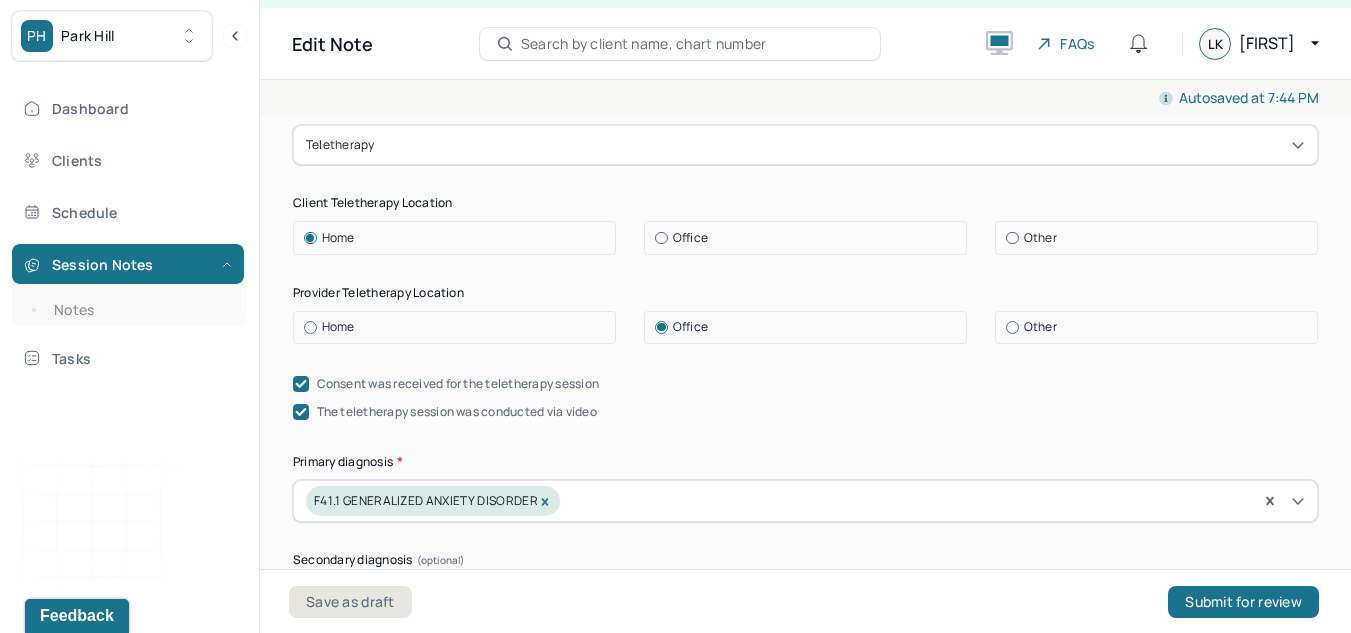 click at bounding box center [1012, 238] 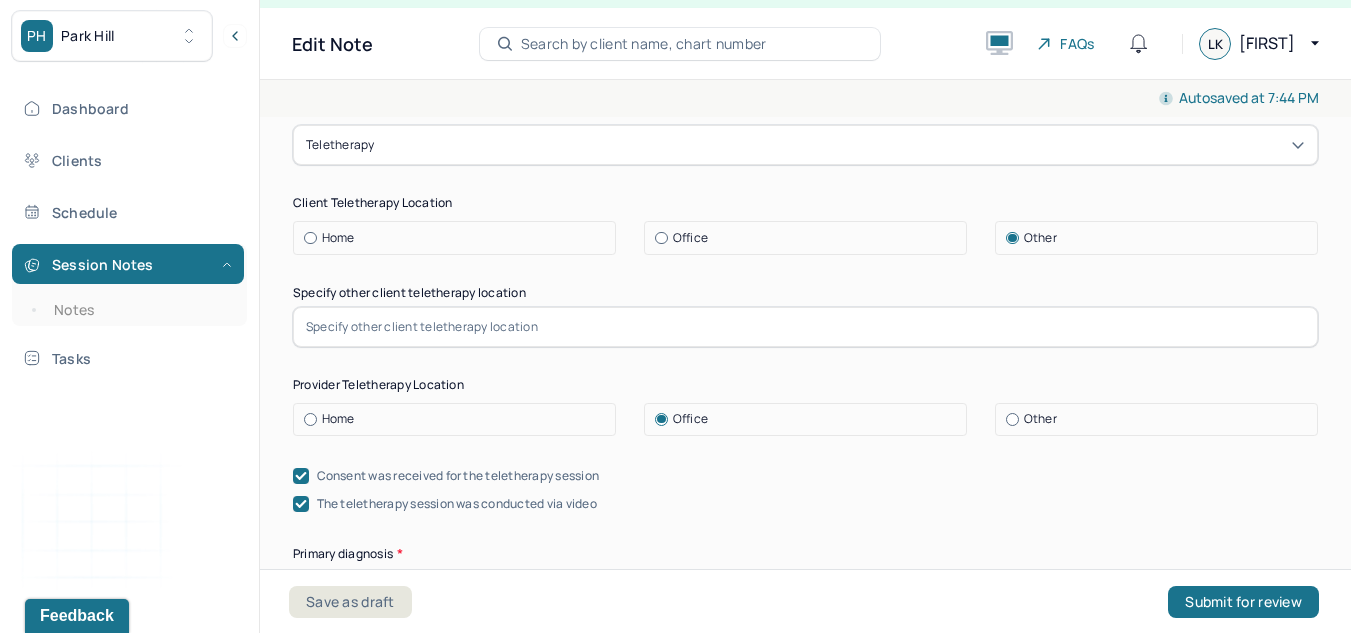 click at bounding box center [805, 327] 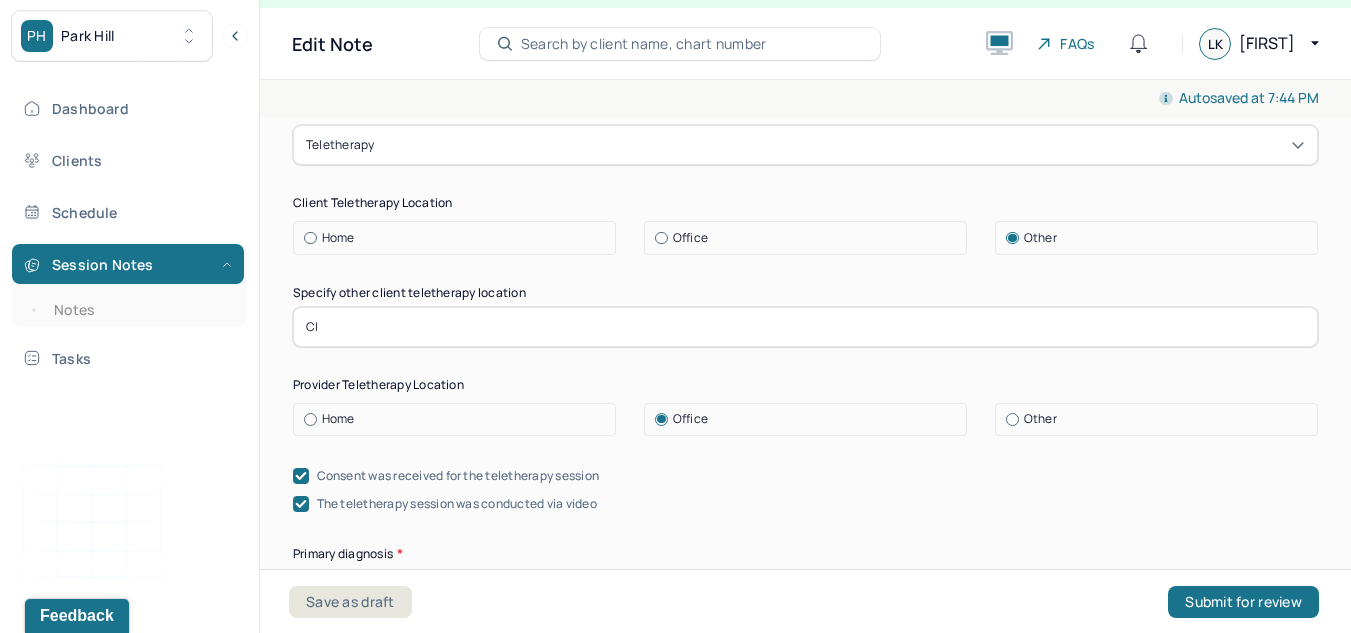 type on "C" 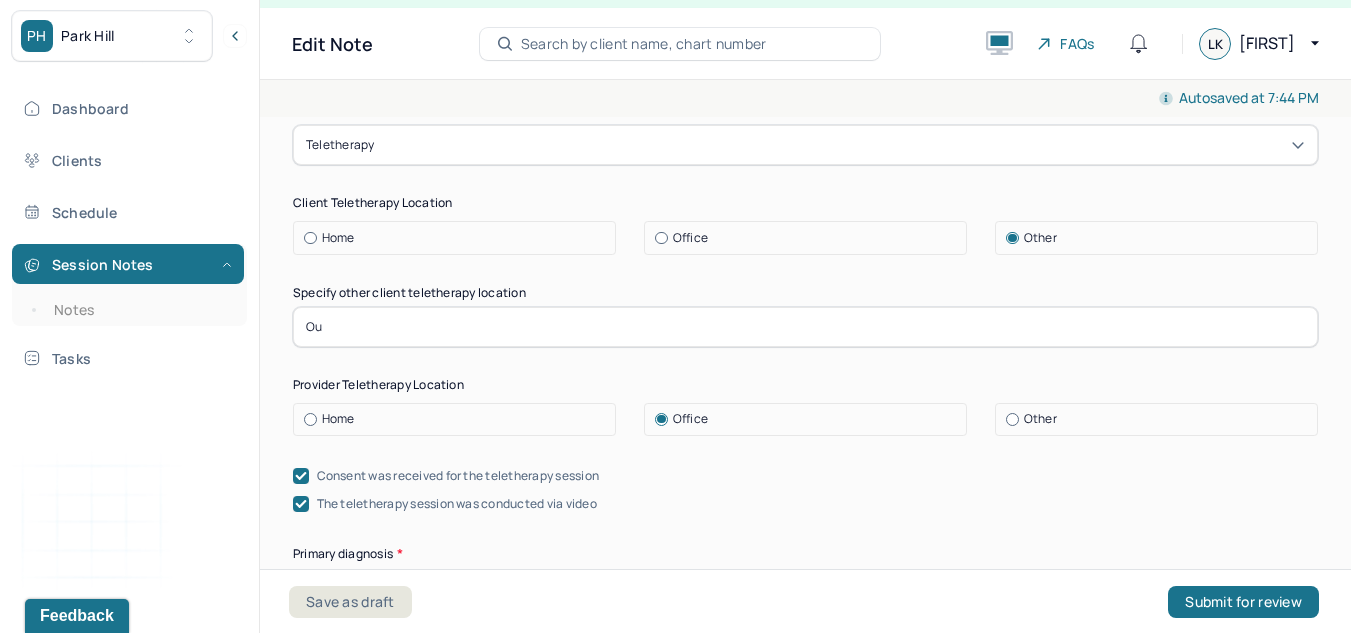 type on "O" 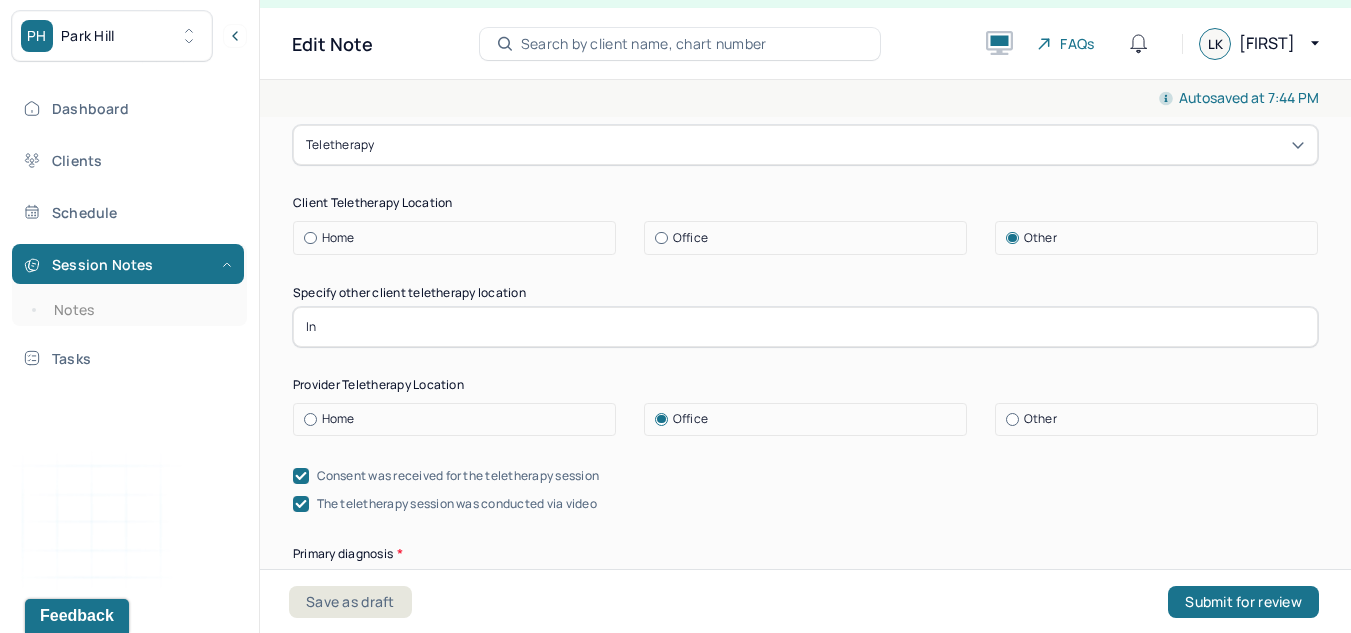 type on "I" 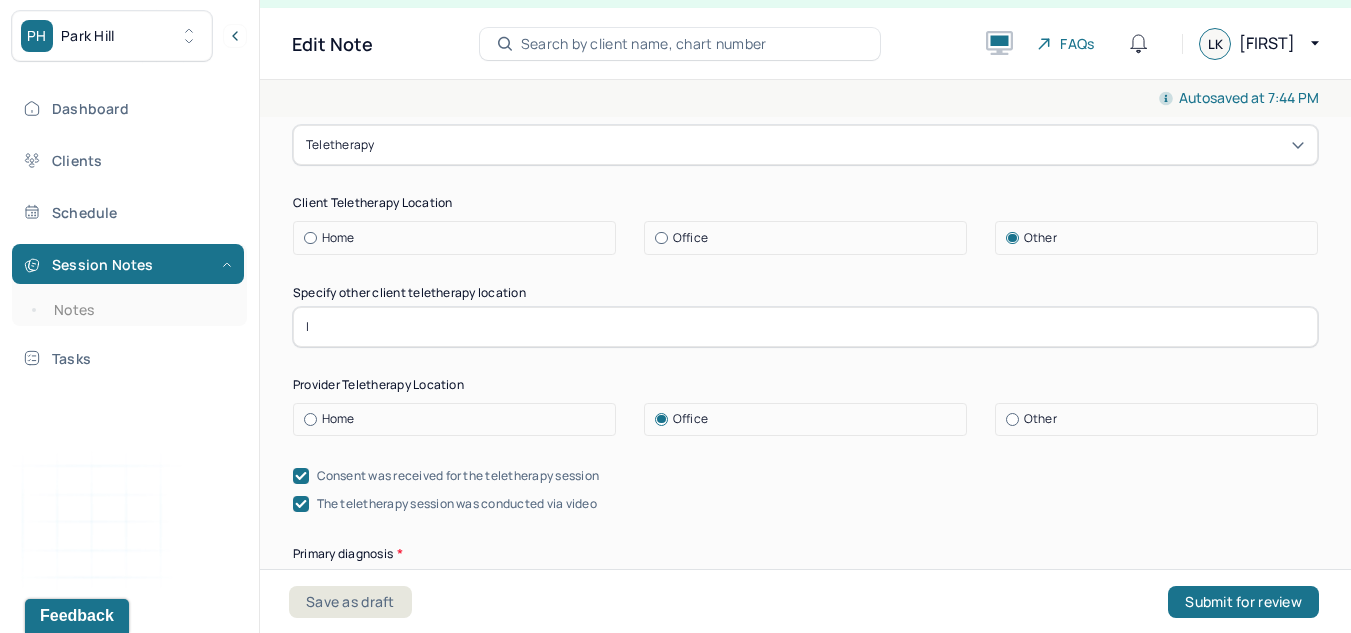 type 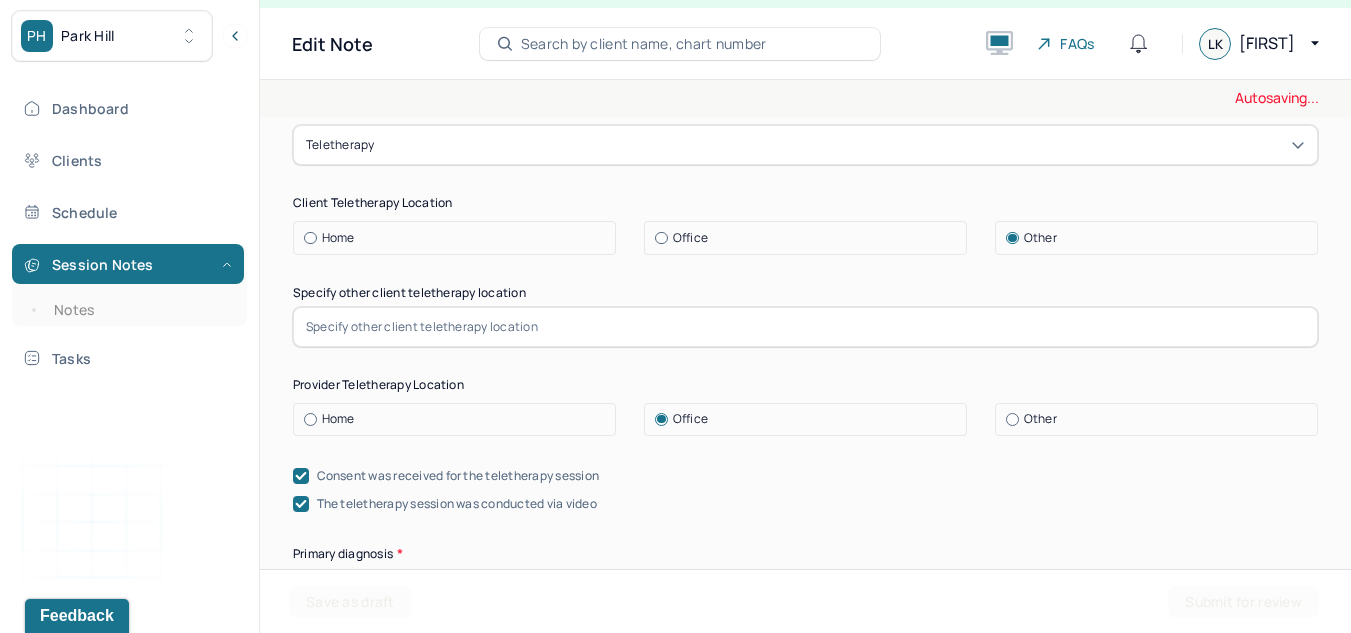 click at bounding box center [310, 238] 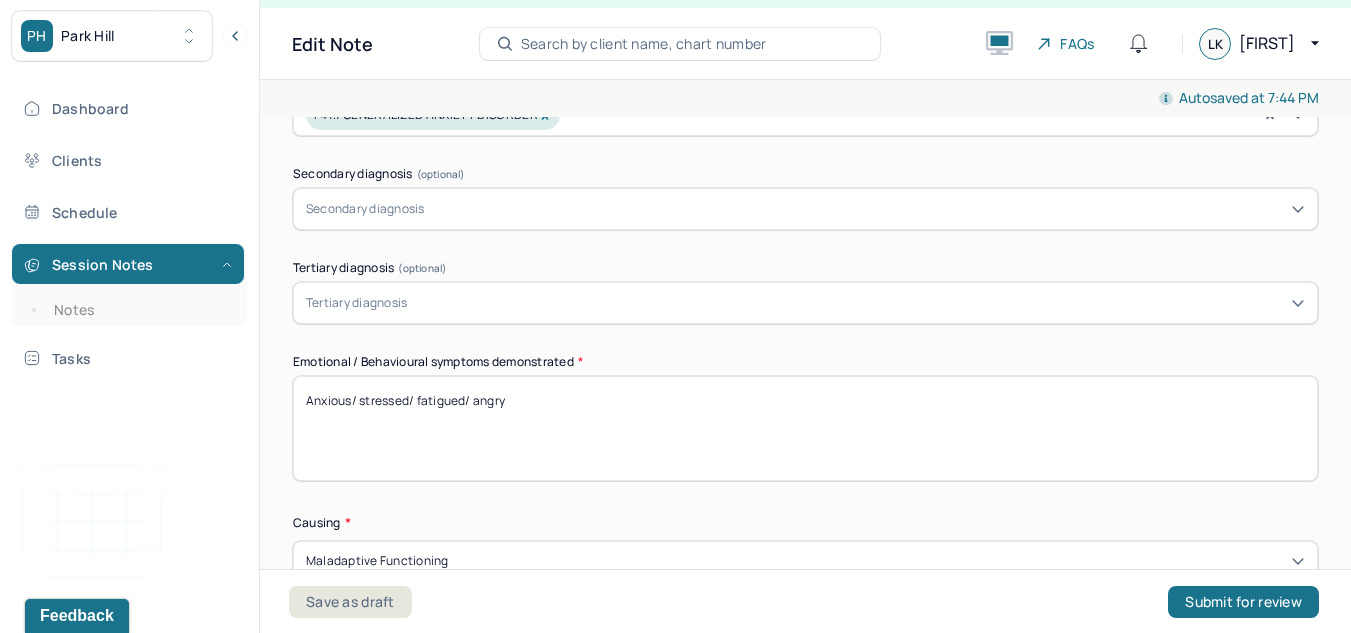 scroll, scrollTop: 903, scrollLeft: 0, axis: vertical 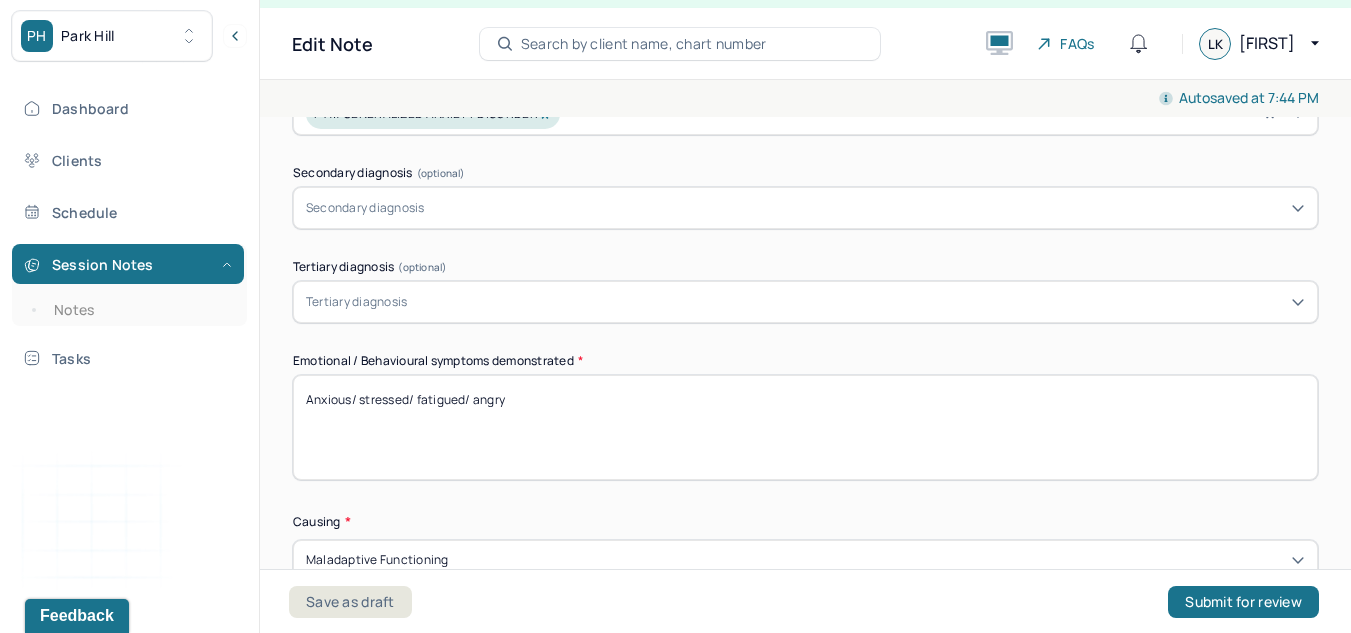 click on "Anxious/ stressed/ fatigued/ angry" at bounding box center [805, 427] 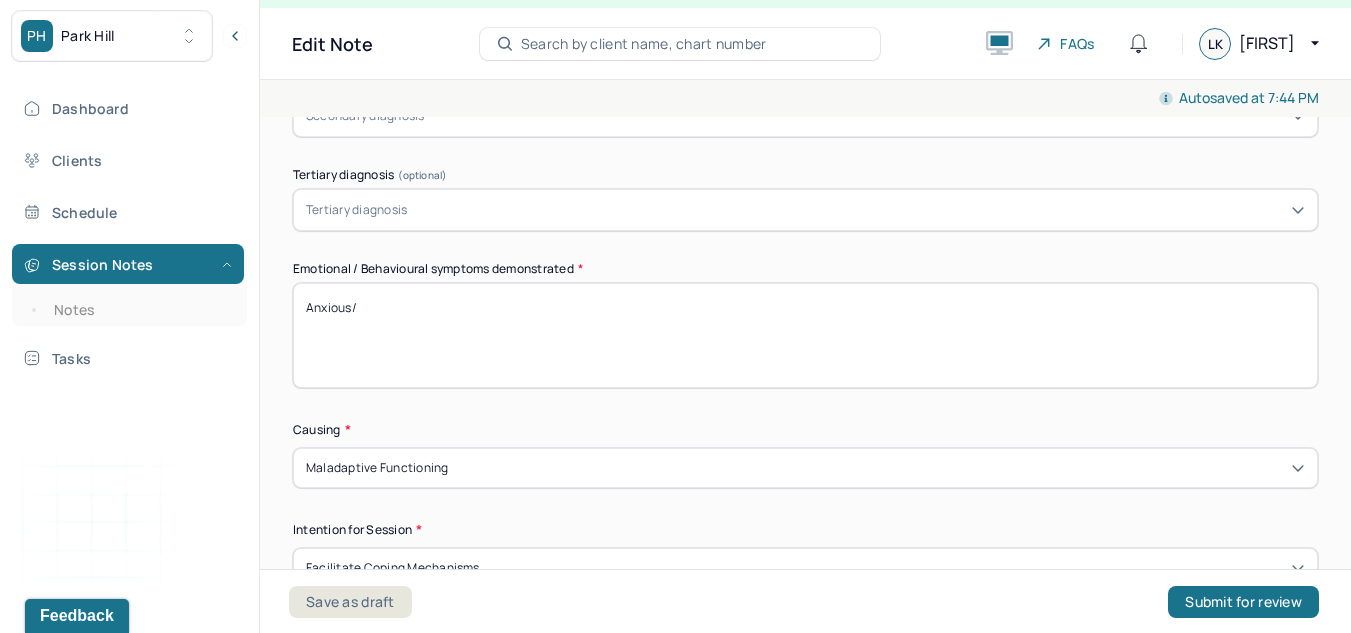 scroll, scrollTop: 811, scrollLeft: 0, axis: vertical 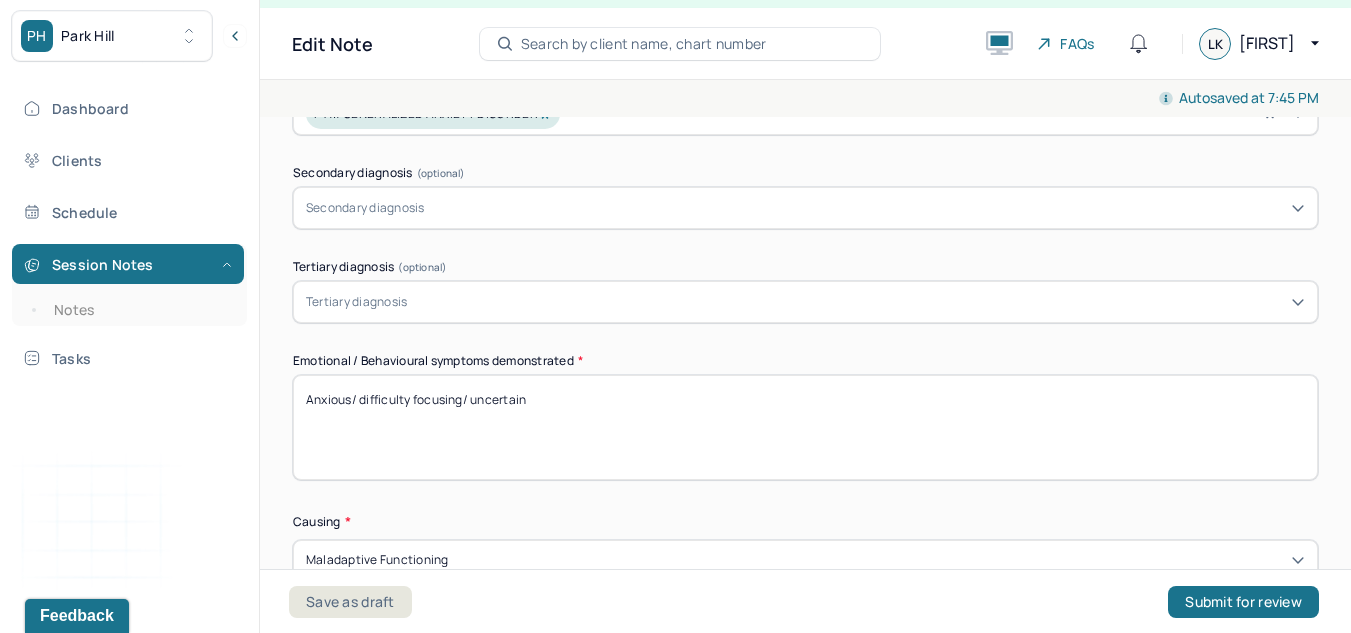 type on "Anxious/ difficulty focusing/ uncertain" 